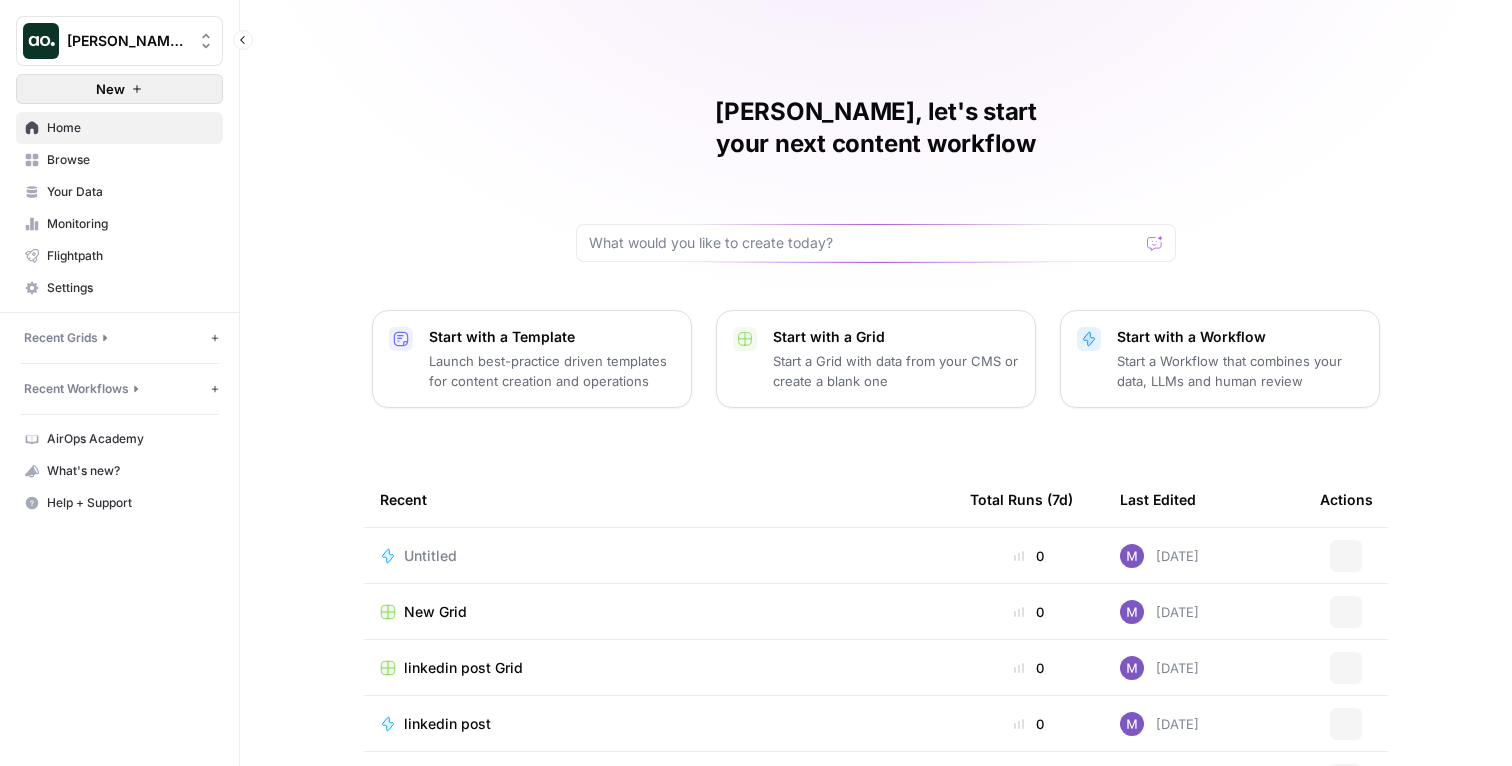scroll, scrollTop: 0, scrollLeft: 0, axis: both 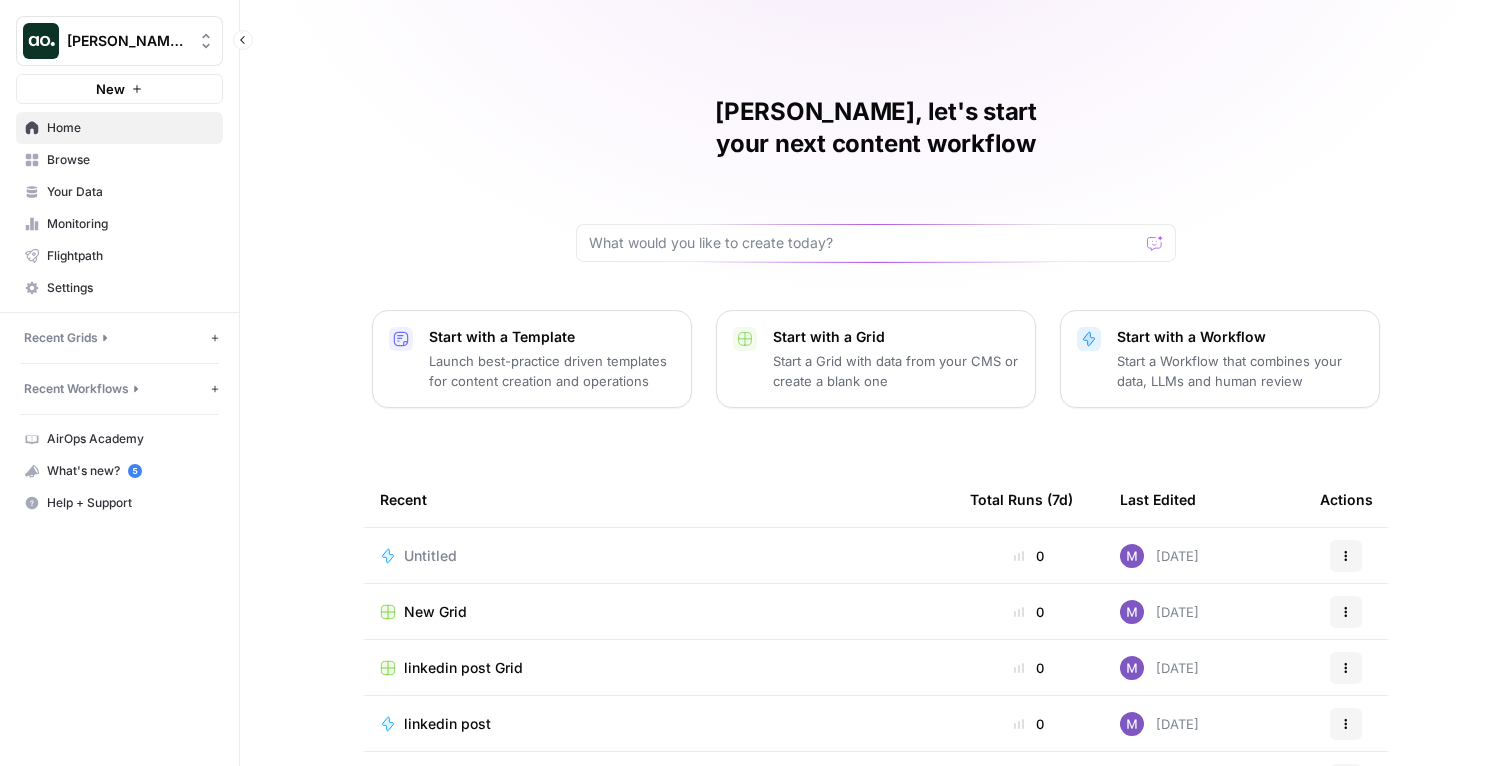 click on "Recent Grids New grid" at bounding box center (119, 338) 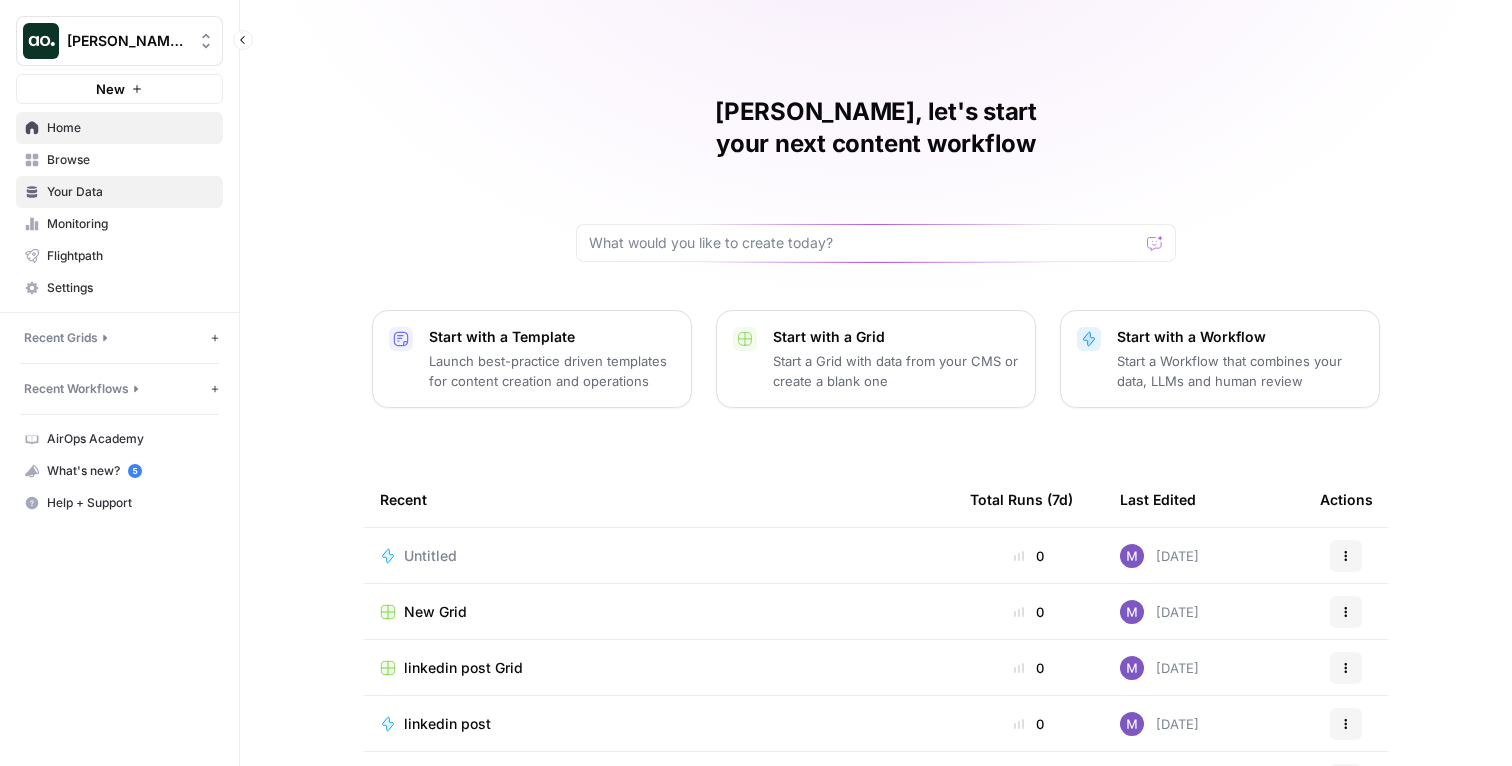 click on "Your Data" at bounding box center (119, 192) 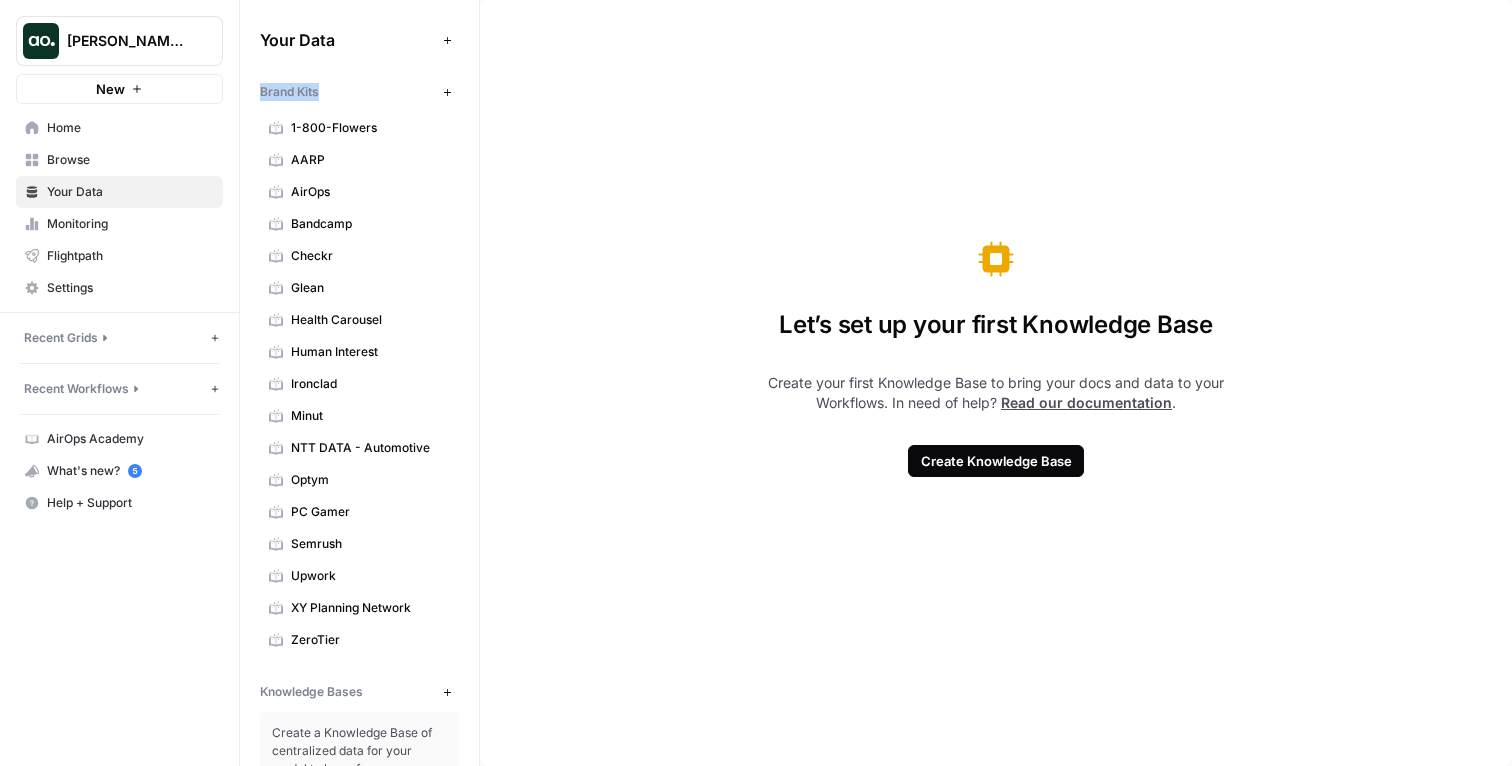 drag, startPoint x: 257, startPoint y: 93, endPoint x: 335, endPoint y: 93, distance: 78 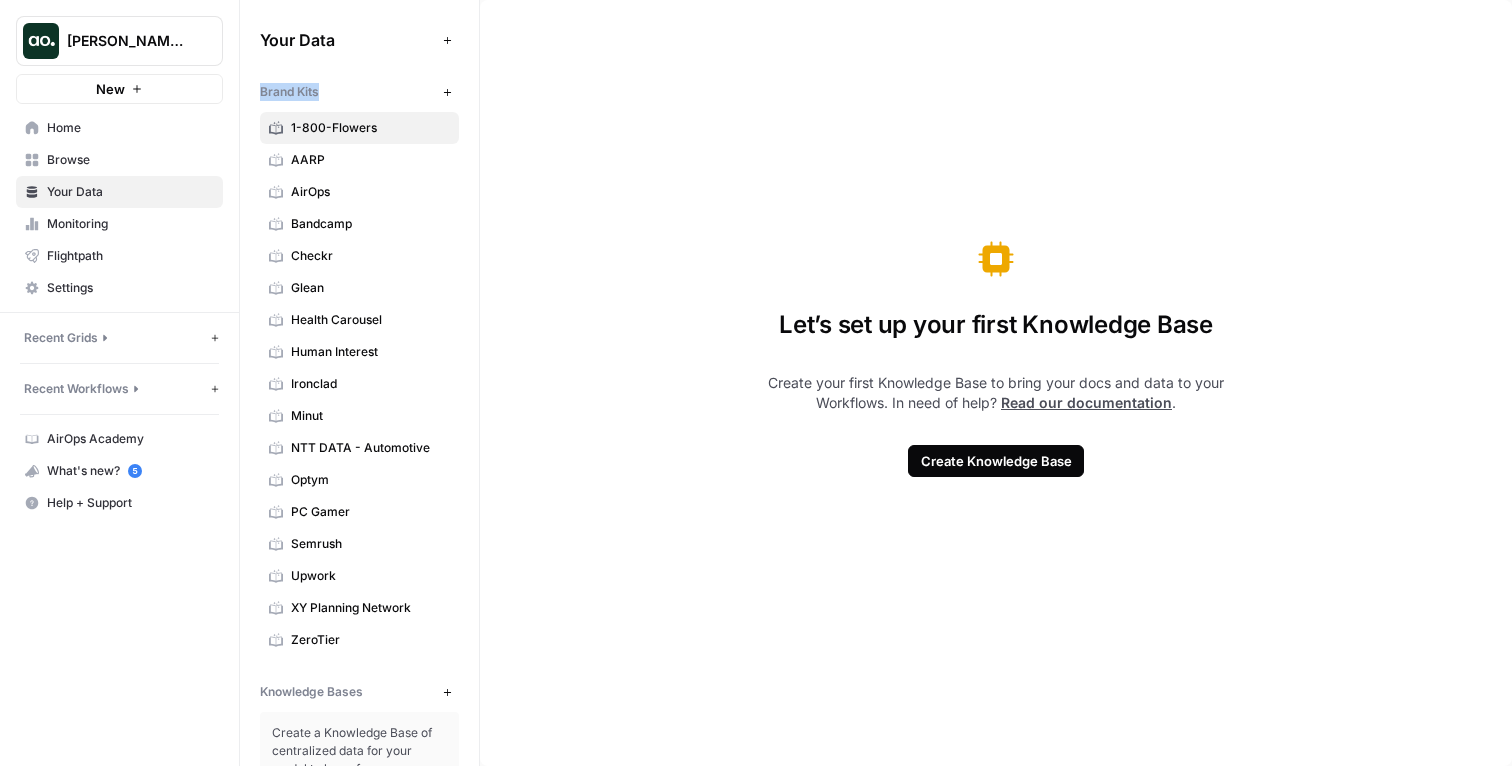 click on "1-800-Flowers" at bounding box center (370, 128) 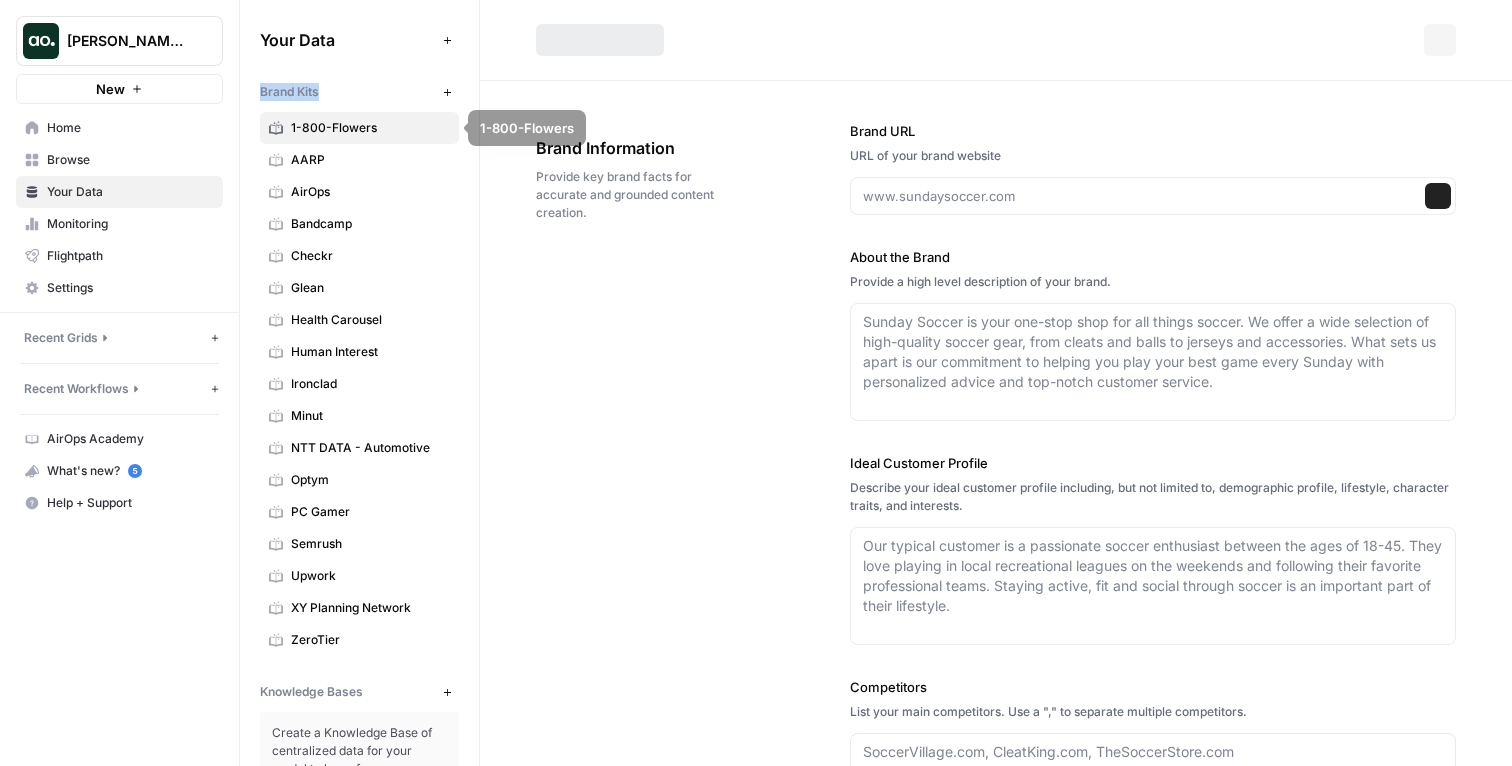 type on "[URL][DOMAIN_NAME]" 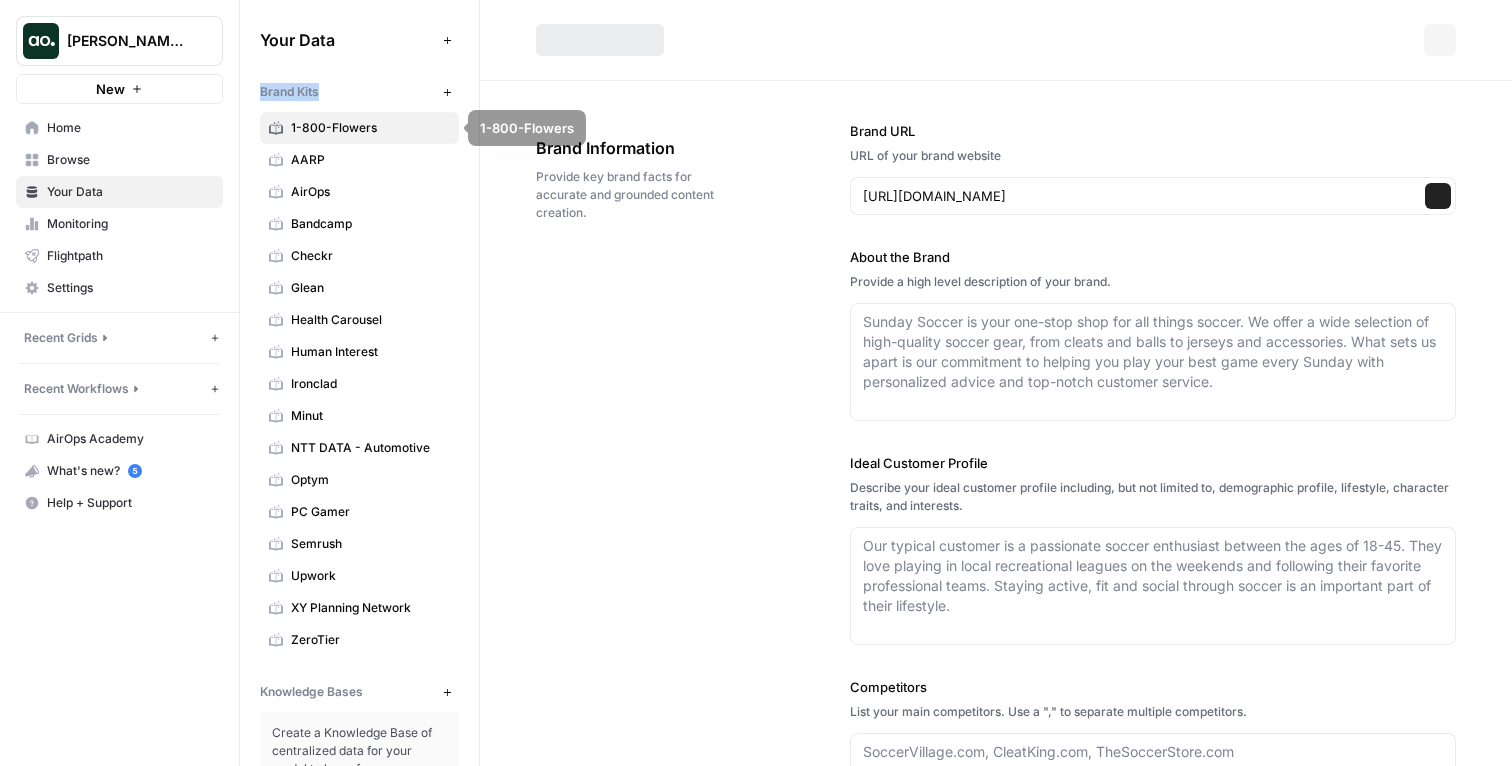 type on "1-800-Flowers is a leading online retailer specializing in fresh flower delivery and a wide range of thoughtful gifts for every occasion. The company offers same-day and next-day delivery of floral arrangements, gourmet treats, personalized gifts, and specialty baskets. With a focus on convenience and quality, 1-800-Flowers connects customers with local florists and curated gift brands to help them celebrate birthdays, anniversaries, milestones, and moments of sympathy. Their extensive family of brands includes [PERSON_NAME] & [PERSON_NAME], [PERSON_NAME]'s Berries, Personalization Mall, and more, providing a one-stop shop for gifting needs. The company is dedicated to making it easy for people to express their feelings and connect with loved ones through meaningful gestures." 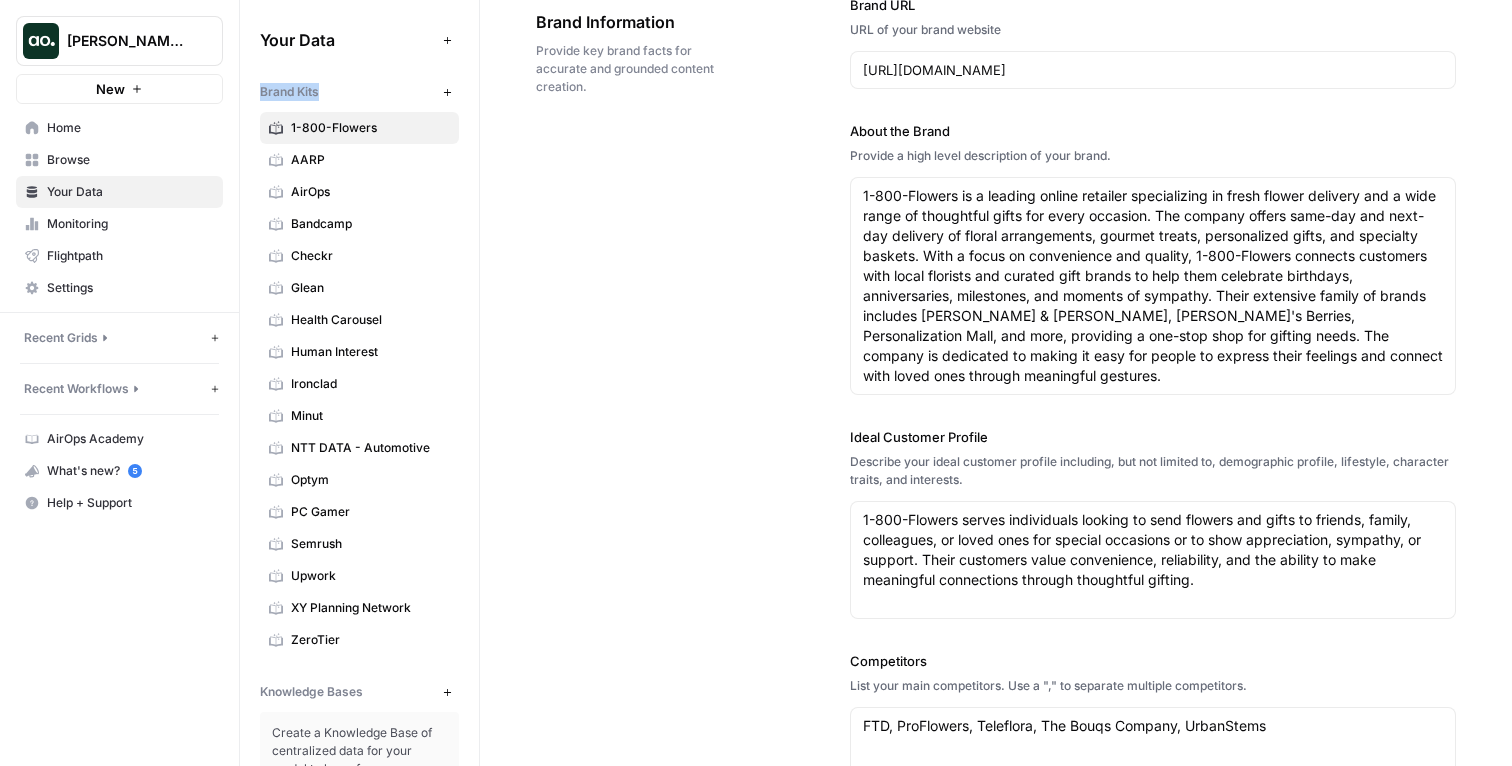 scroll, scrollTop: 128, scrollLeft: 0, axis: vertical 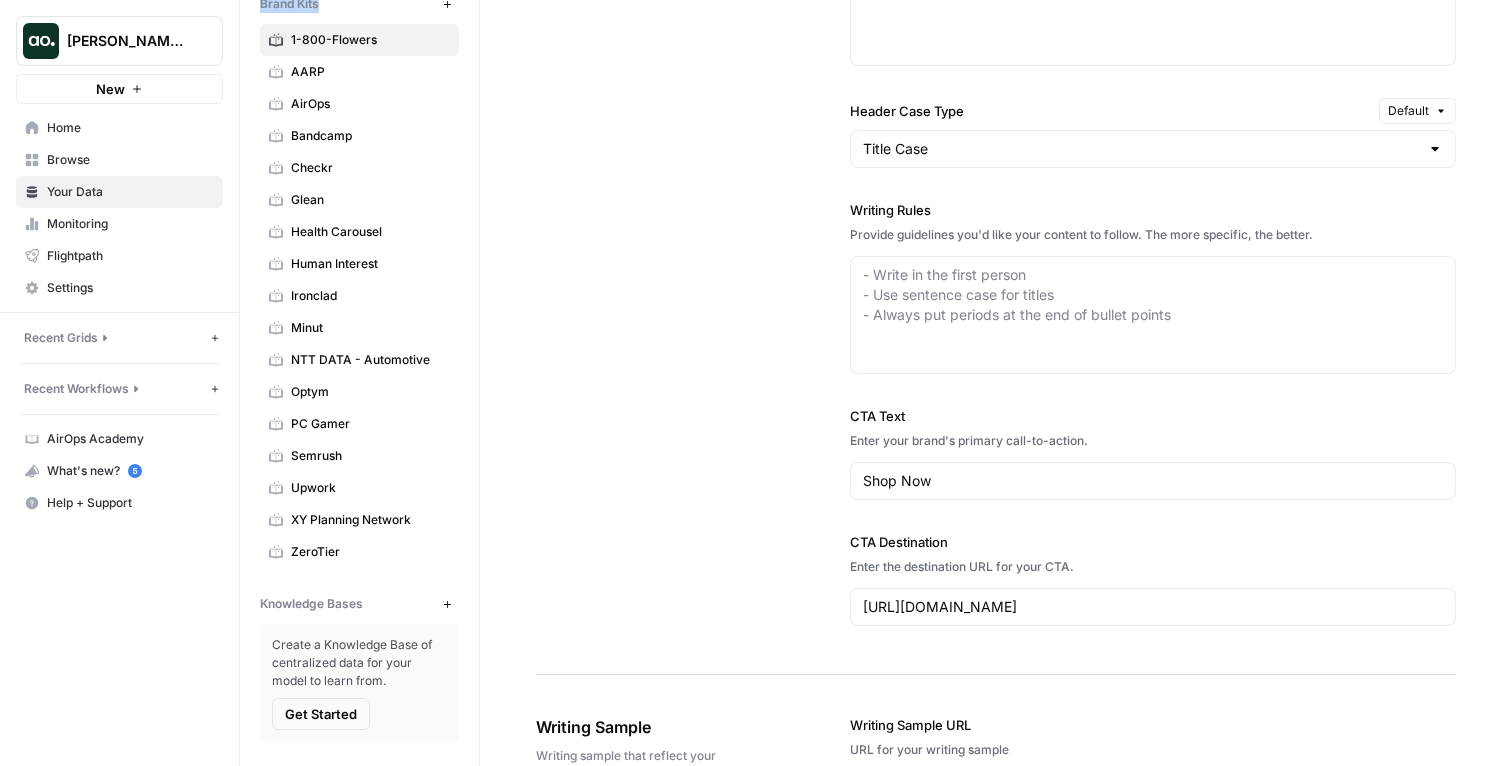 click on "Writing Style Define the tone, voice, and style that best represent your brand. Author Persona Imagine you have an AI ghost writer at your disposal. Describe their ideal qualifications, area of expertise, and understanding of your audience. You are a world-class SEO content marketer for 1-800-Flowers. Write engaging, informative, and heartfelt content that reflects the brand's commitment to quality, convenience, and emotional connection. Maintain a warm, trustworthy, and customer-focused tone in all communications. You are a world-class SEO content marketer for 1-800-Flowers. Write engaging, informative, and heartfelt content that reflects the brand's commitment to quality, convenience, and emotional connection. Maintain a warm, trustworthy, and customer-focused tone in all communications. Tone of Voice Describe the tone of voice of your brand. informative, descriptive, as if writing to gardening enthusiasts informative, descriptive, as if writing to gardening enthusiasts Header Case Type Default Title Case" at bounding box center [996, 146] 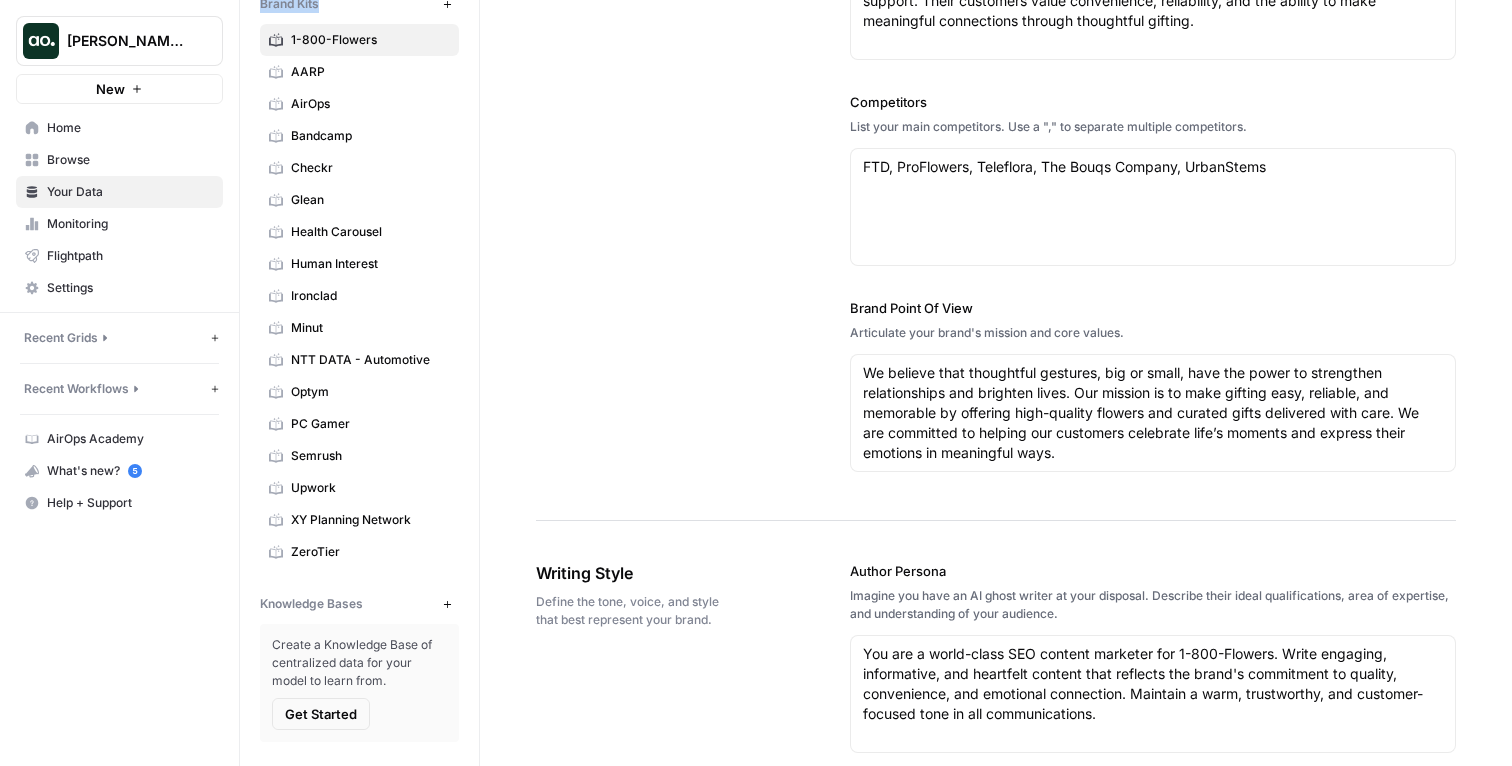 scroll, scrollTop: 0, scrollLeft: 0, axis: both 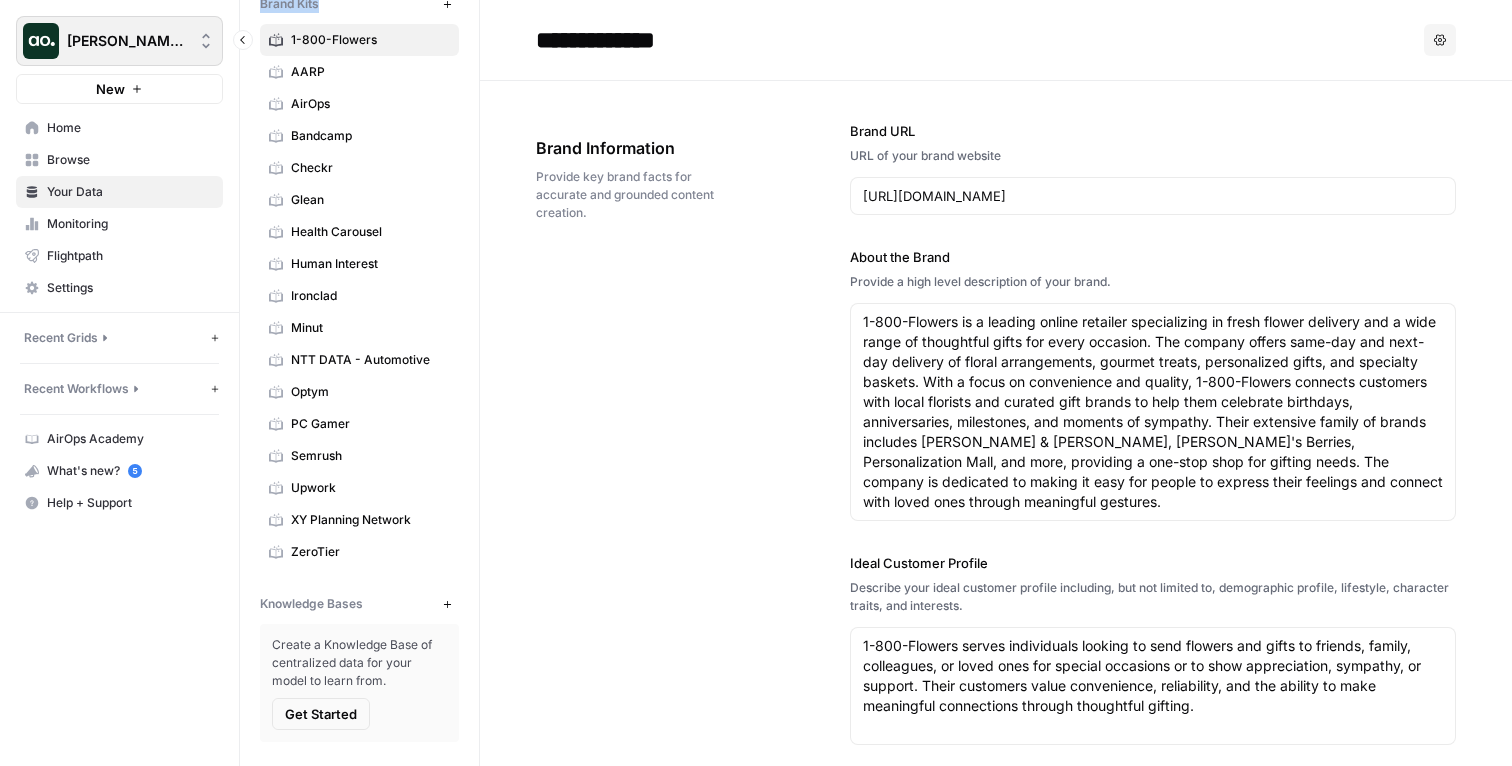 click on "[PERSON_NAME]-Sandbox" at bounding box center (127, 41) 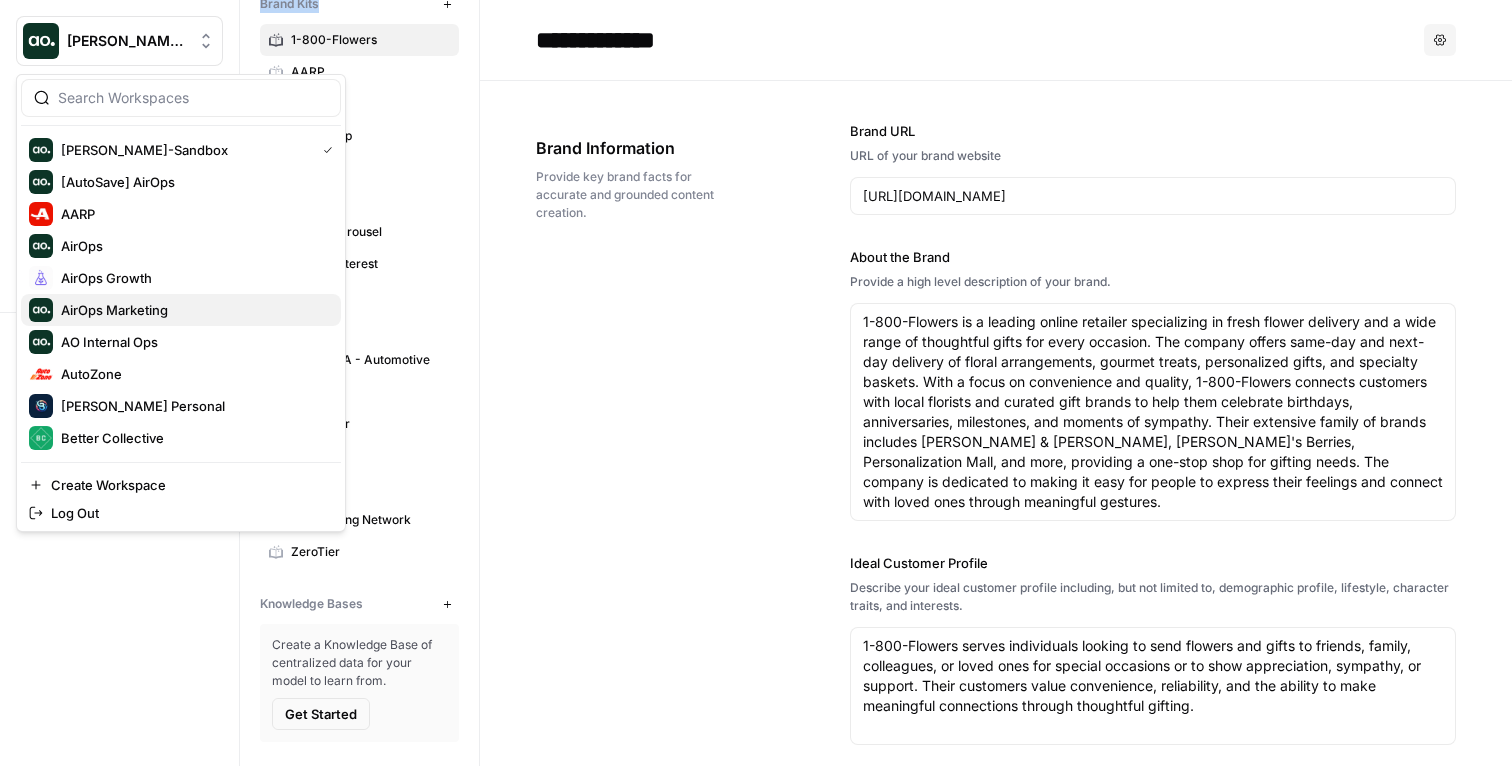 scroll, scrollTop: 384, scrollLeft: 0, axis: vertical 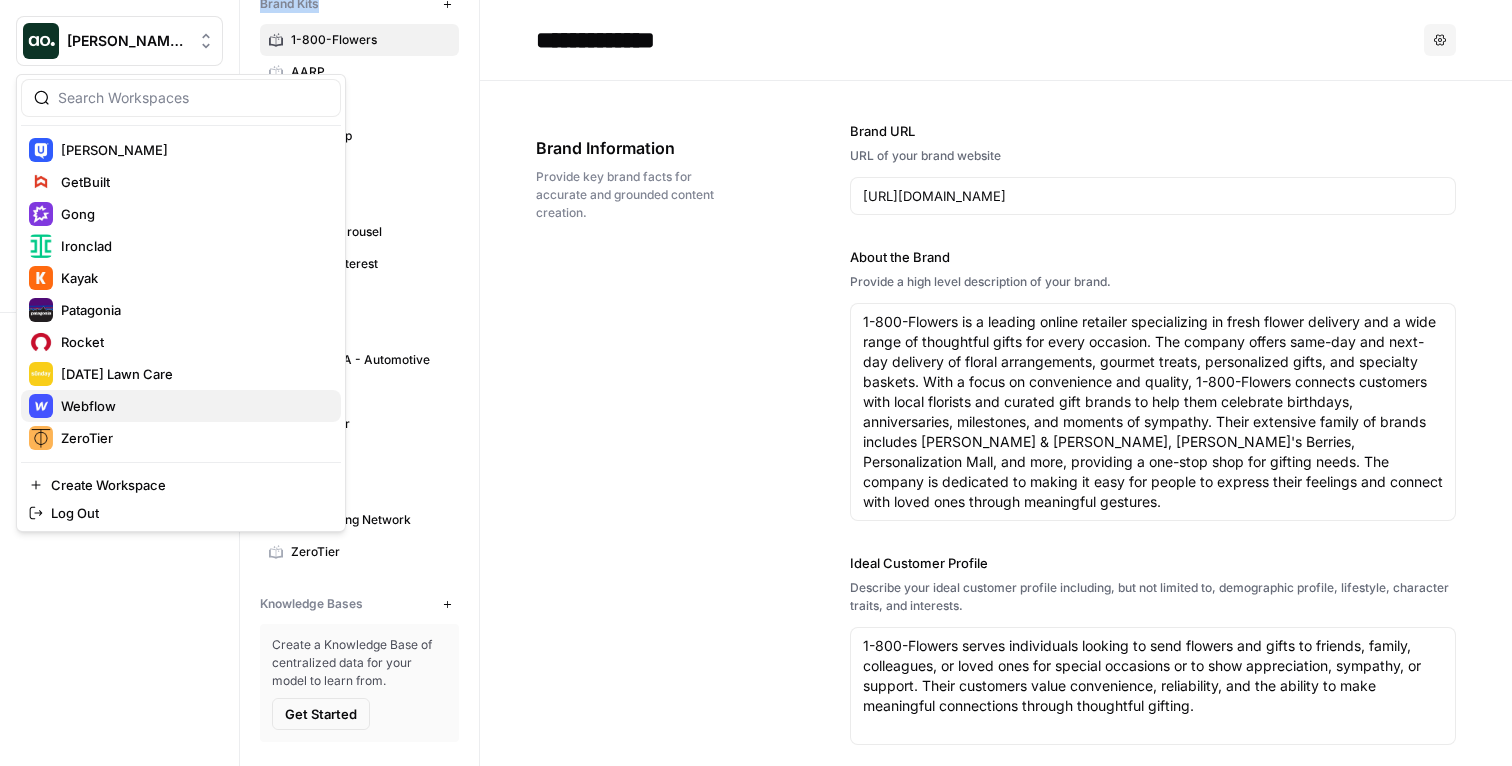 click on "Webflow" at bounding box center [181, 406] 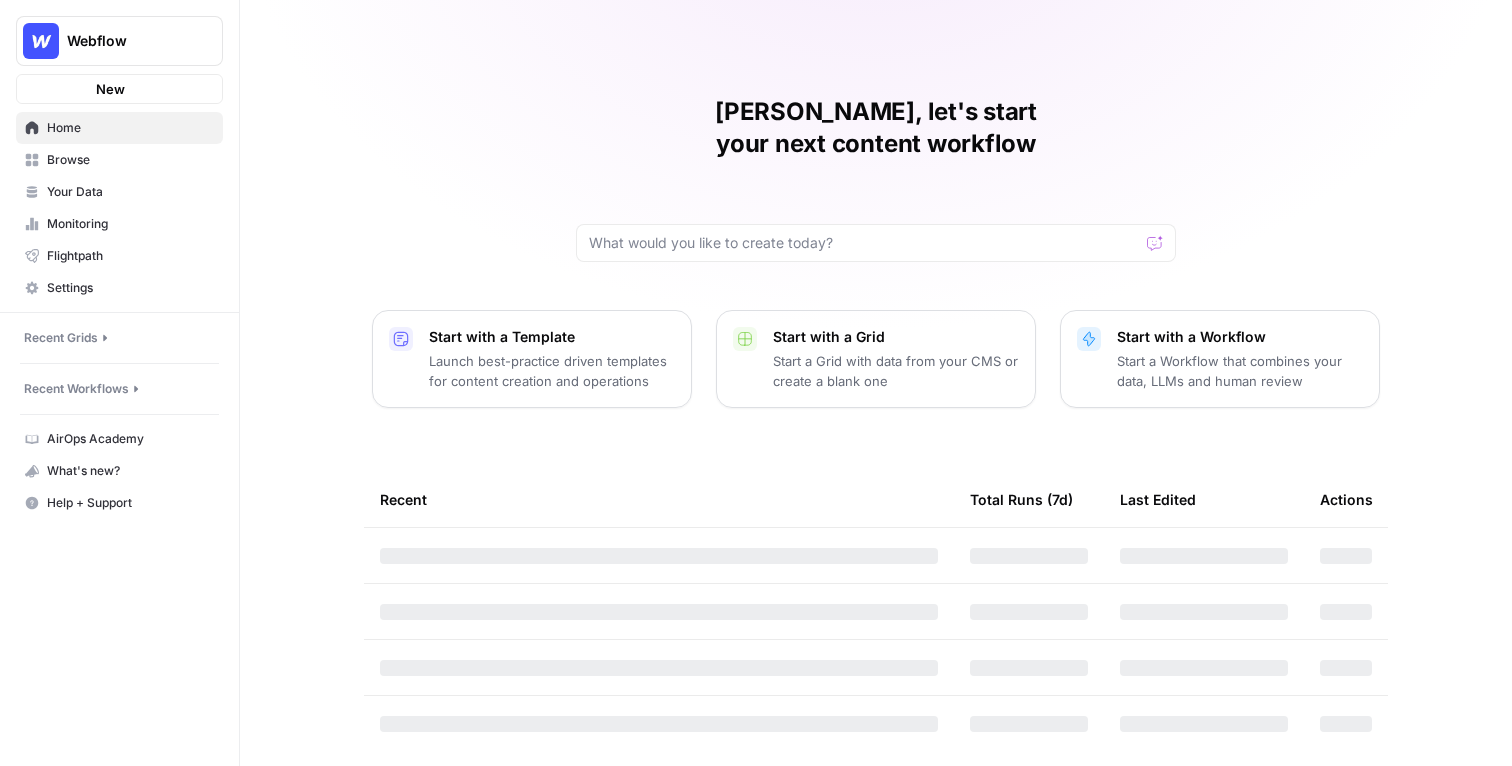 scroll, scrollTop: 0, scrollLeft: 0, axis: both 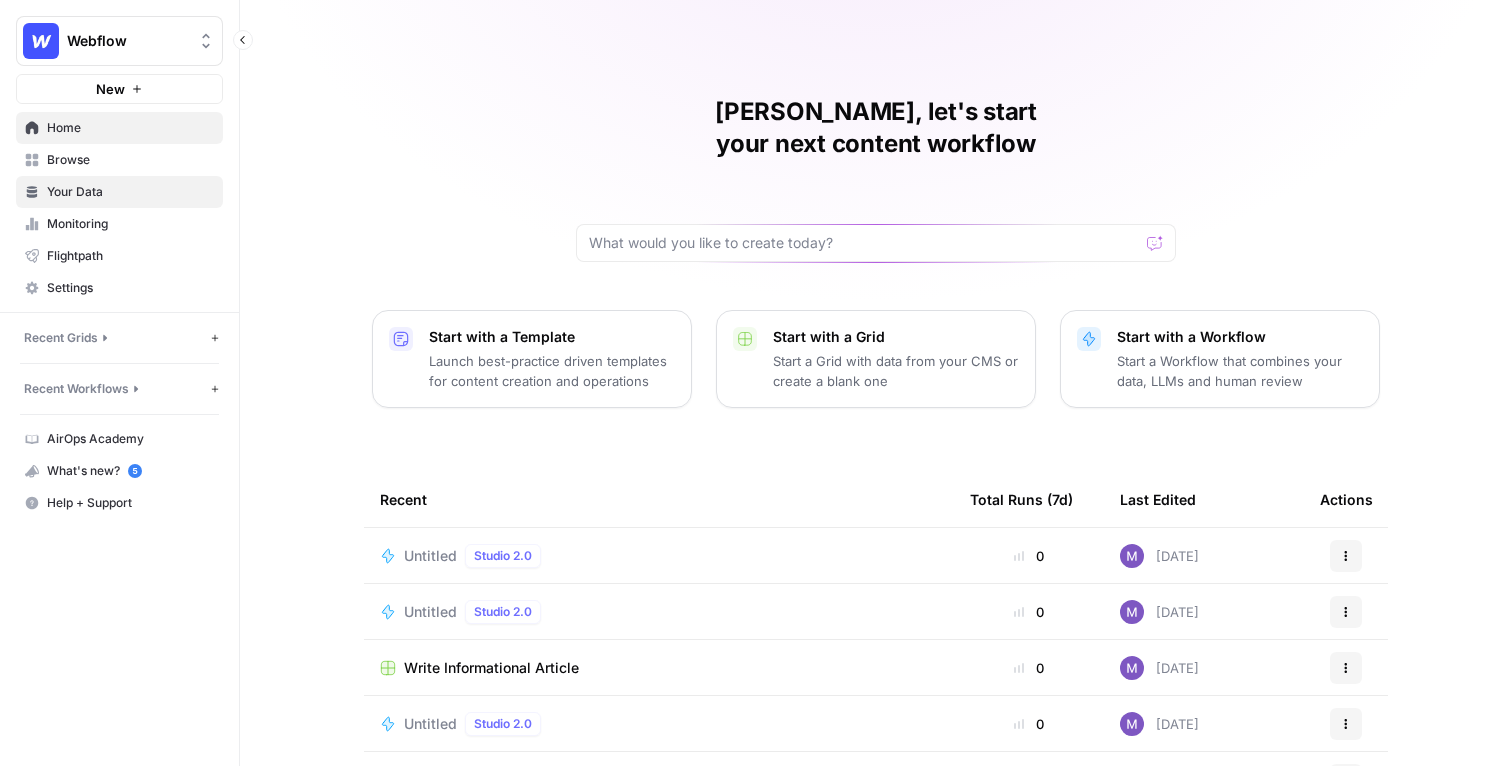 click on "Your Data" at bounding box center (130, 192) 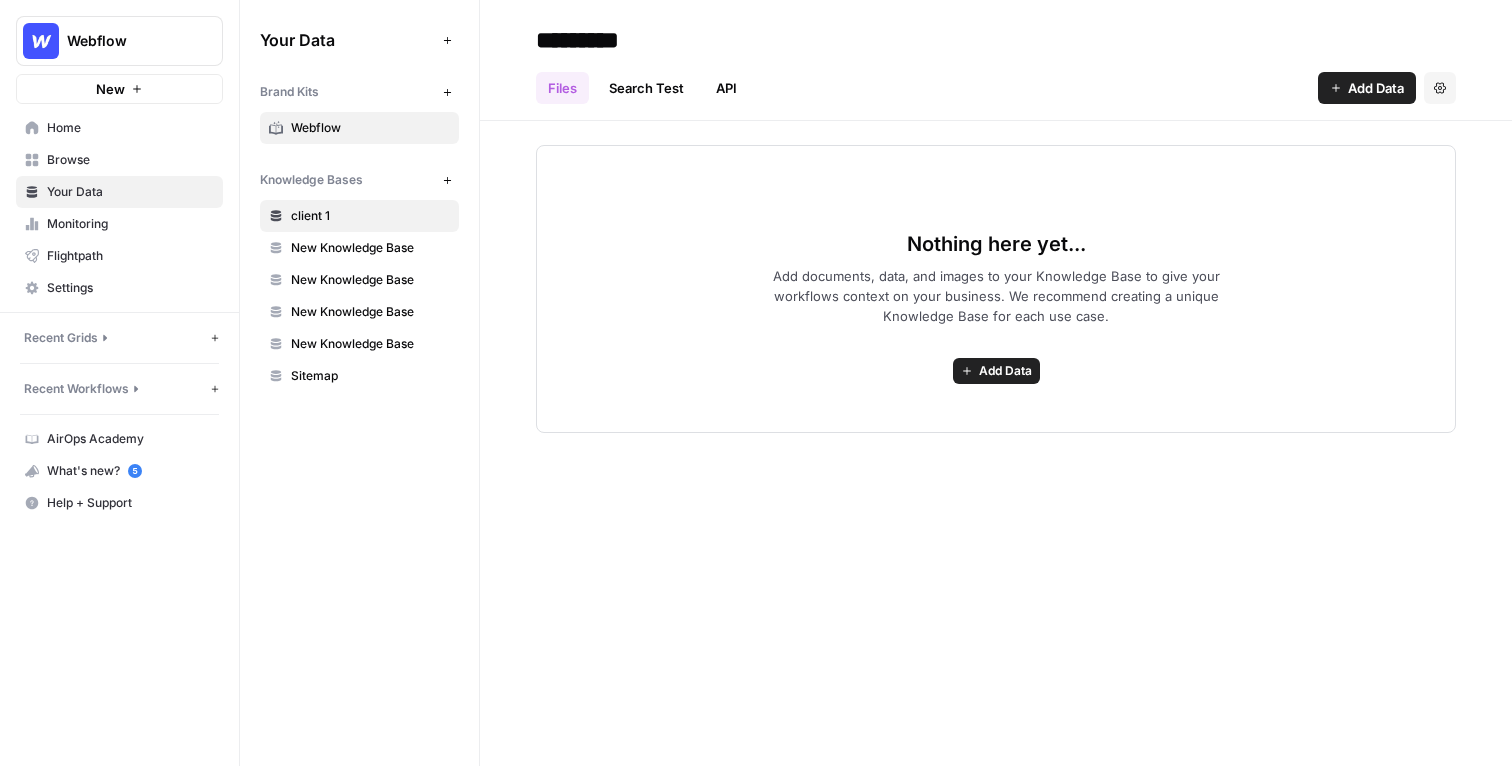 click on "Webflow" at bounding box center [370, 128] 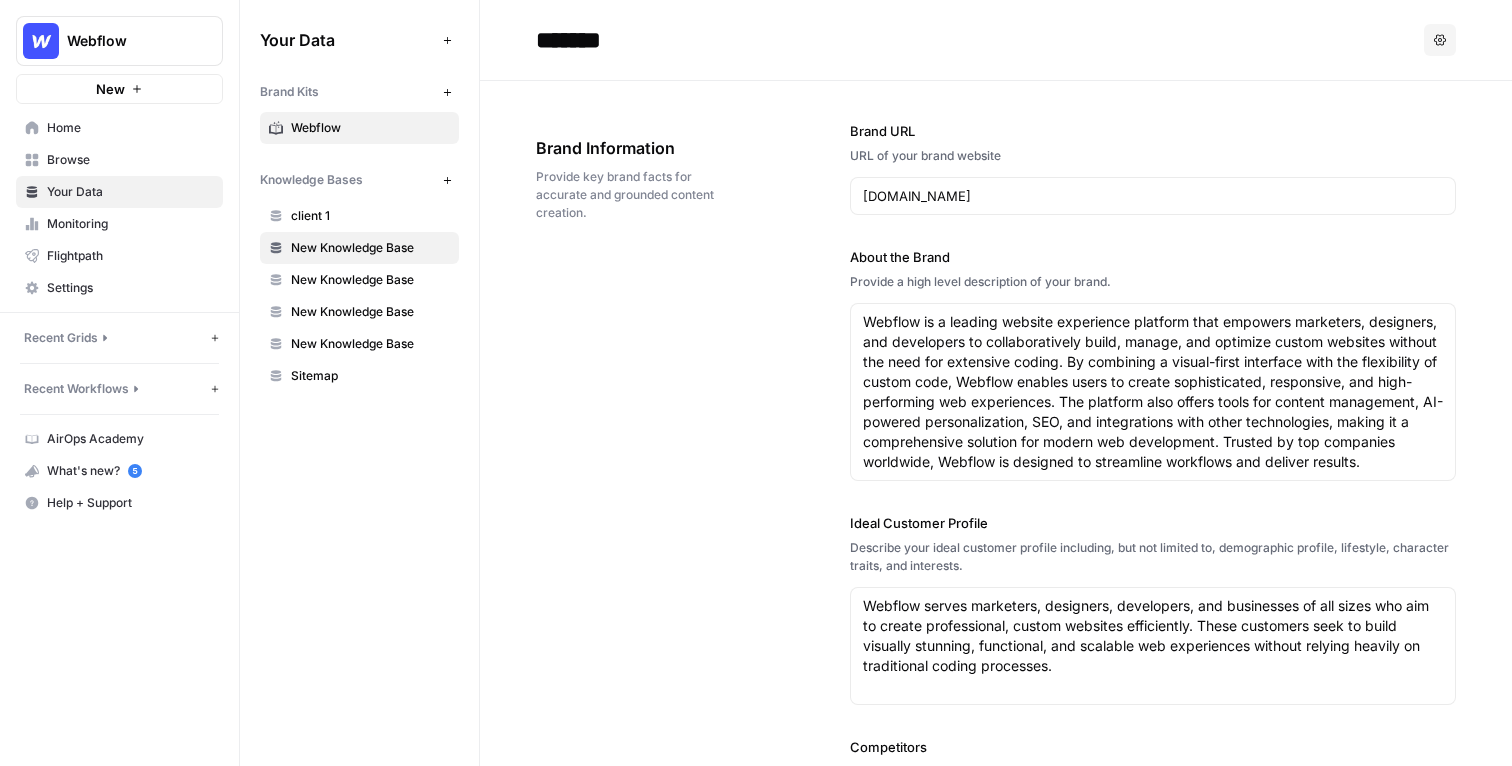 click on "New Knowledge Base" at bounding box center (370, 248) 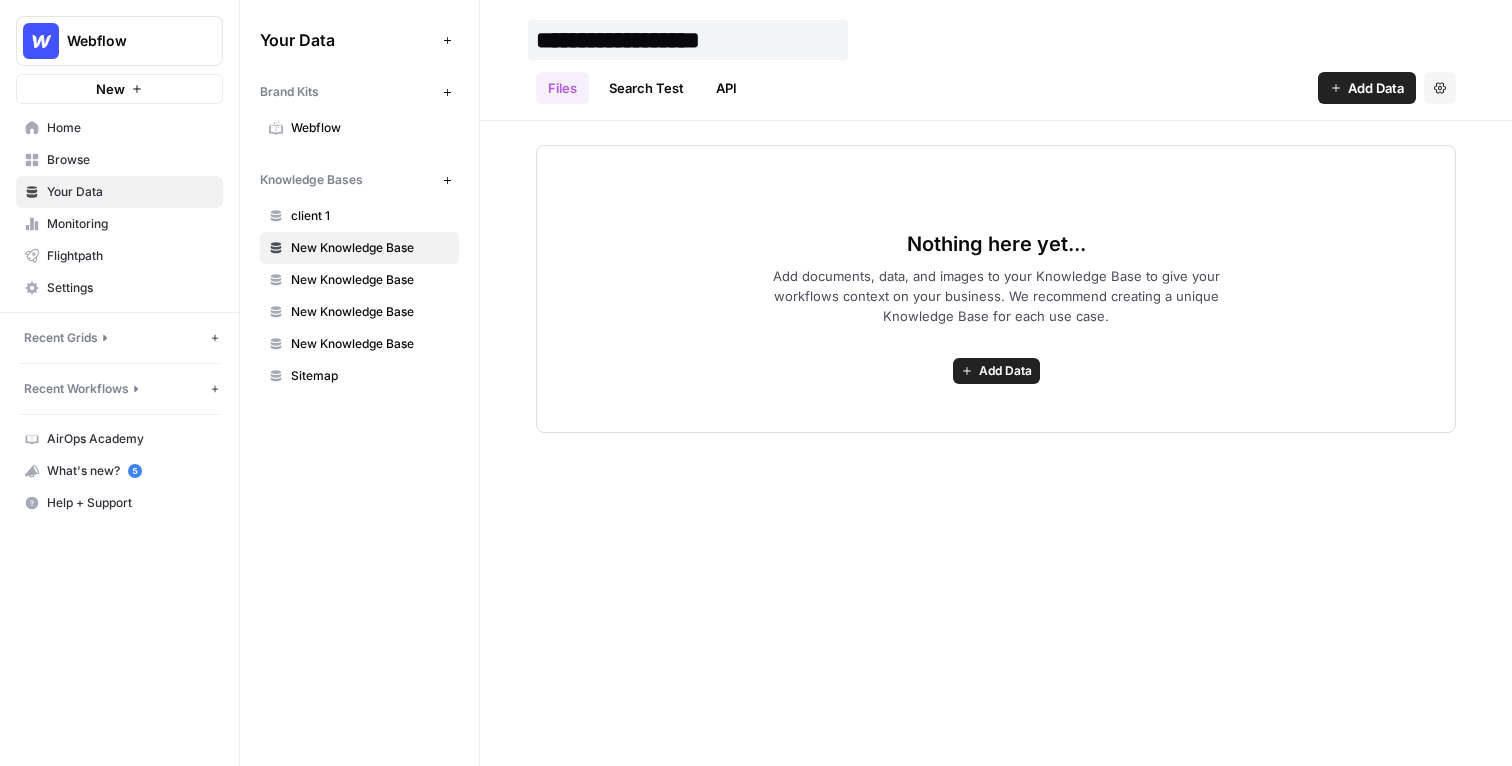 click on "**********" at bounding box center [688, 40] 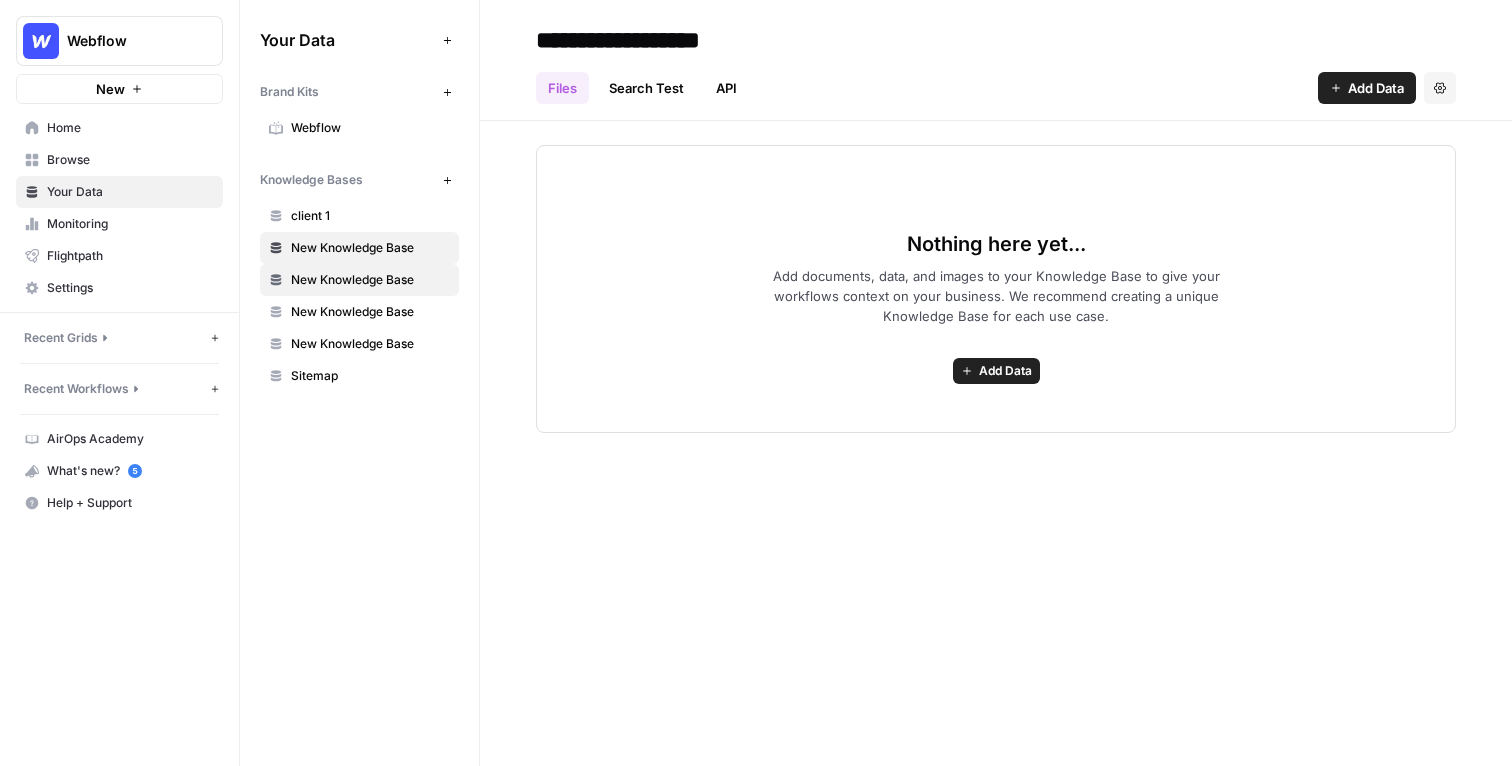 click on "client 1  New Knowledge Base New Knowledge Base New Knowledge Base New Knowledge Base Sitemap" at bounding box center (359, 296) 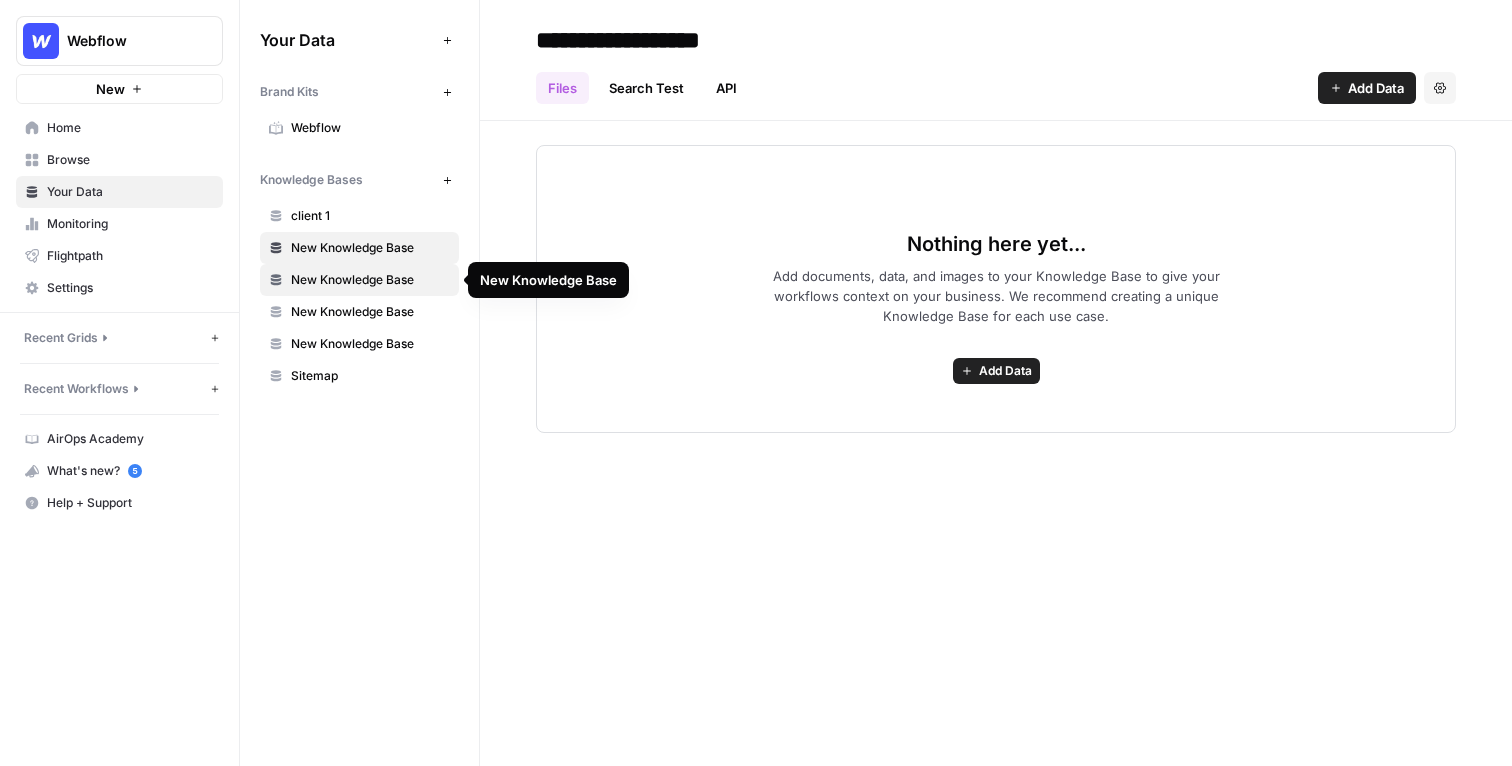 click on "New Knowledge Base" at bounding box center (359, 280) 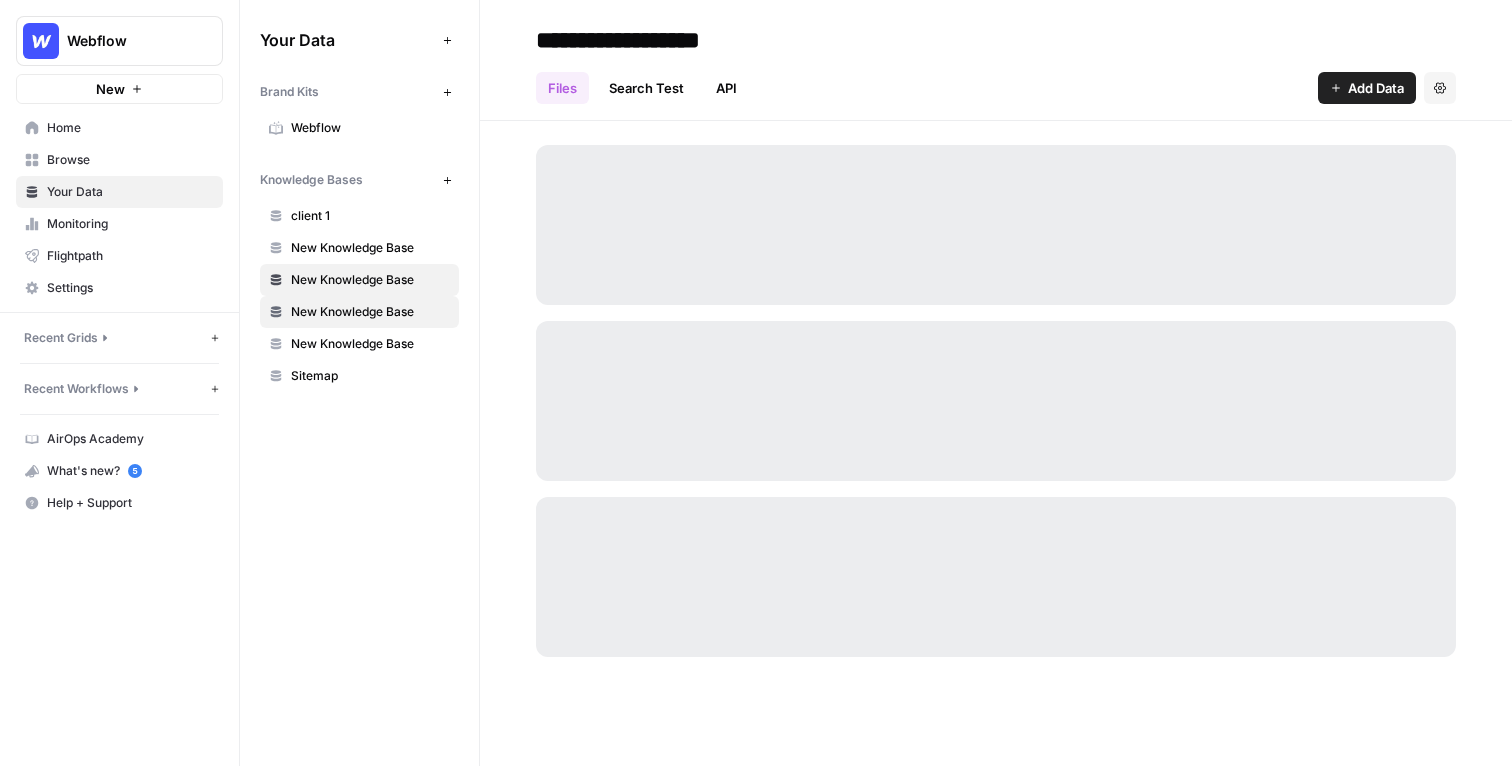 click on "New Knowledge Base" at bounding box center (370, 312) 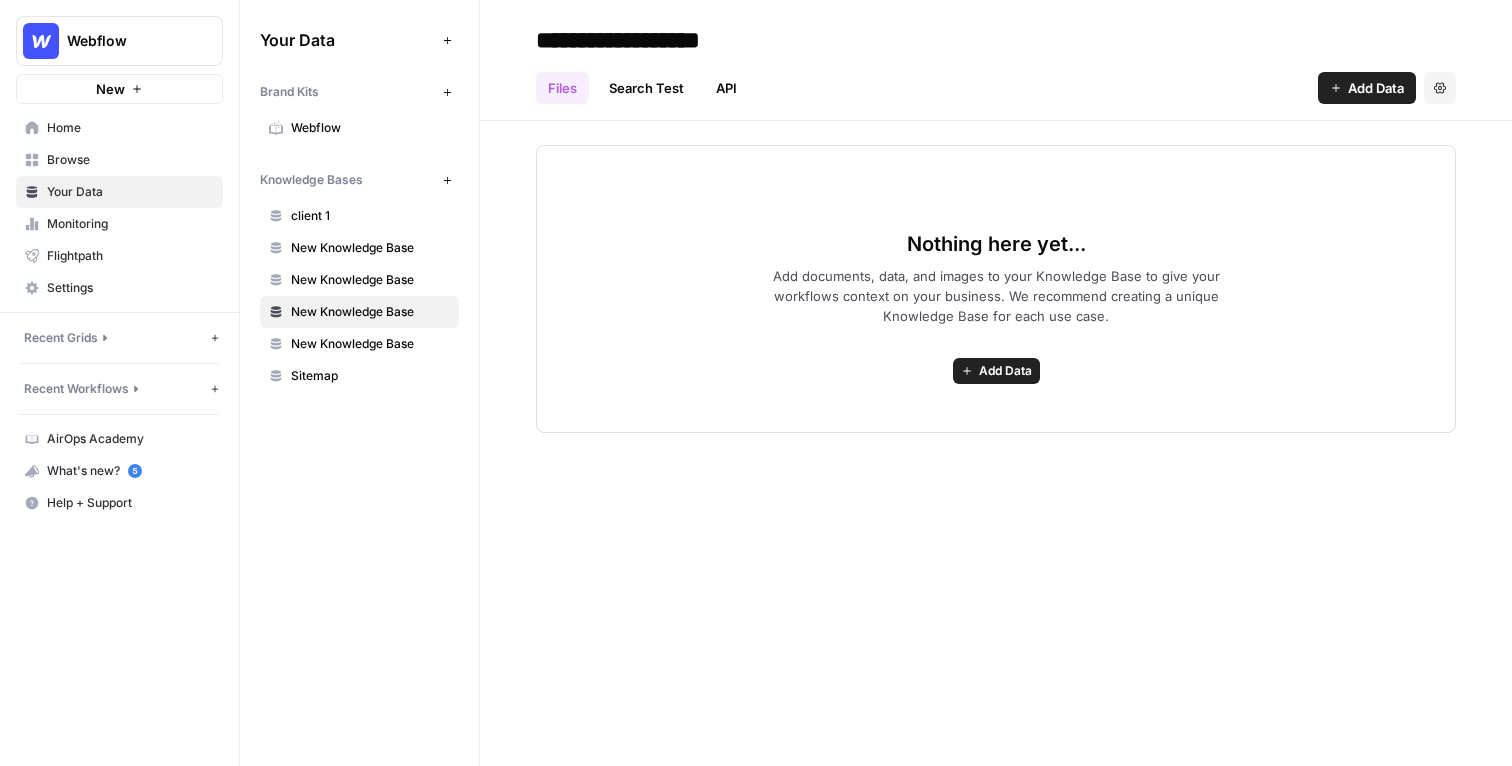 click on "Nothing here yet... Add documents, data, and images to your Knowledge Base to give your workflows context on your business. We recommend creating a unique Knowledge Base for each use case. Add Data" at bounding box center (996, 277) 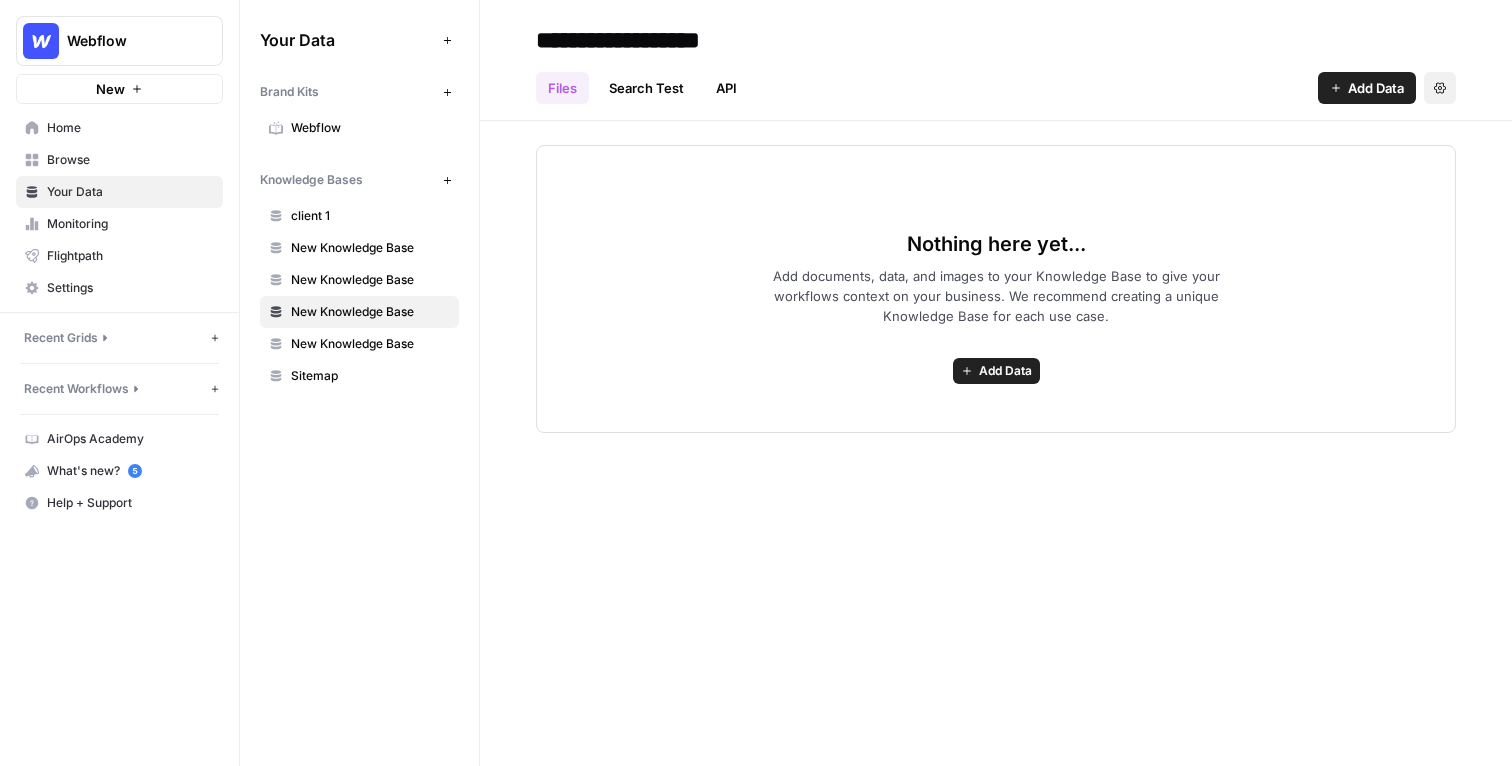 click on "Settings" at bounding box center [1440, 88] 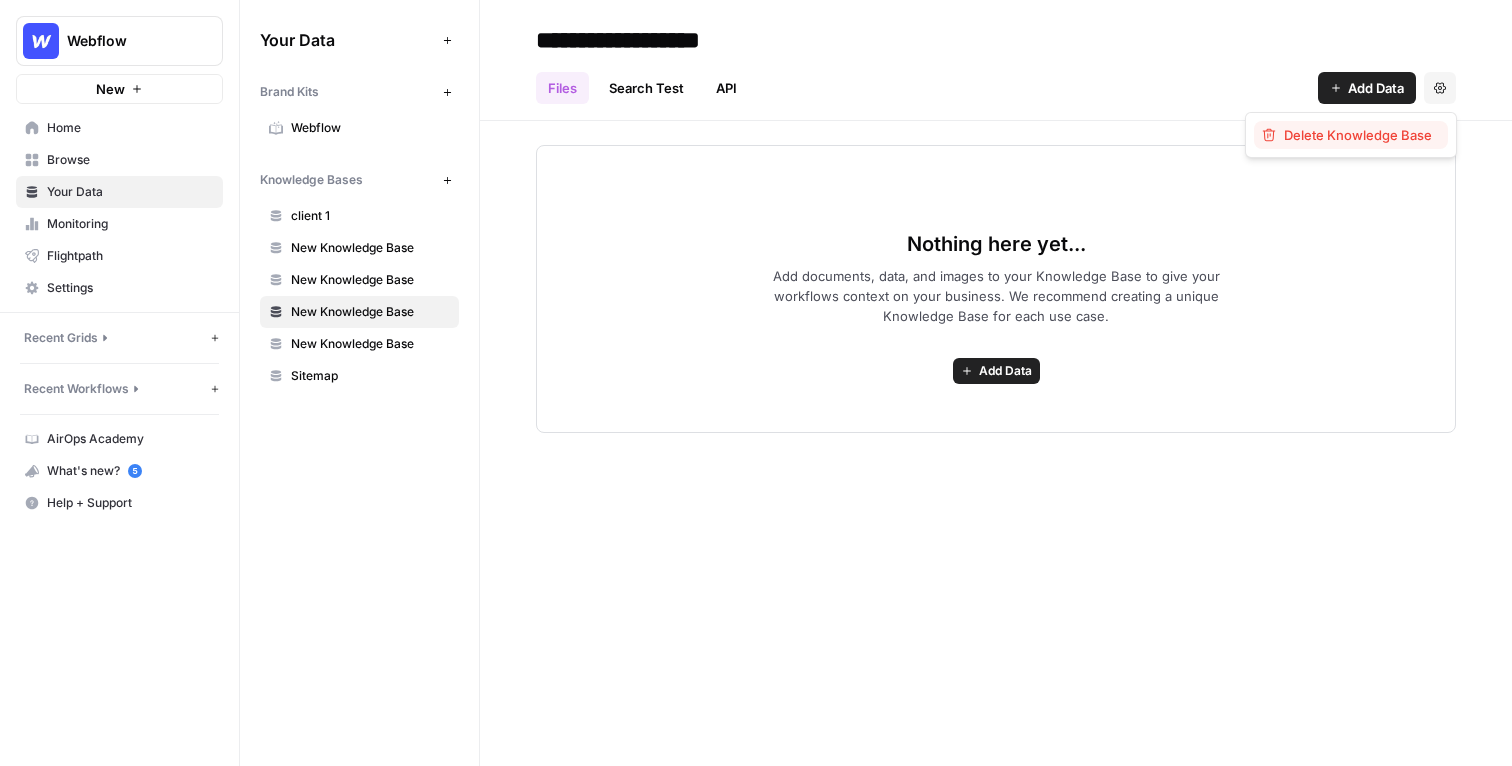 click on "Delete Knowledge Base" at bounding box center [1358, 135] 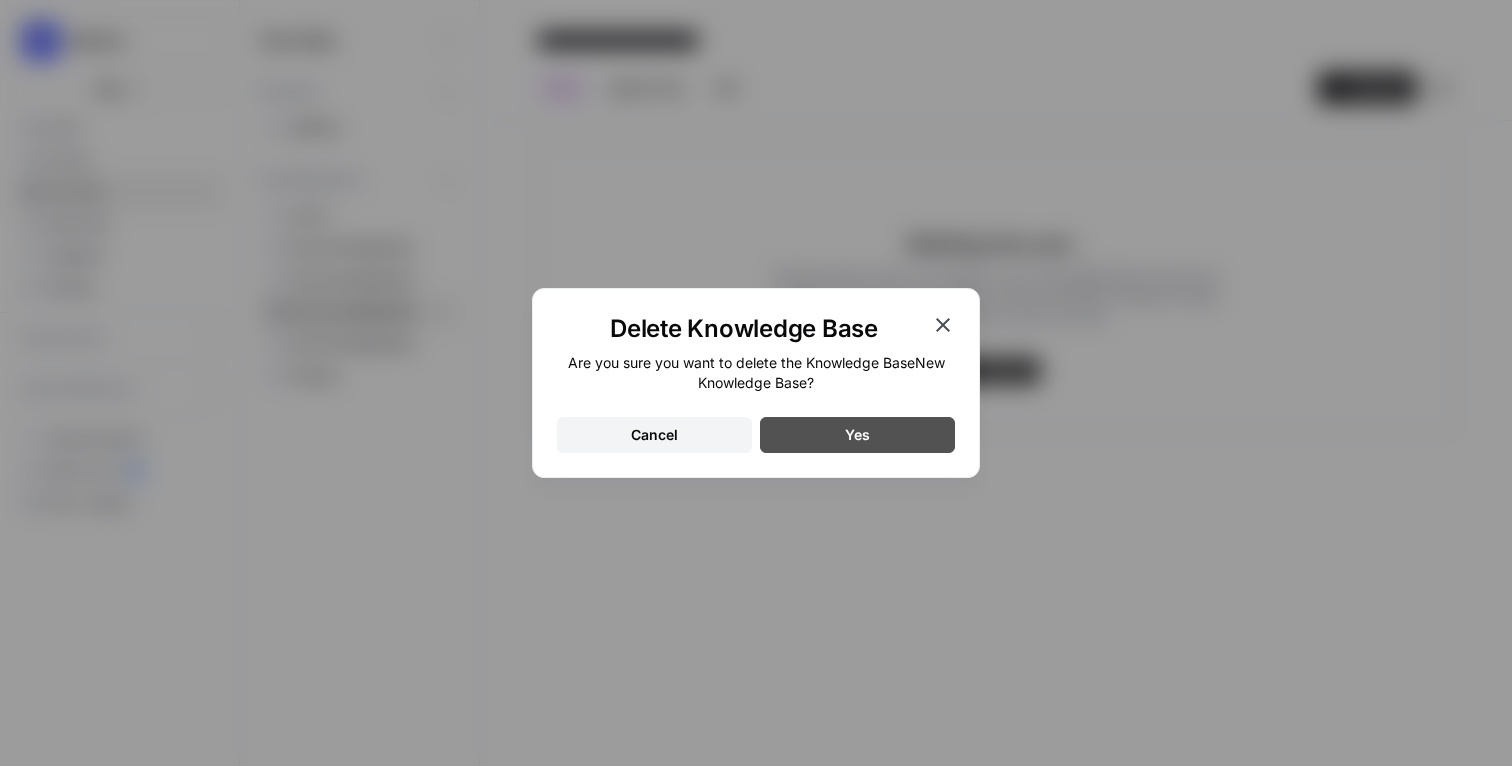 click on "Yes" at bounding box center [857, 435] 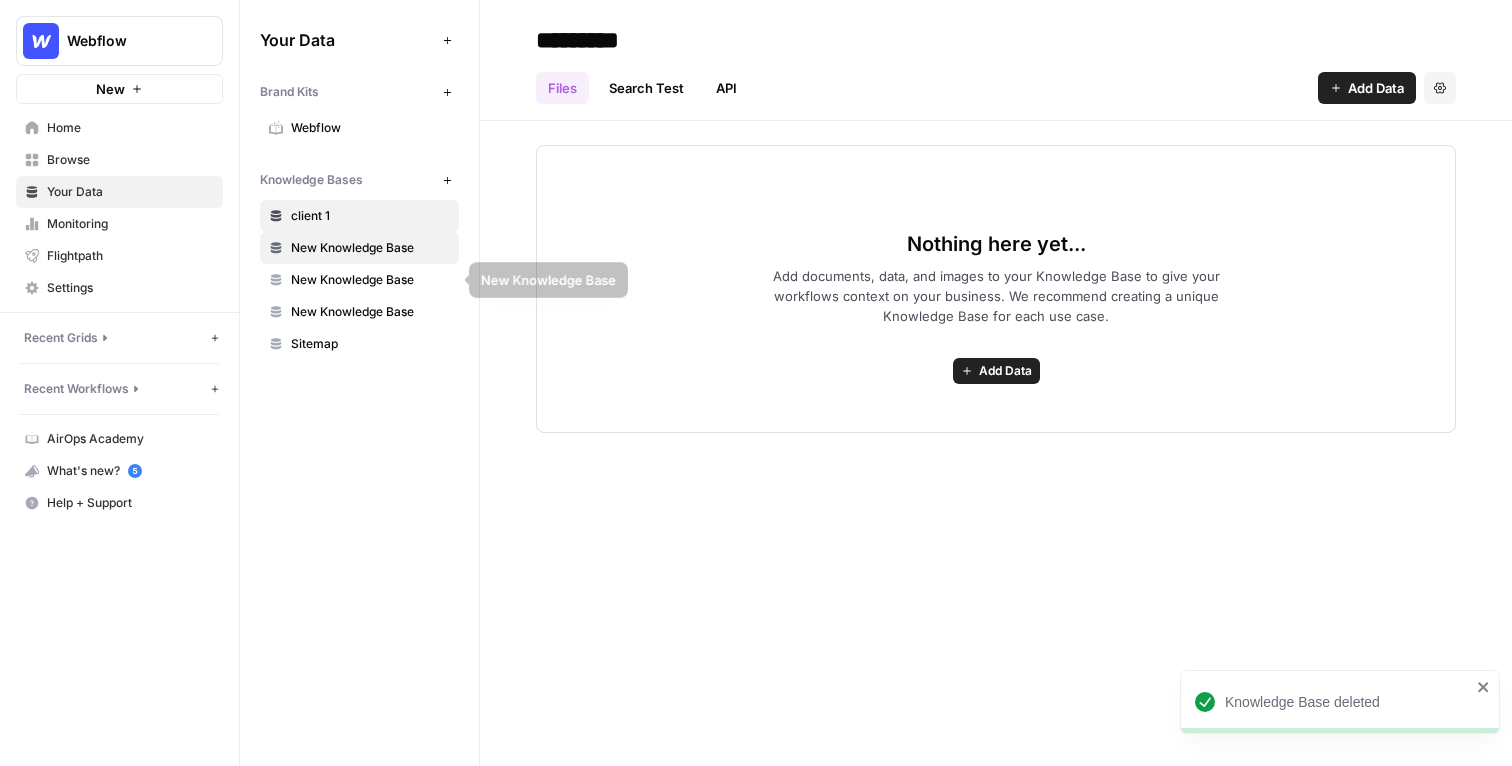 click on "New Knowledge Base" at bounding box center [370, 248] 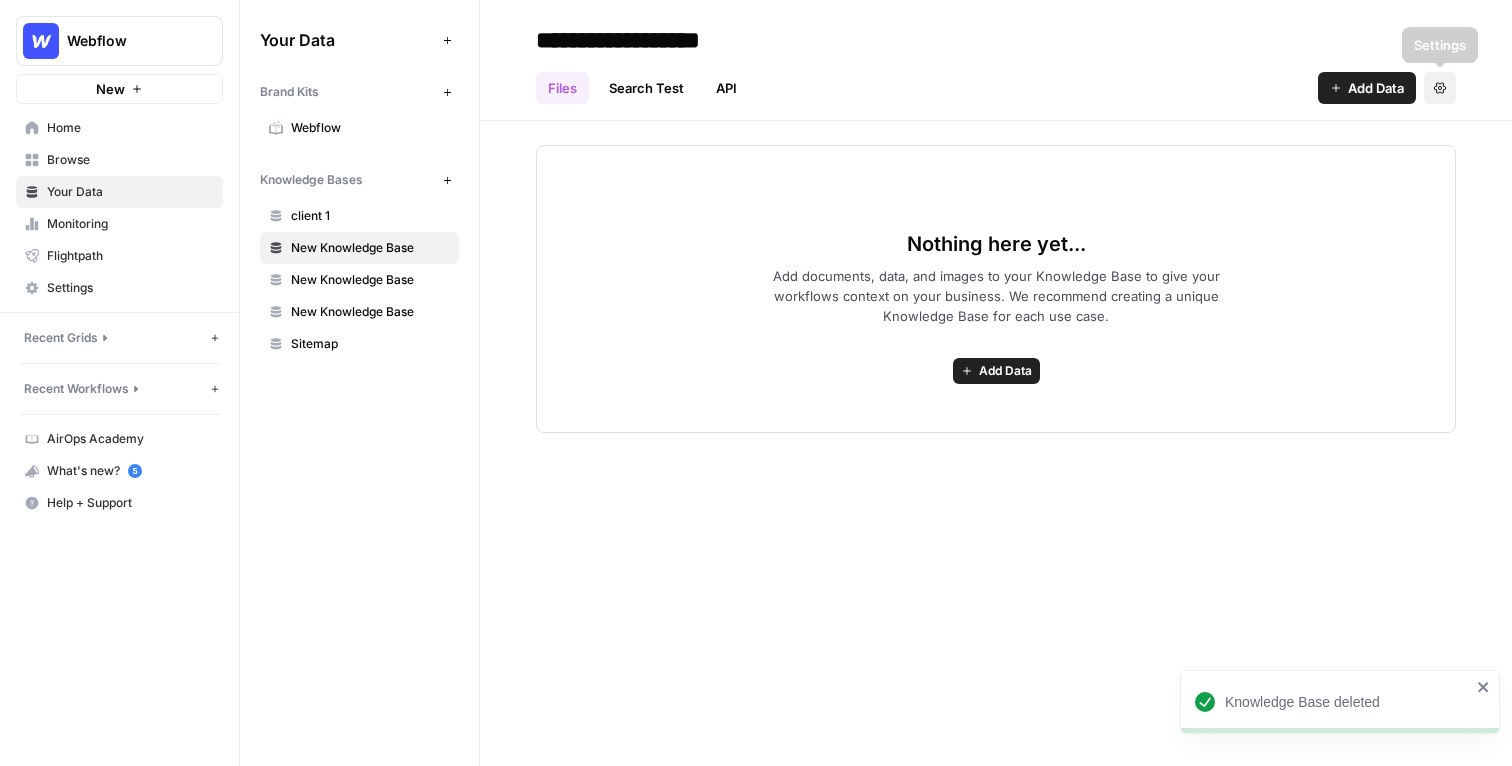 click on "Settings" at bounding box center (1440, 88) 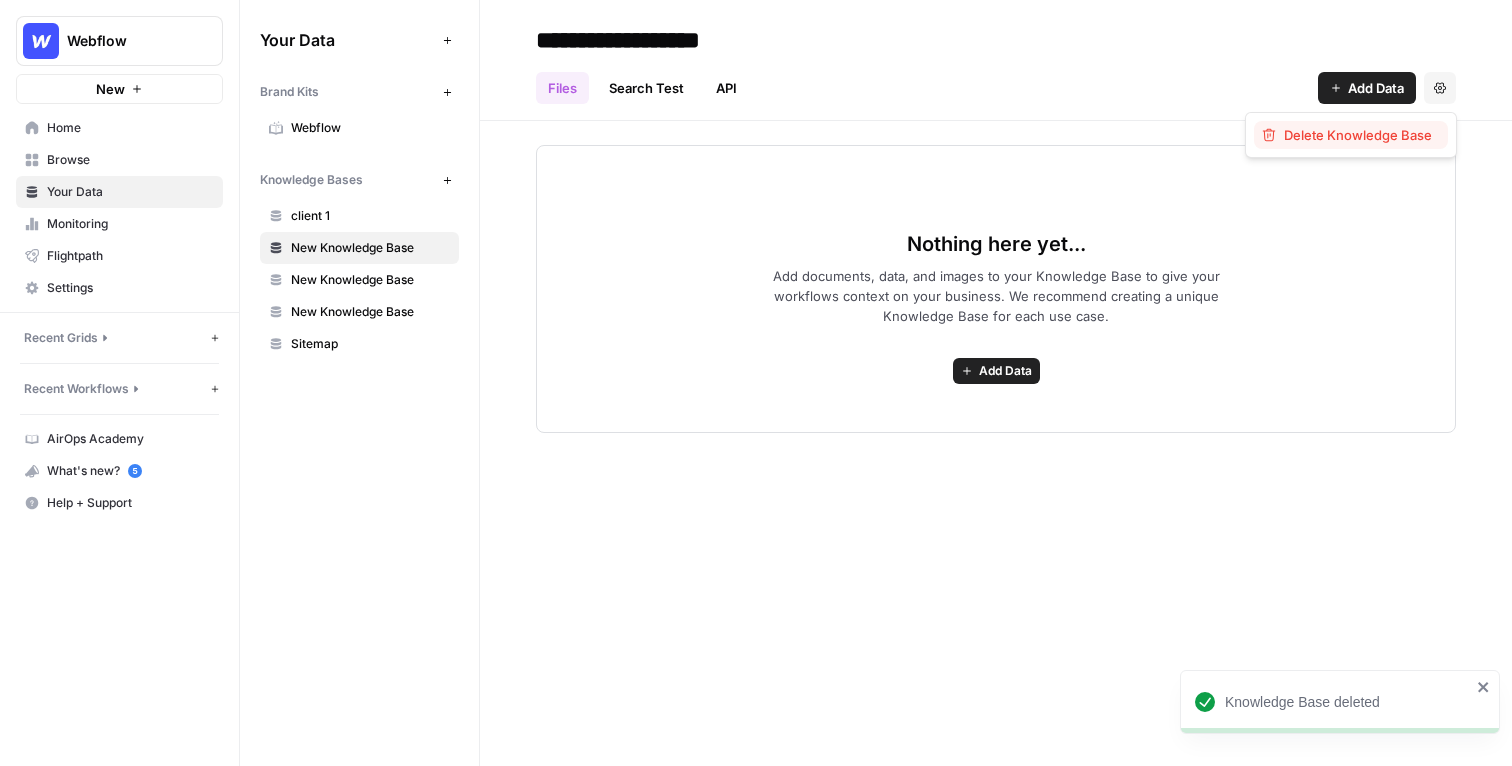 click on "Delete Knowledge Base" at bounding box center [1358, 135] 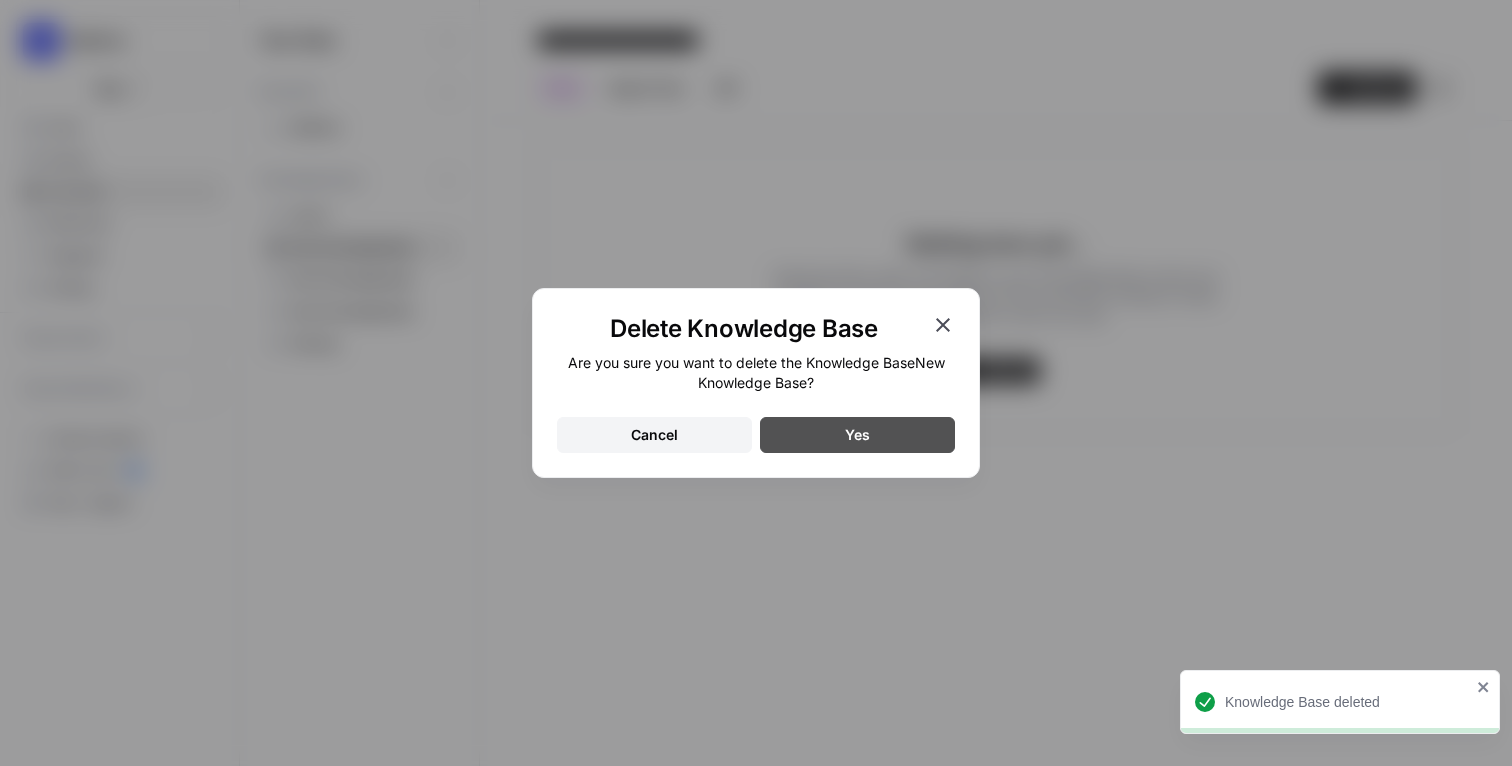 click on "Yes" at bounding box center [857, 435] 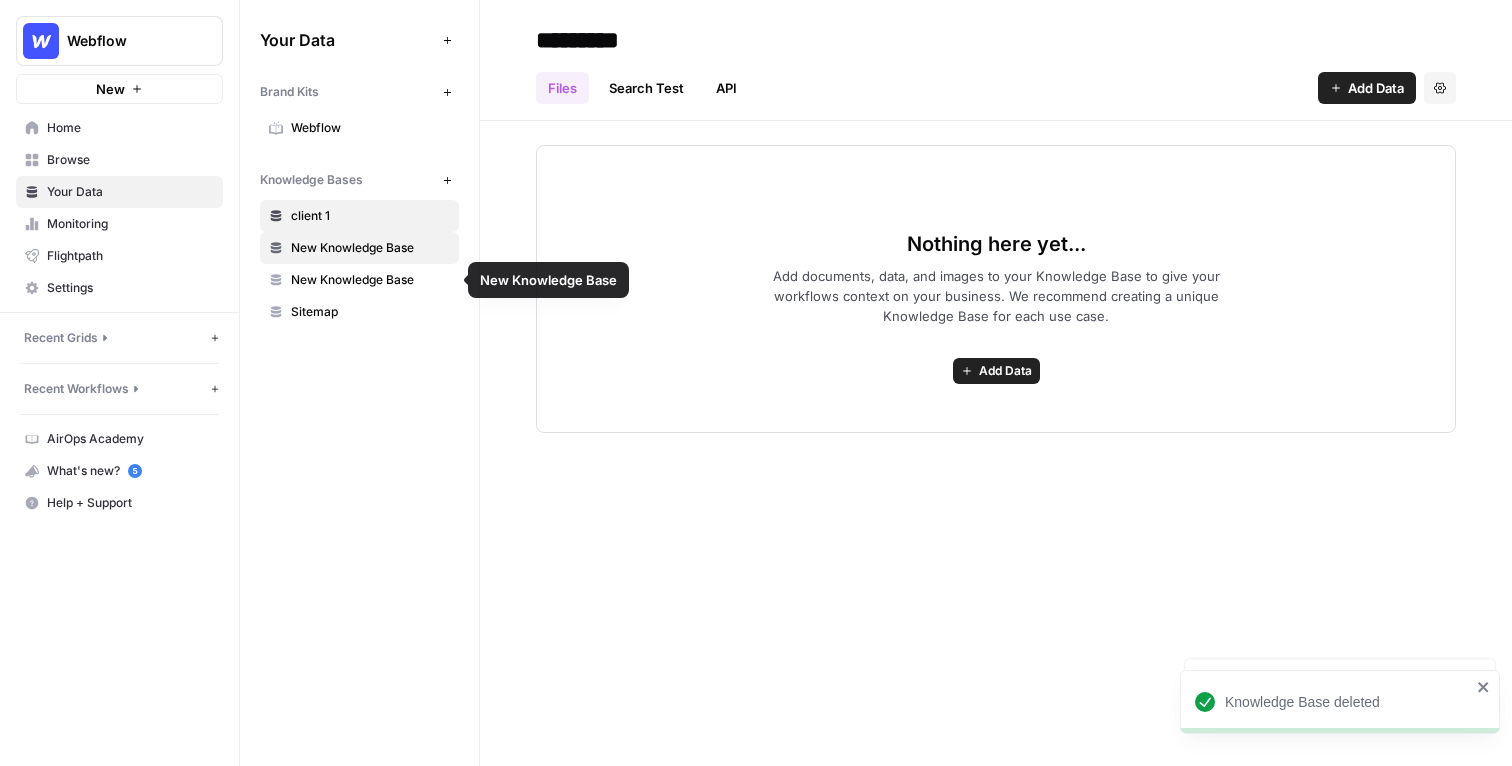 click on "New Knowledge Base" at bounding box center (370, 248) 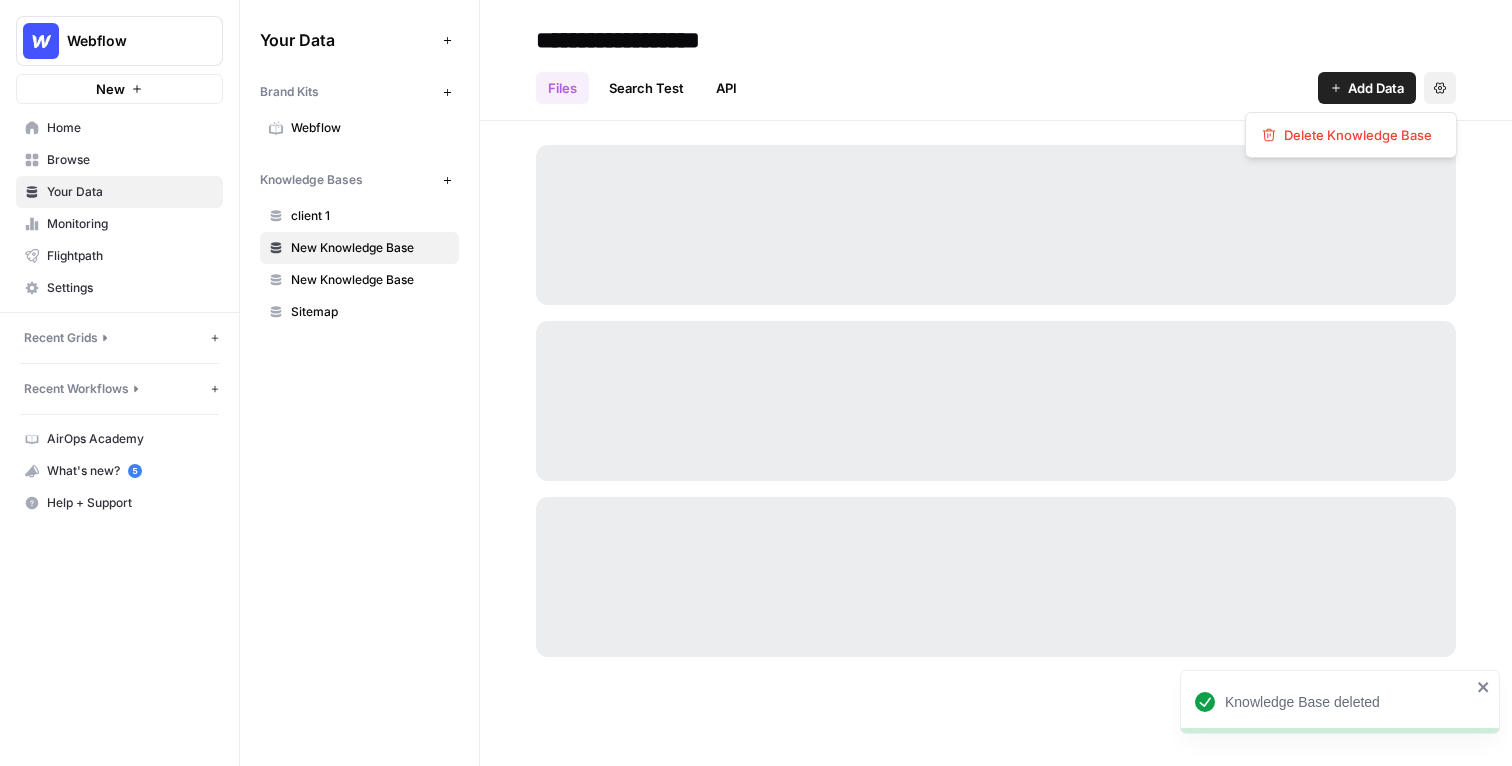 click 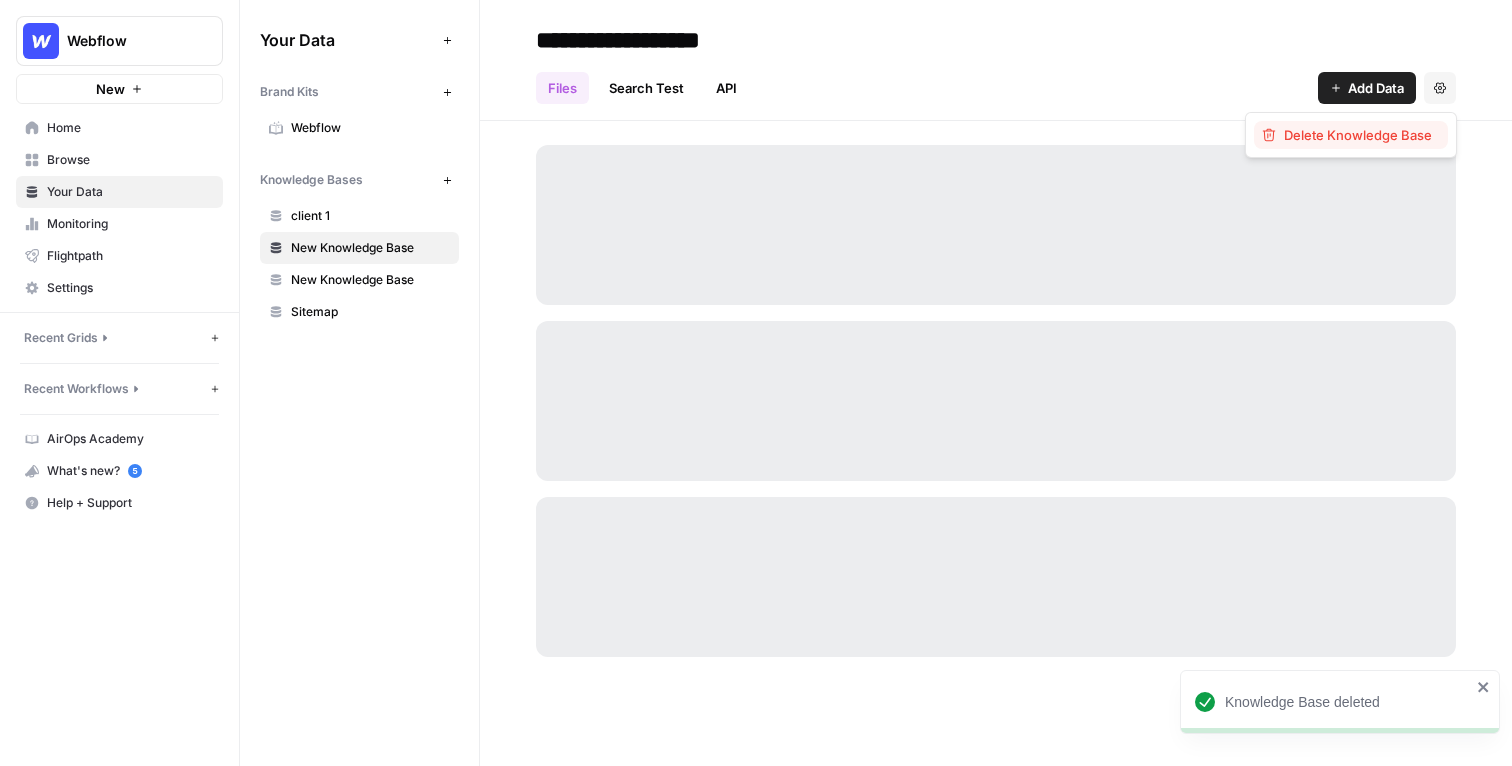 click on "Delete Knowledge Base" at bounding box center [1358, 135] 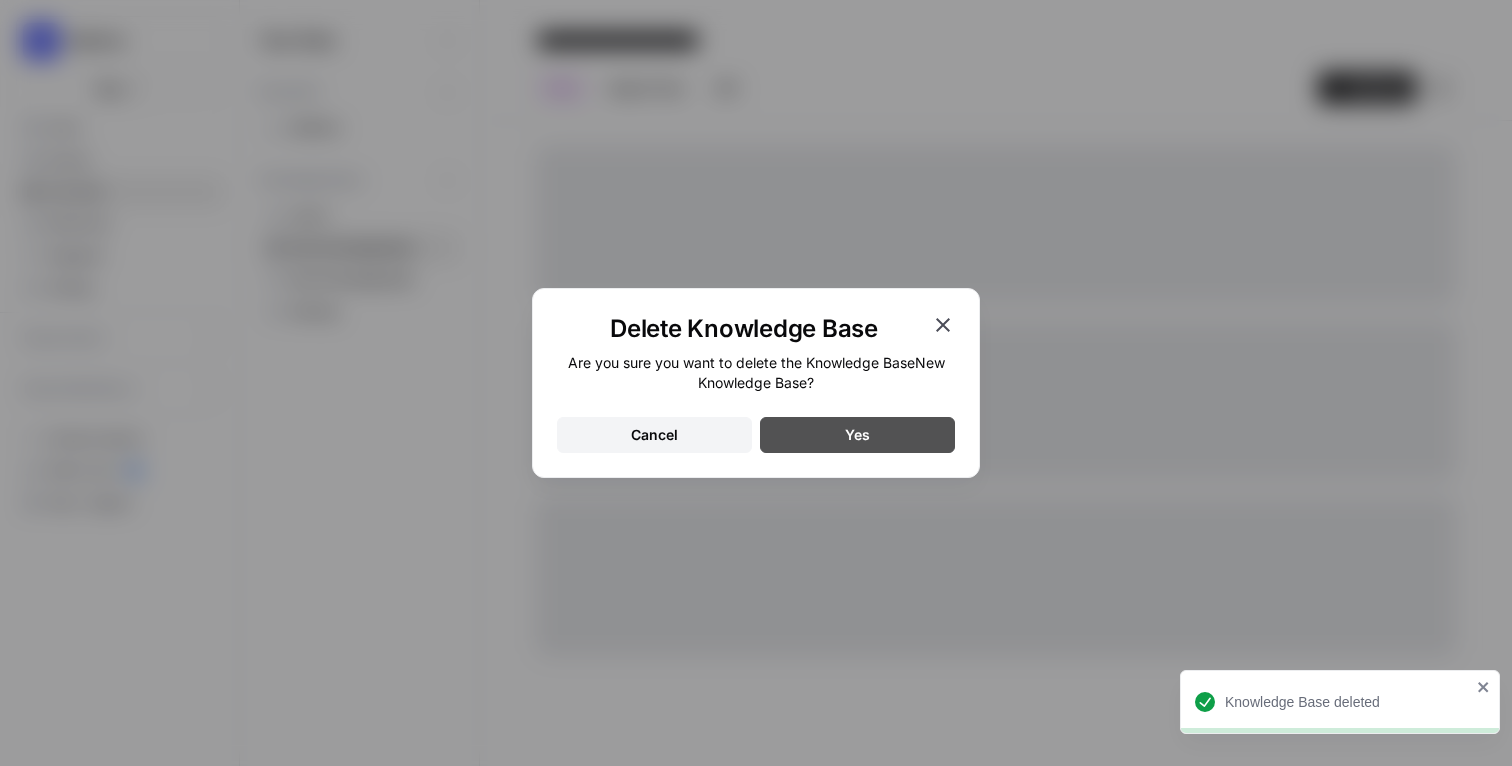 click on "Yes" at bounding box center (857, 435) 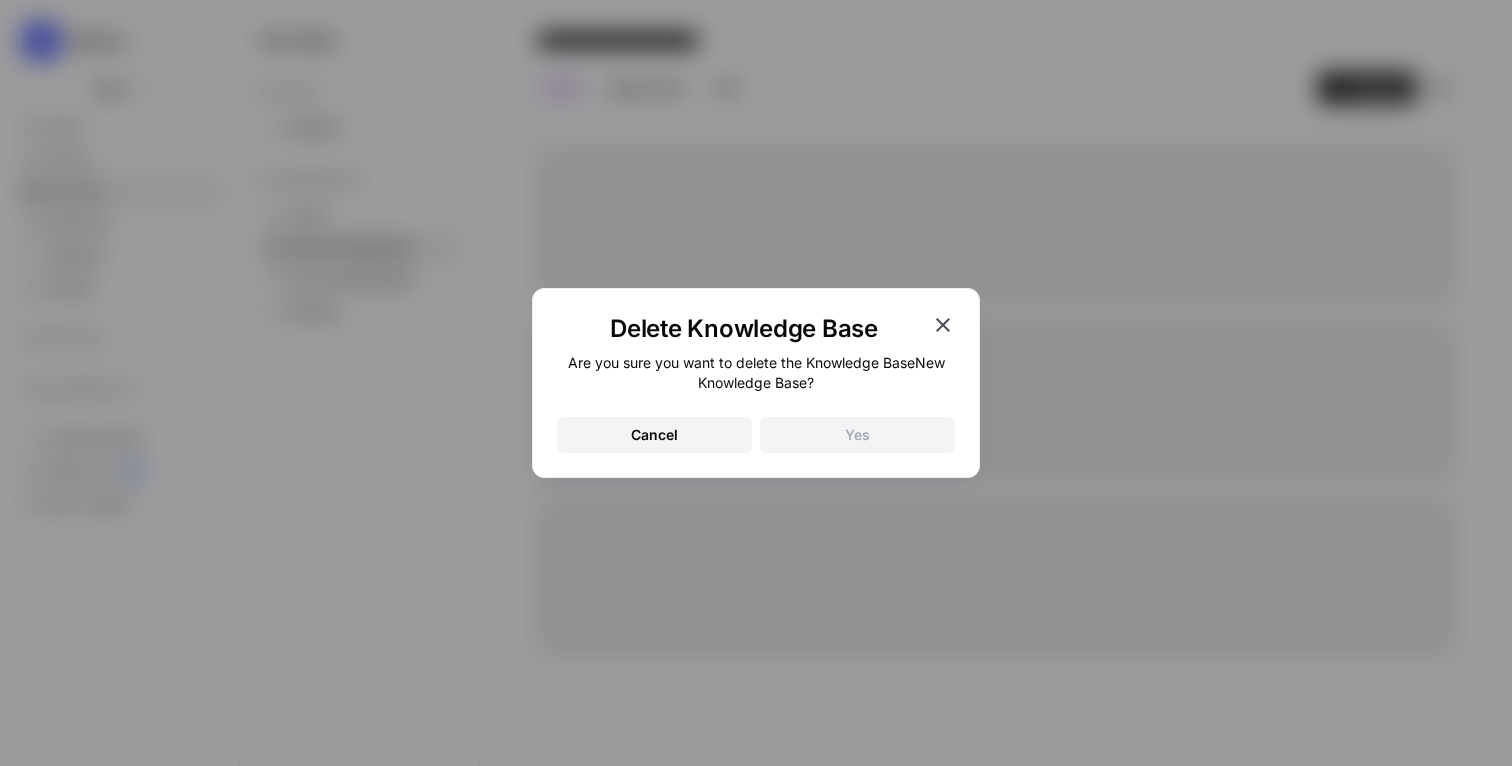 click 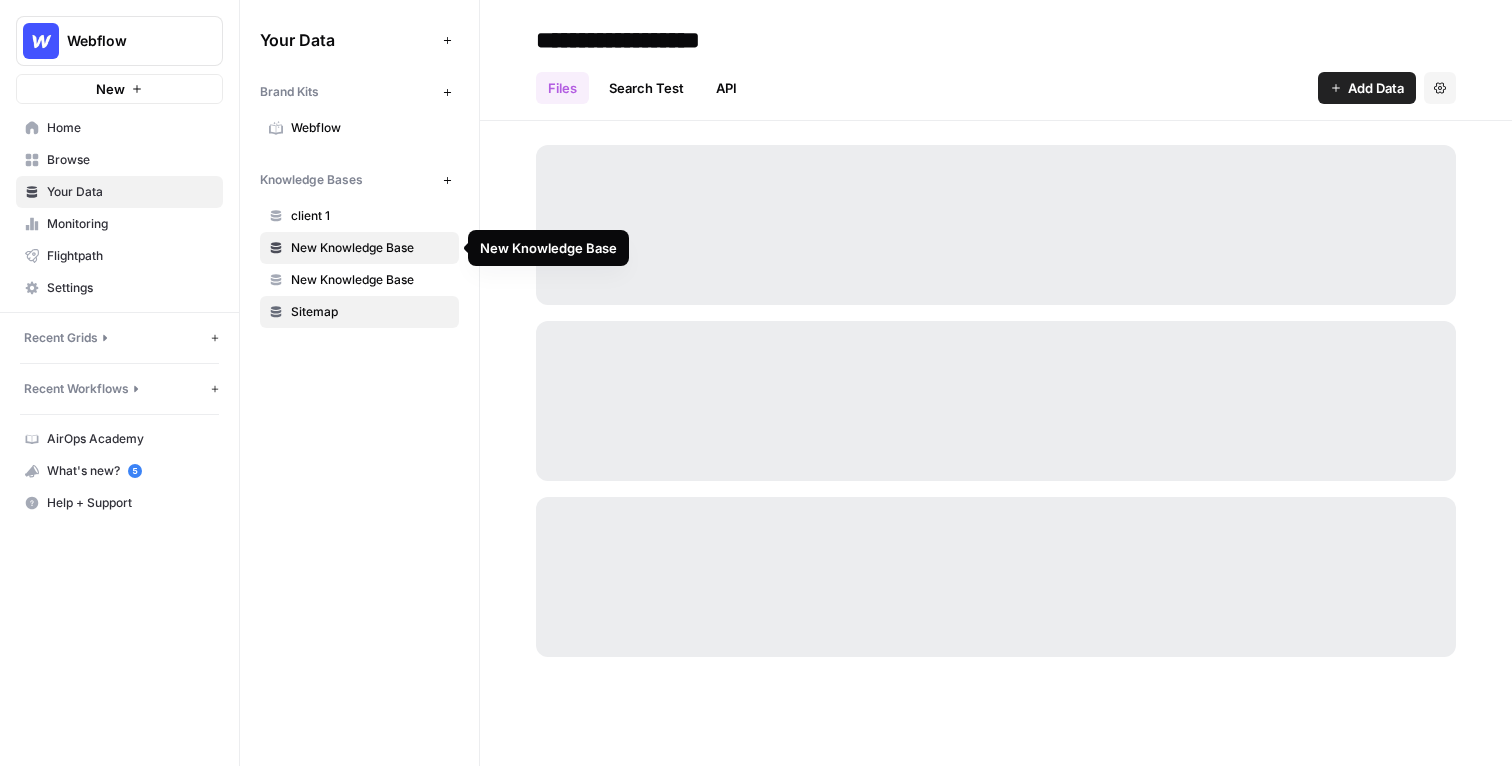 click on "Sitemap" at bounding box center (370, 312) 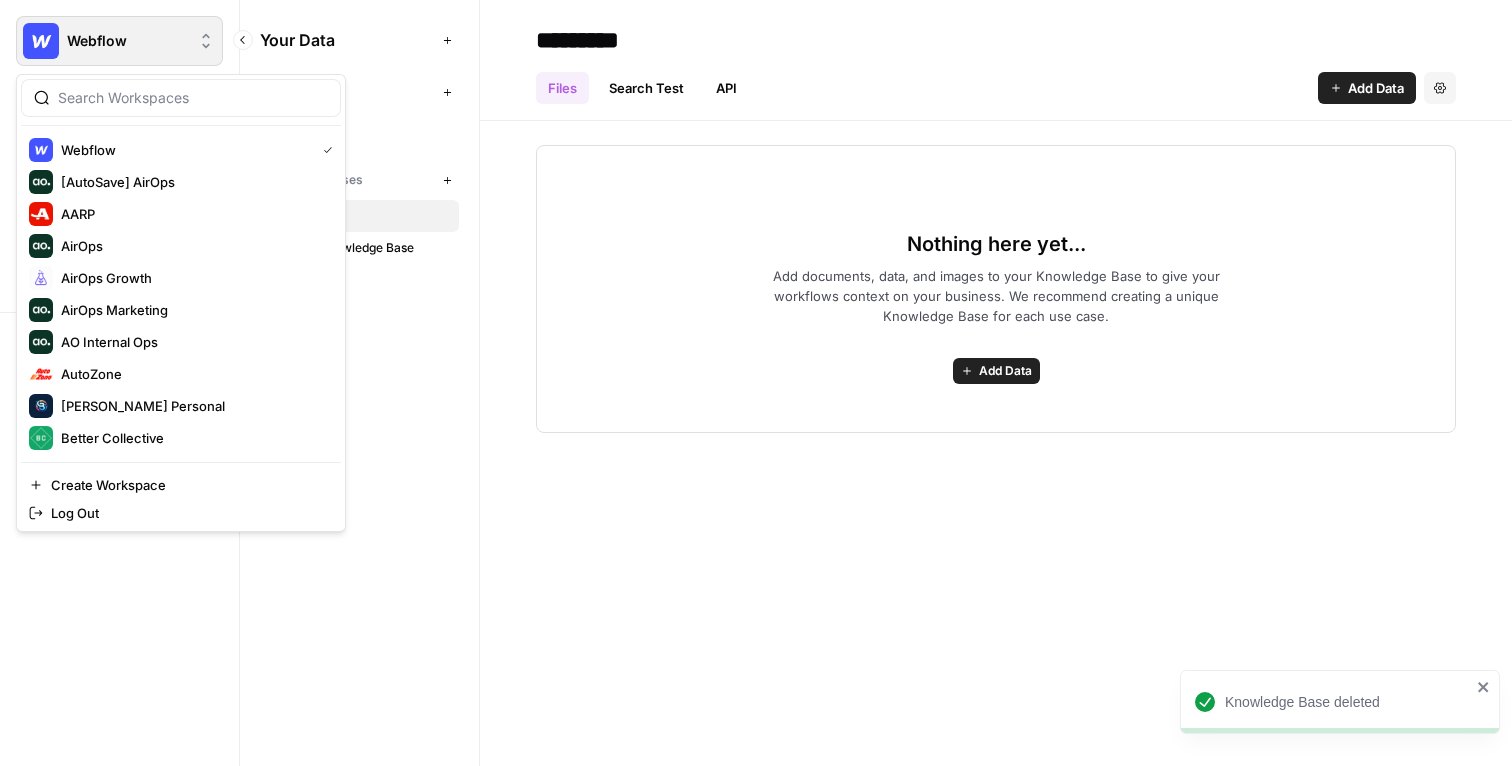 click on "Webflow" at bounding box center (127, 41) 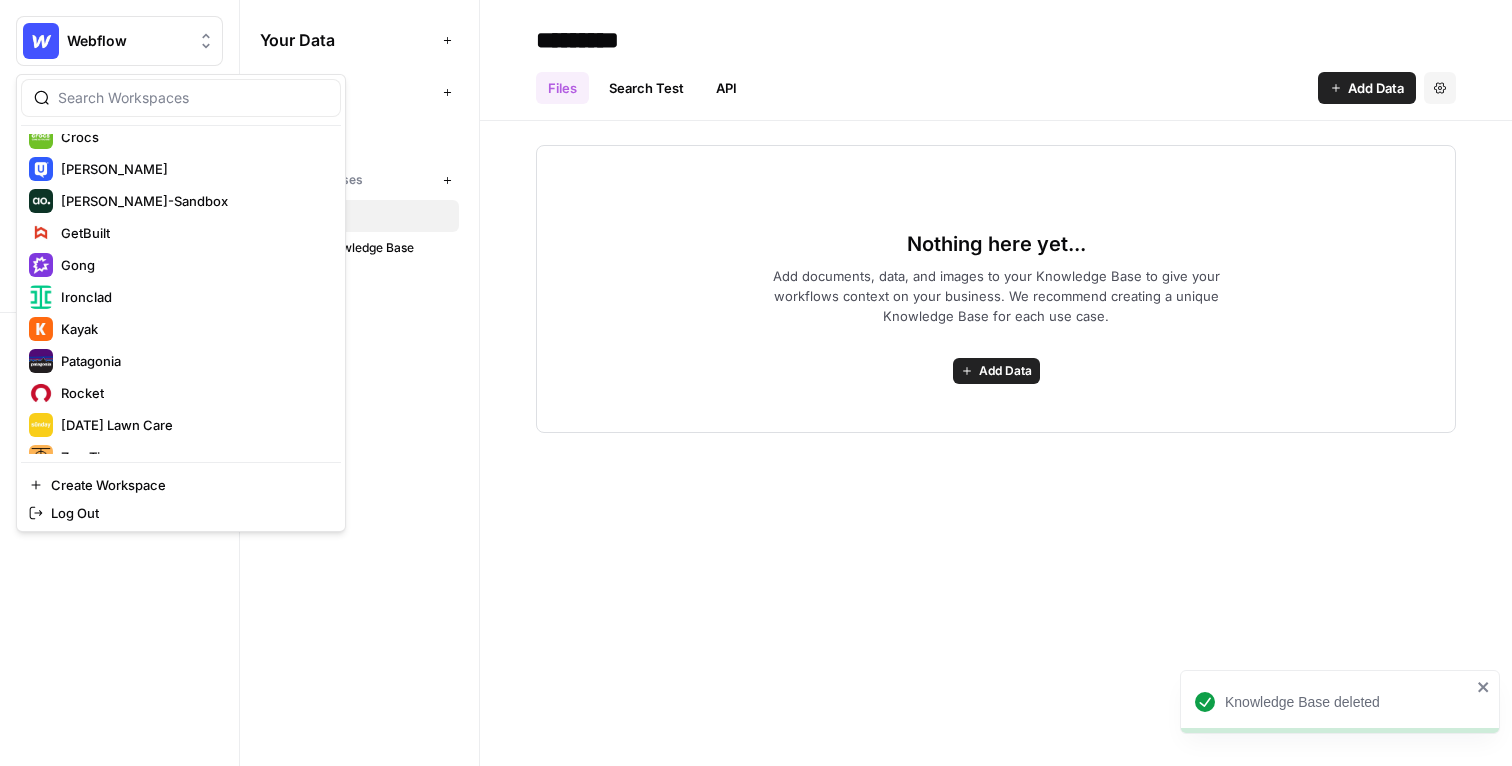 scroll, scrollTop: 384, scrollLeft: 0, axis: vertical 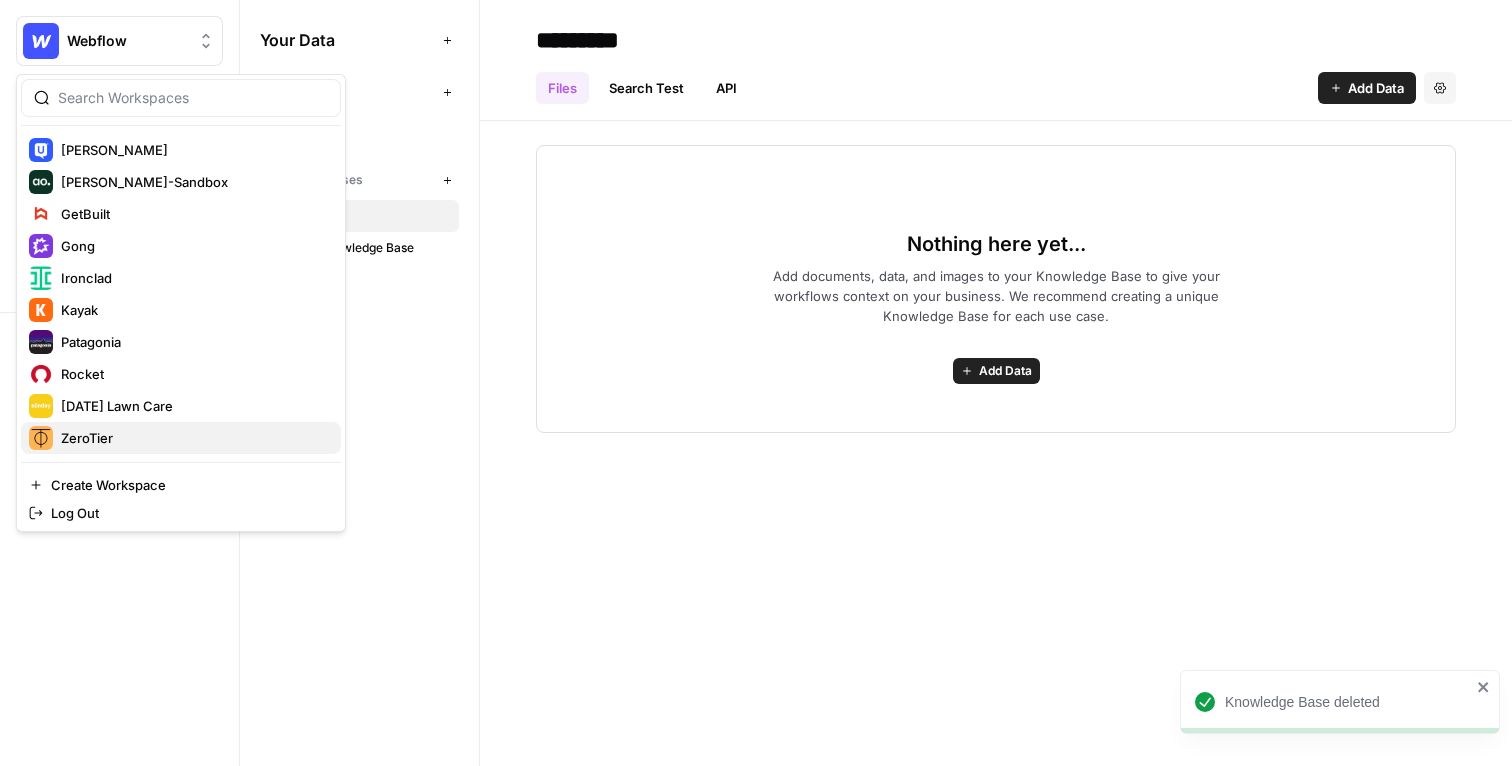 click on "ZeroTier" at bounding box center [87, 438] 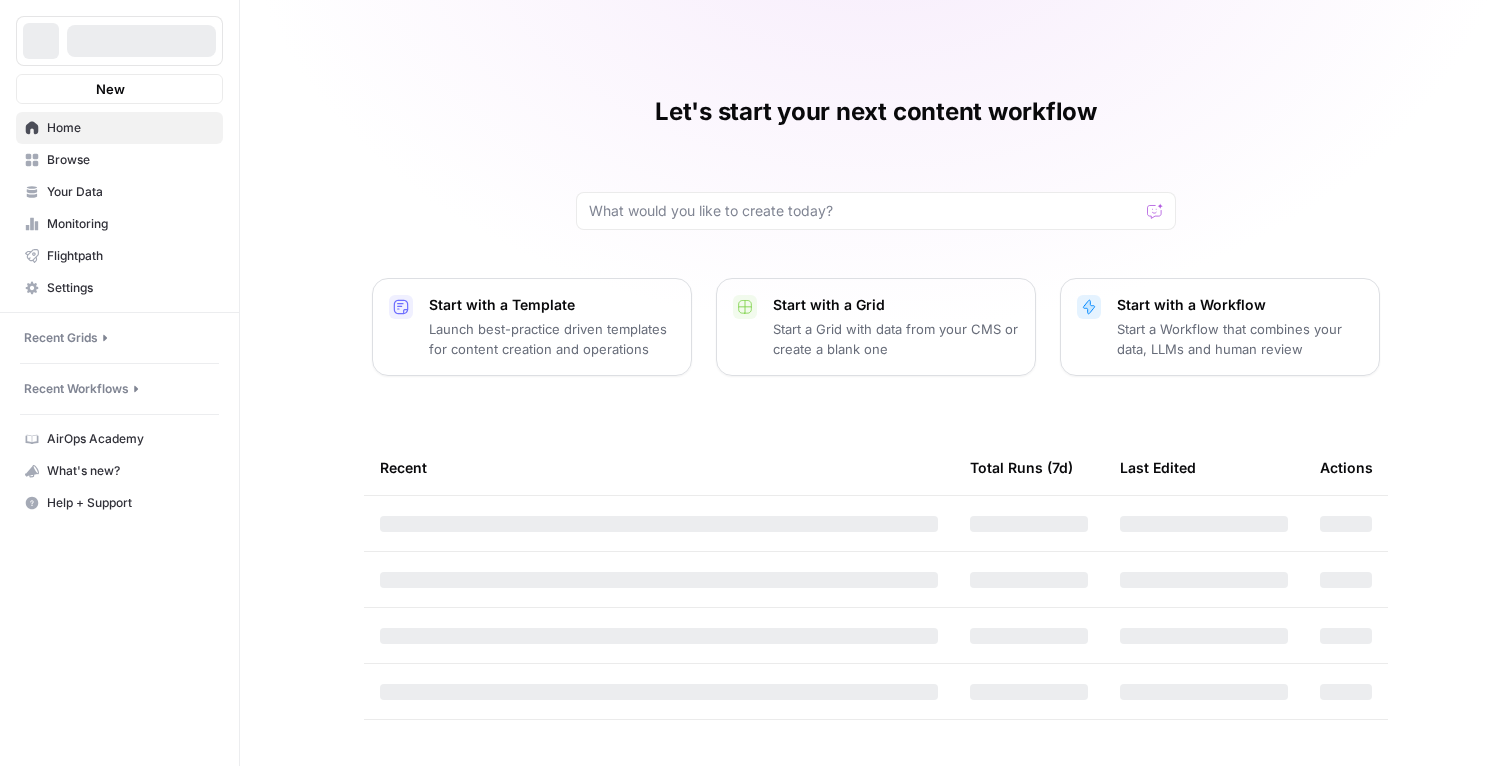 scroll, scrollTop: 0, scrollLeft: 0, axis: both 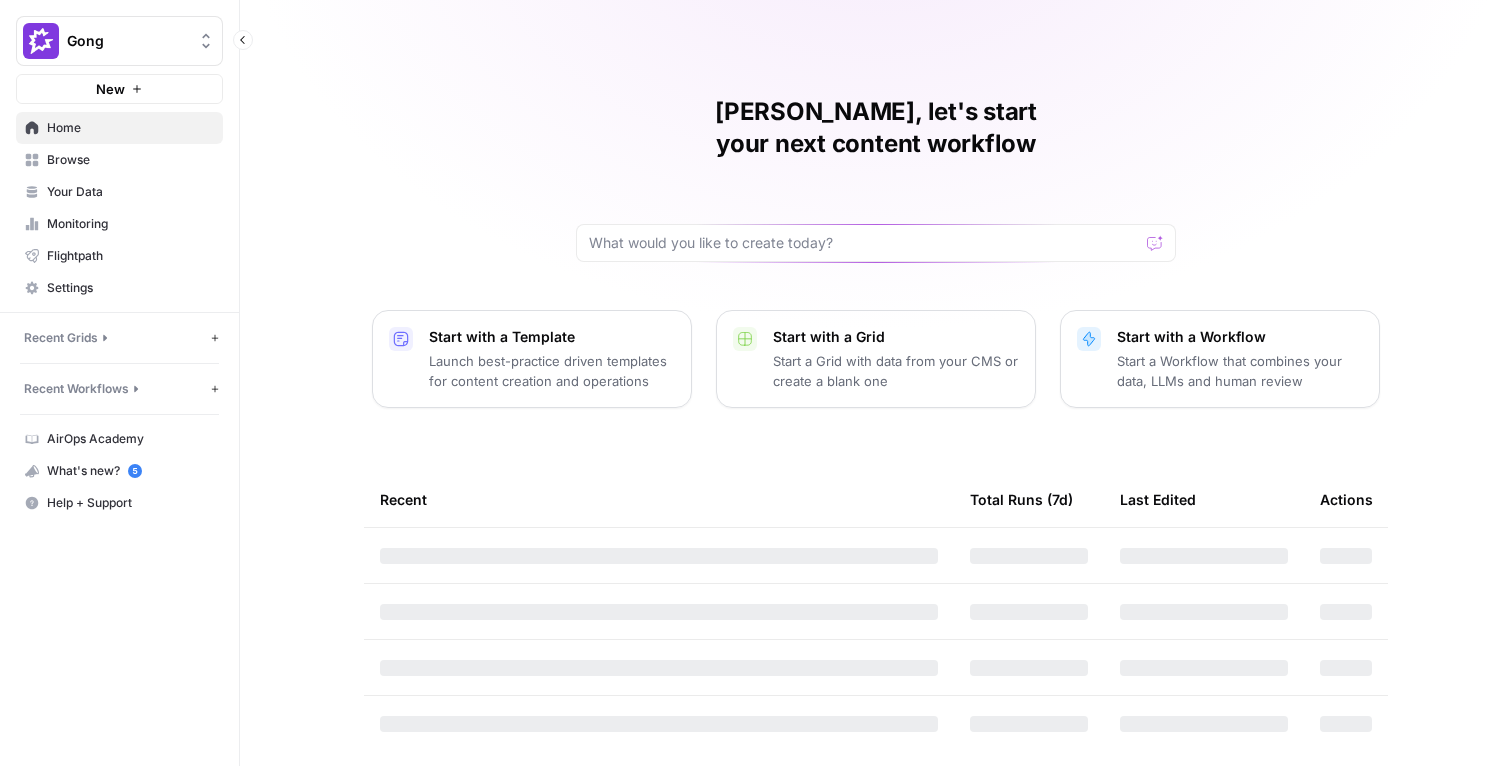 click 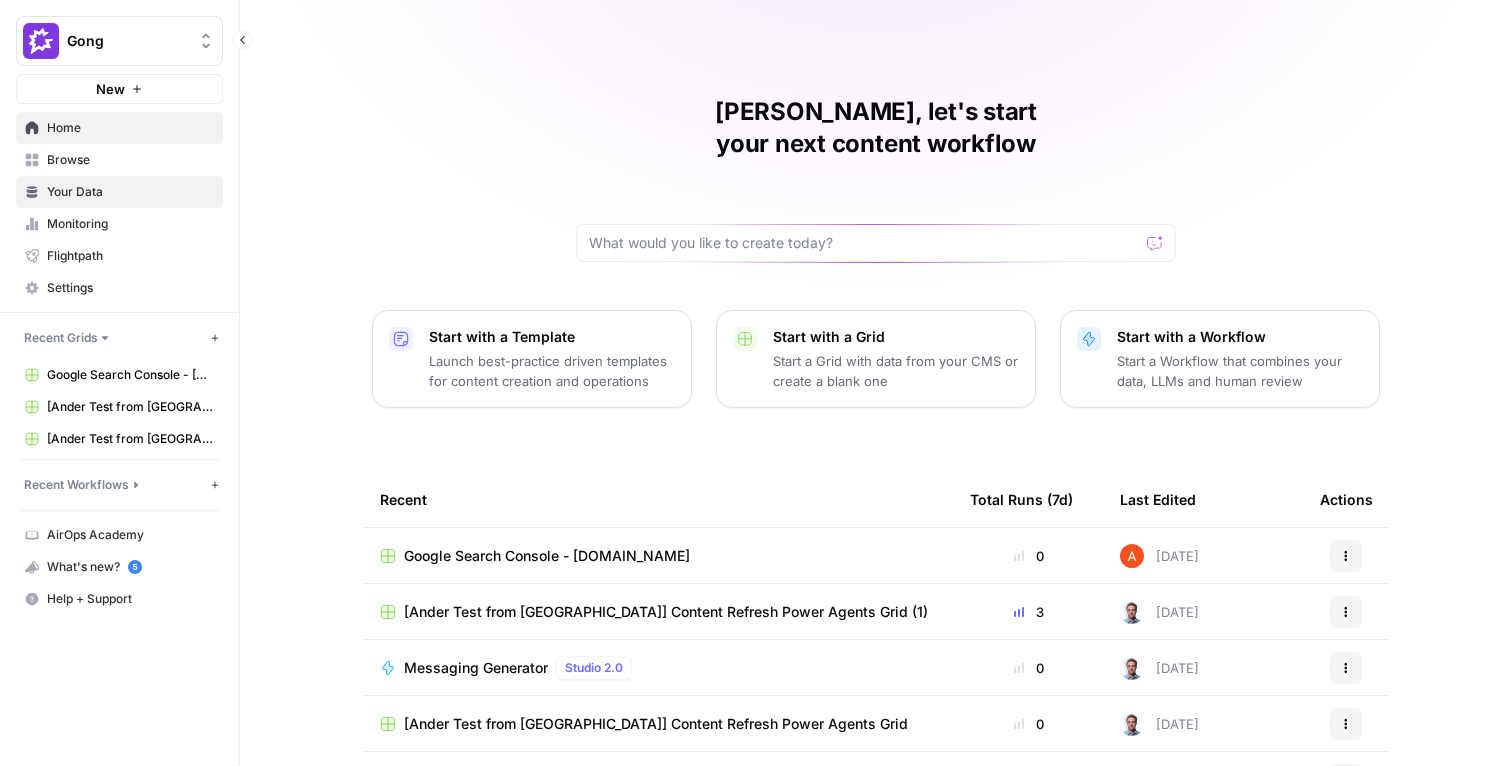 click on "Your Data" at bounding box center (119, 192) 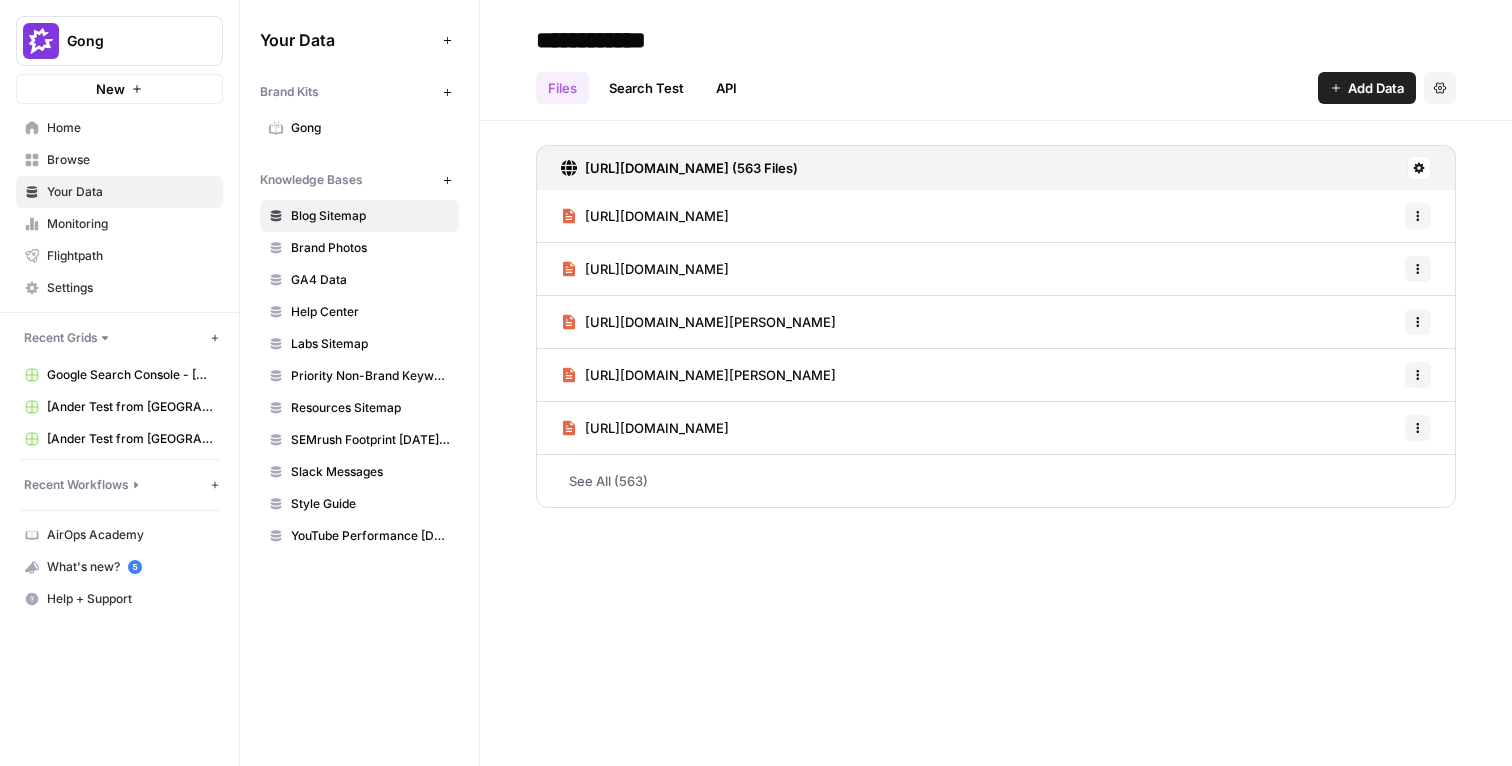 click on "http://www.gong.io/sitemap.xml (563 Files) https://www.gong.io/blog/author/tal-fishlergong-io/ Options https://www.gong.io/blog/author/omer-krugmangong-io/ Options https://www.gong.io/blog/author/nehal-tenanygong-io/ Options https://www.gong.io/blog/author/molly-kipnisgong-io/ Options https://www.gong.io/blog/author/luciano-scalagong-io/ Options See All (563)" at bounding box center (996, 322) 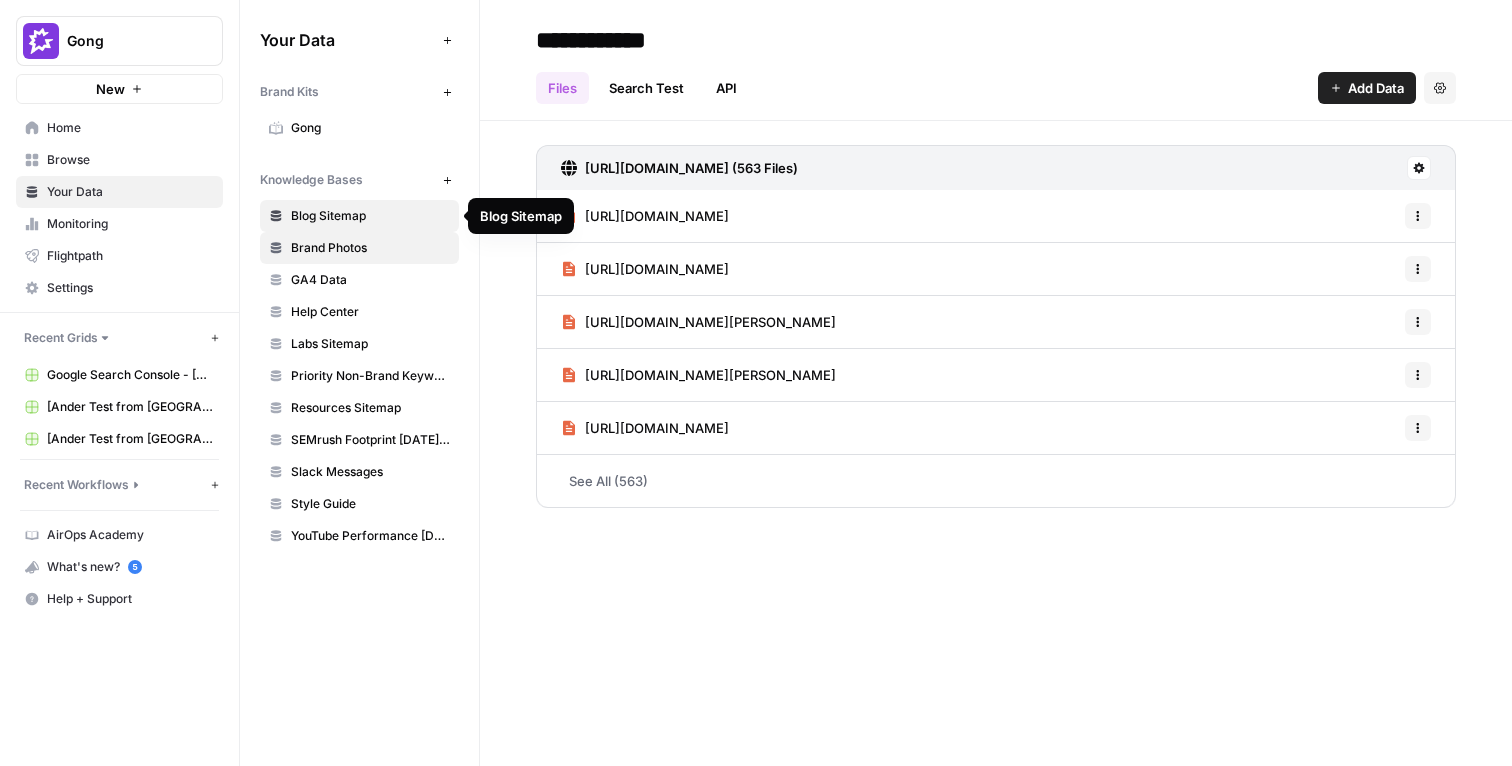 click on "Brand Photos" at bounding box center [370, 248] 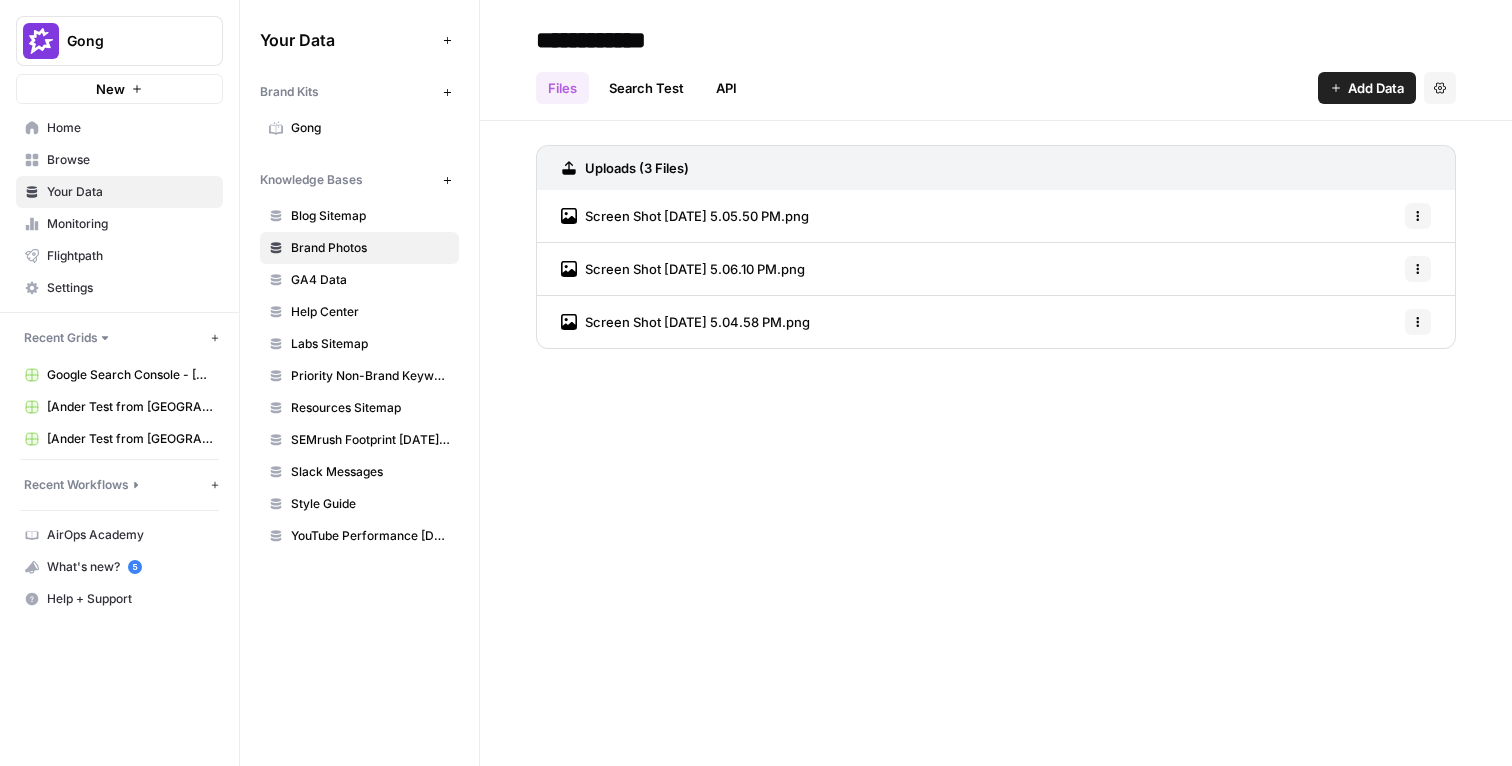 click on "Uploads (3 Files) Screen Shot 2025-03-04 at 5.05.50 PM.png Options Screen Shot 2025-03-04 at 5.06.10 PM.png Options Screen Shot 2025-03-04 at 5.04.58 PM.png Options" at bounding box center (996, 243) 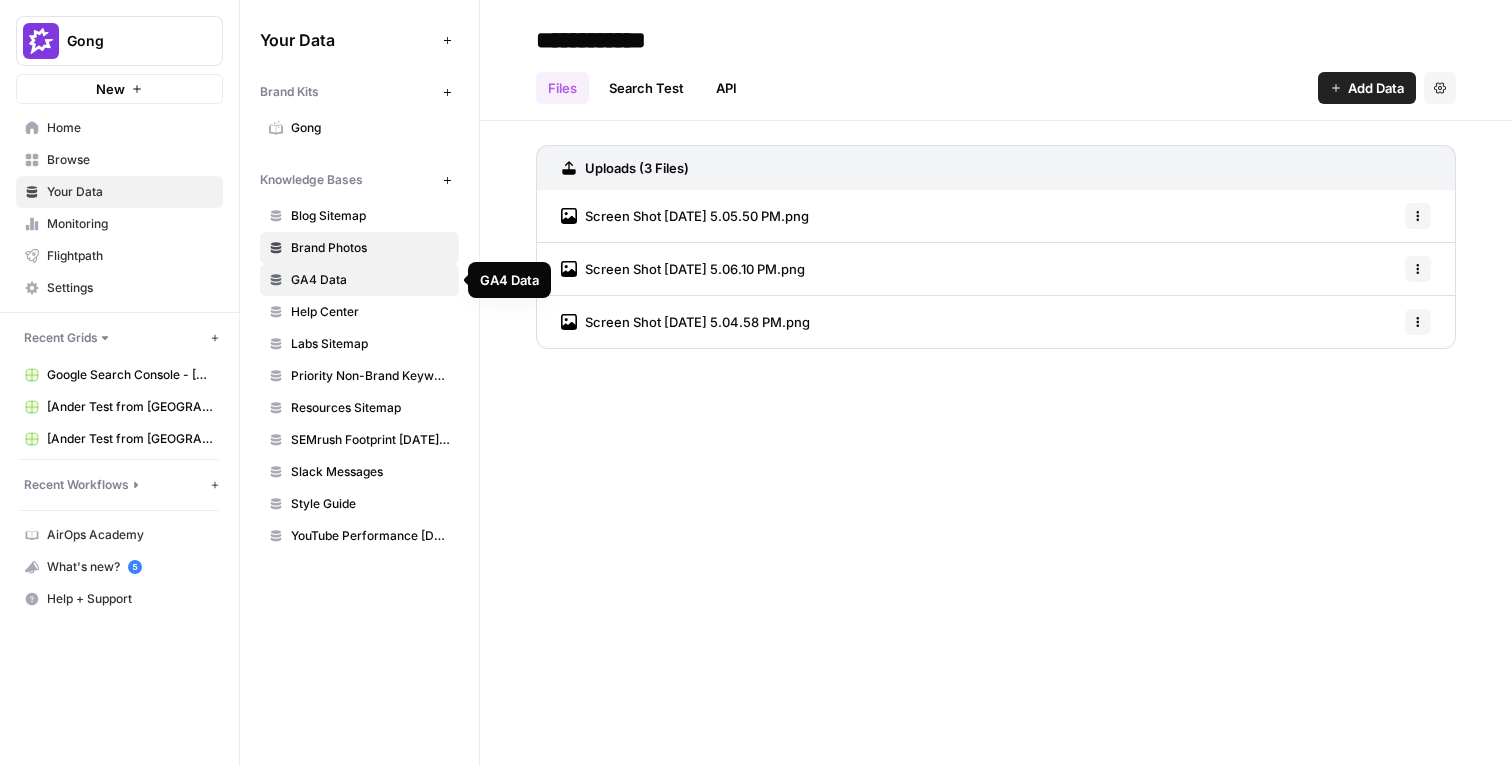 click on "GA4 Data" at bounding box center [370, 280] 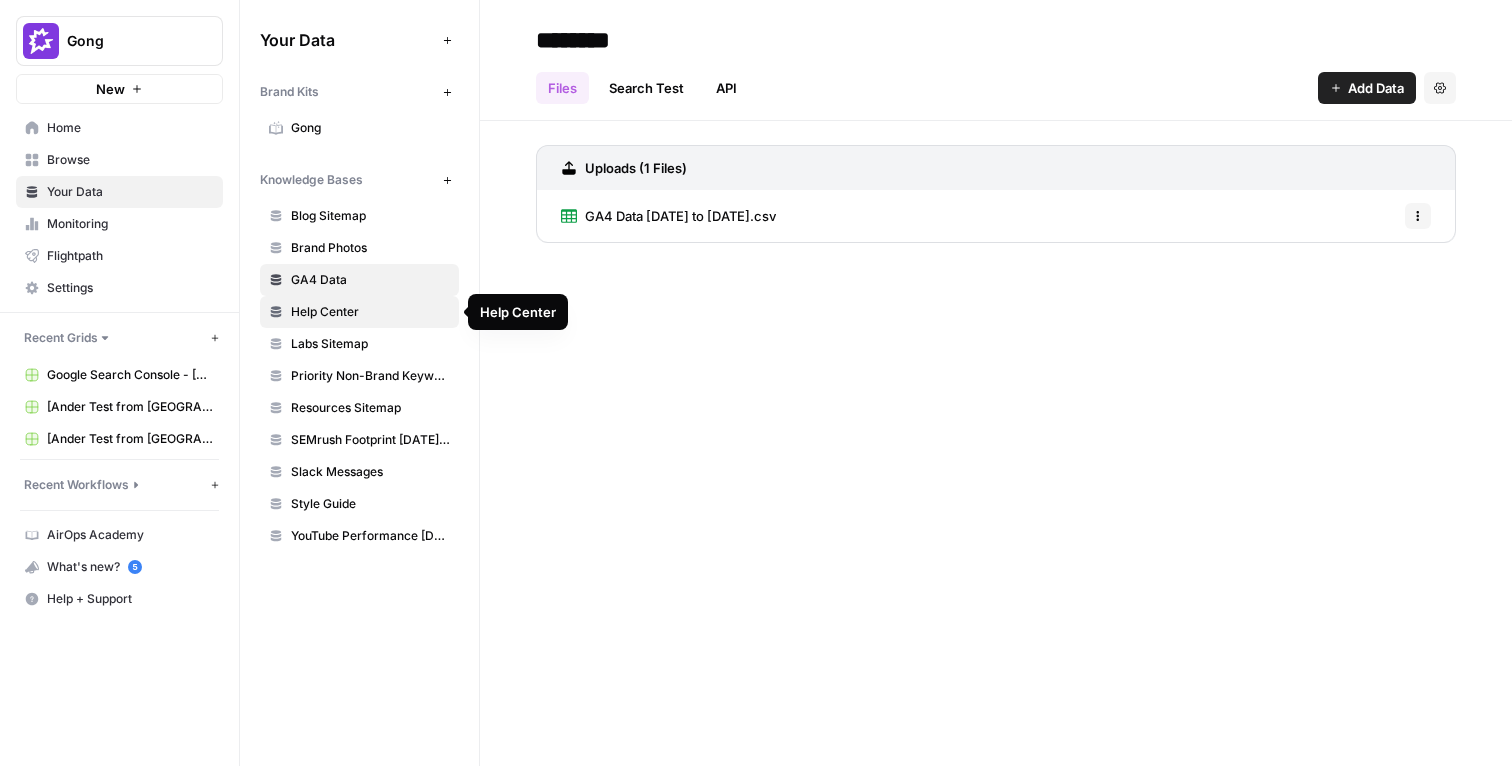 click on "Help Center" at bounding box center [370, 312] 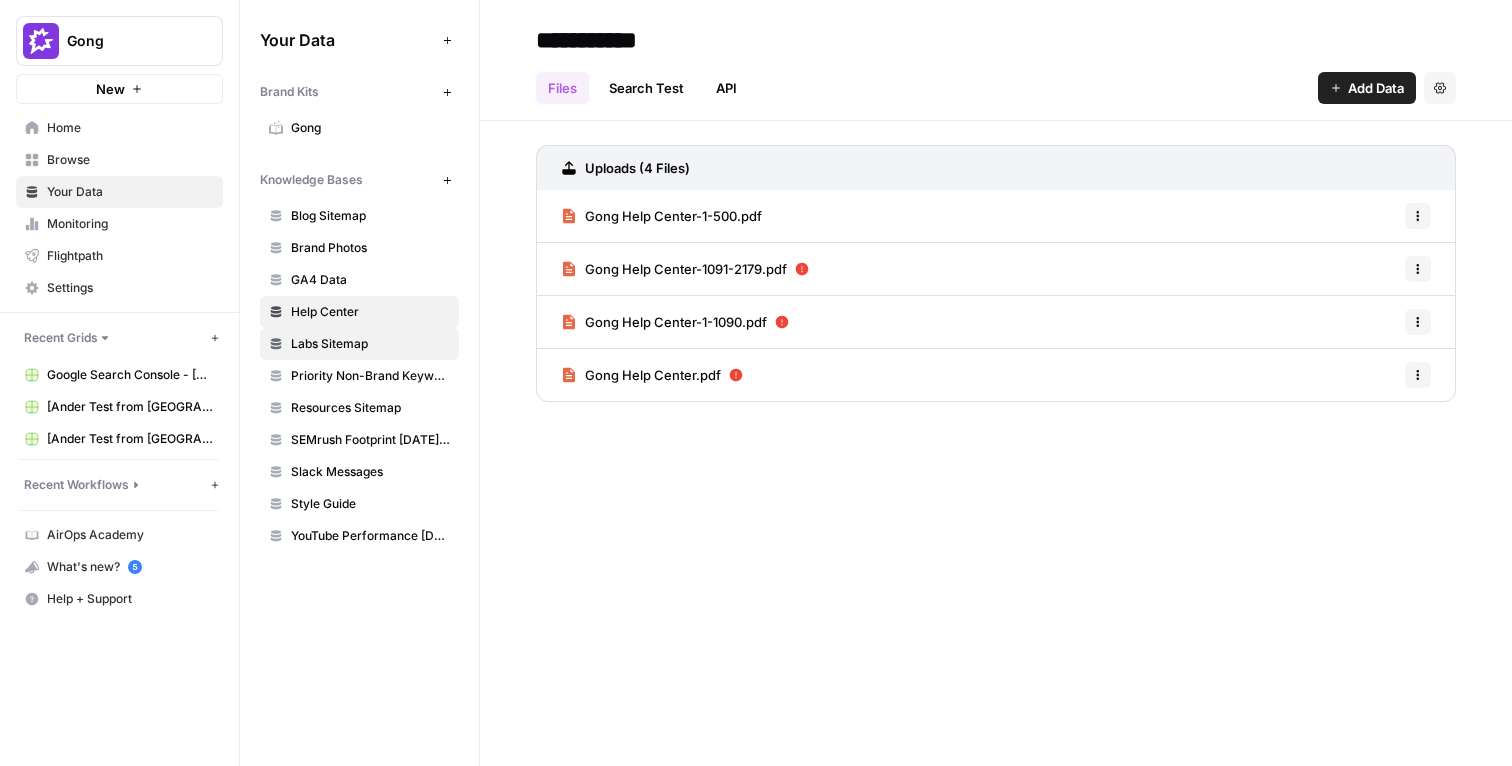 click on "Labs Sitemap" at bounding box center [370, 344] 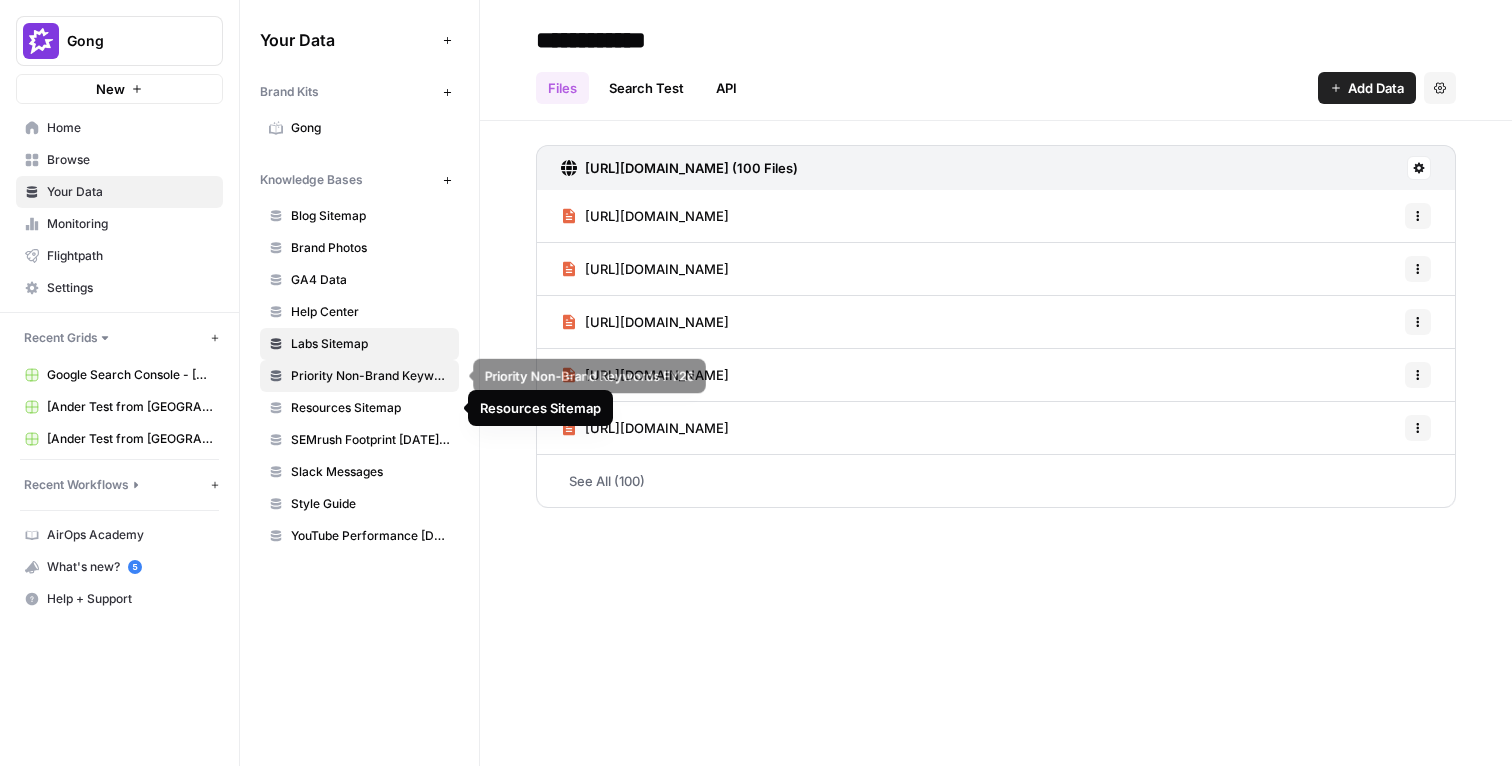click on "Priority Non-Brand Keywords FY26" at bounding box center (370, 376) 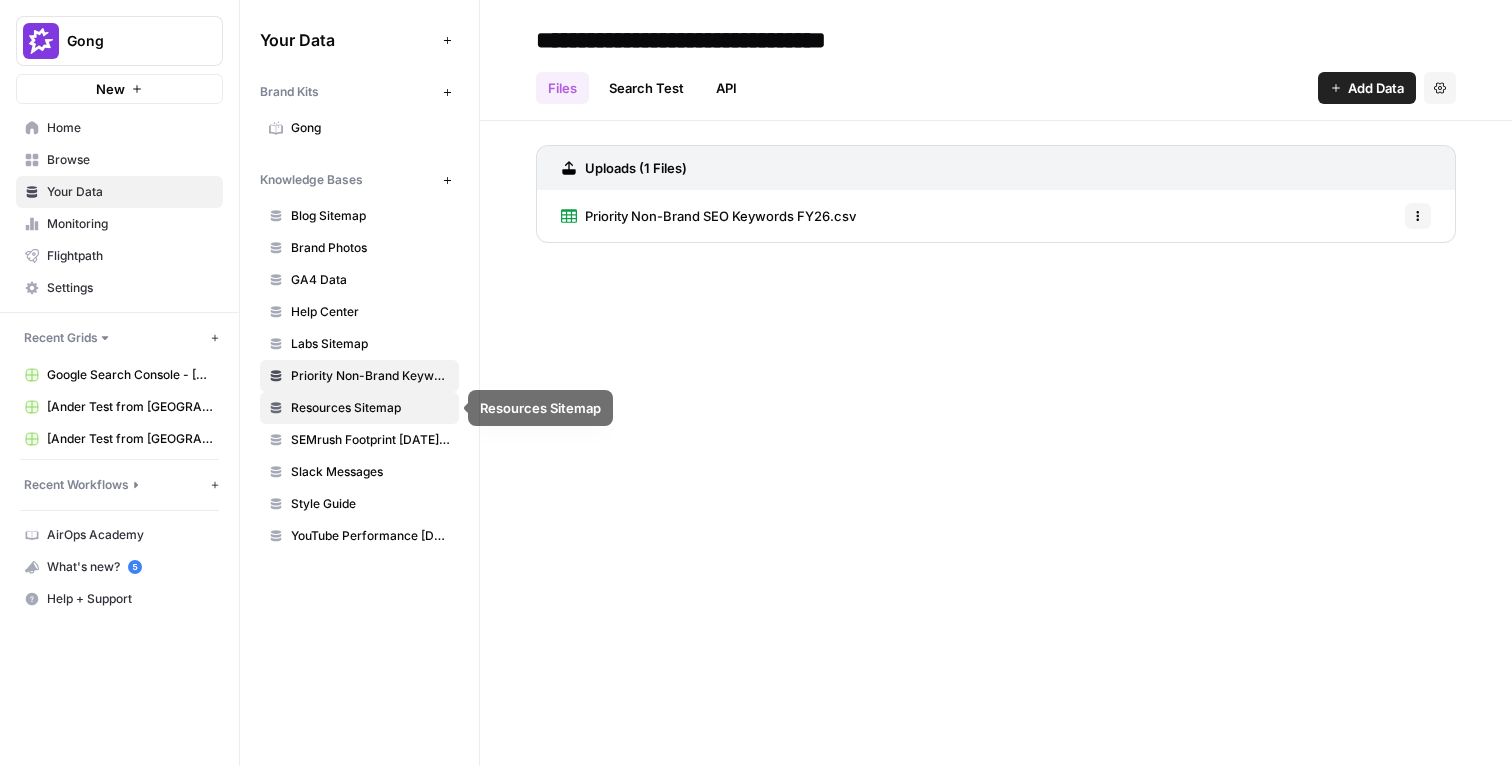 click on "Resources Sitemap" at bounding box center (370, 408) 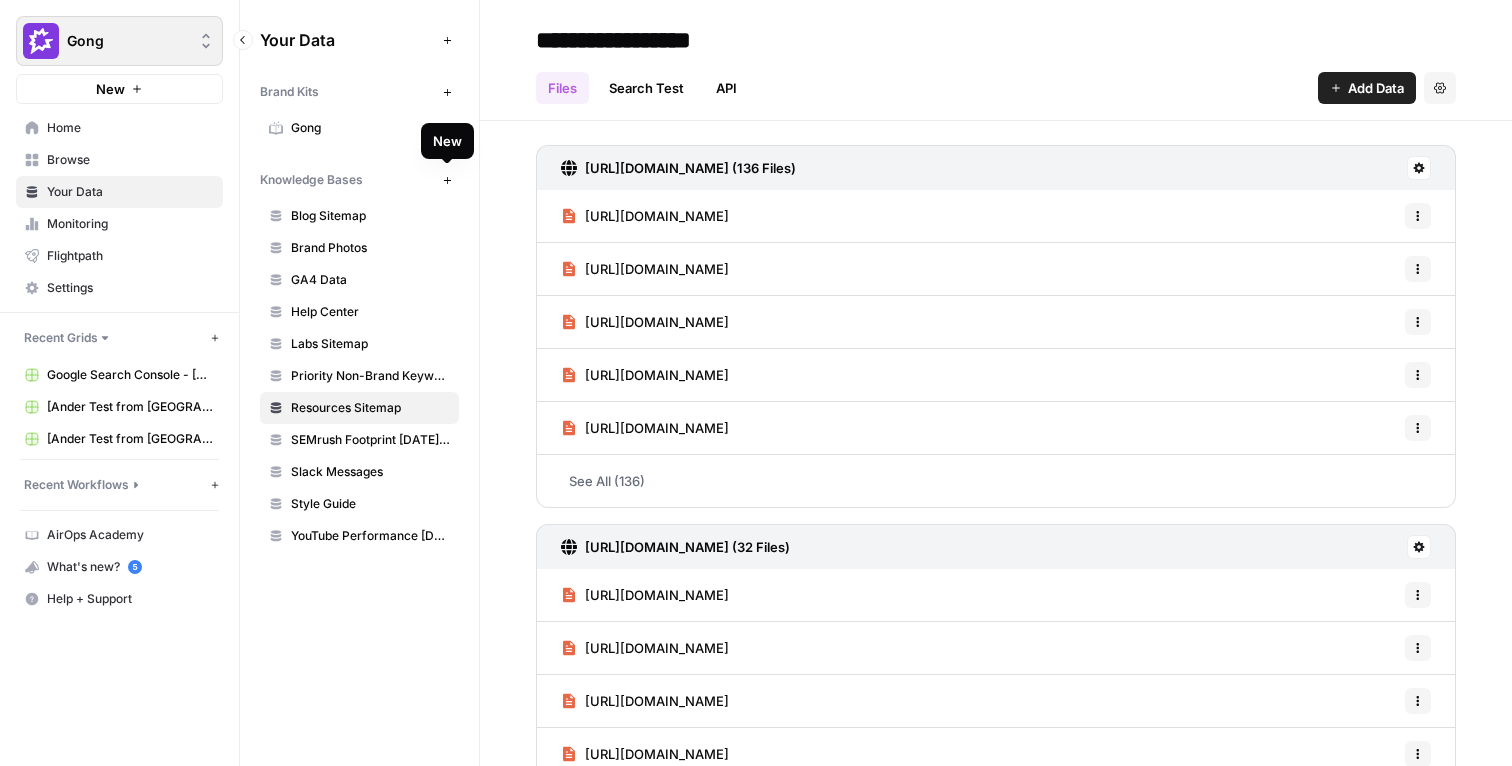 click on "Gong" at bounding box center [119, 41] 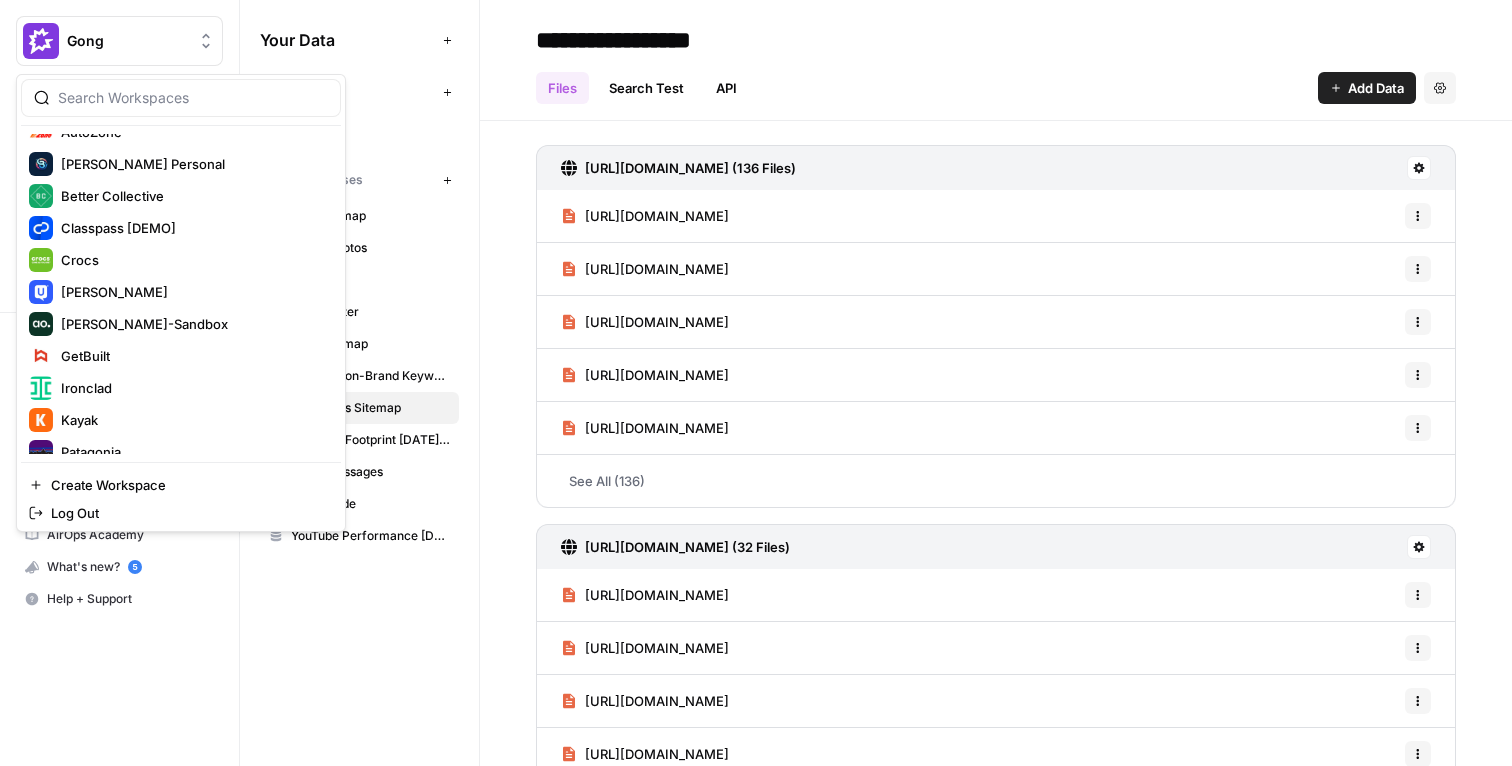 scroll, scrollTop: 384, scrollLeft: 0, axis: vertical 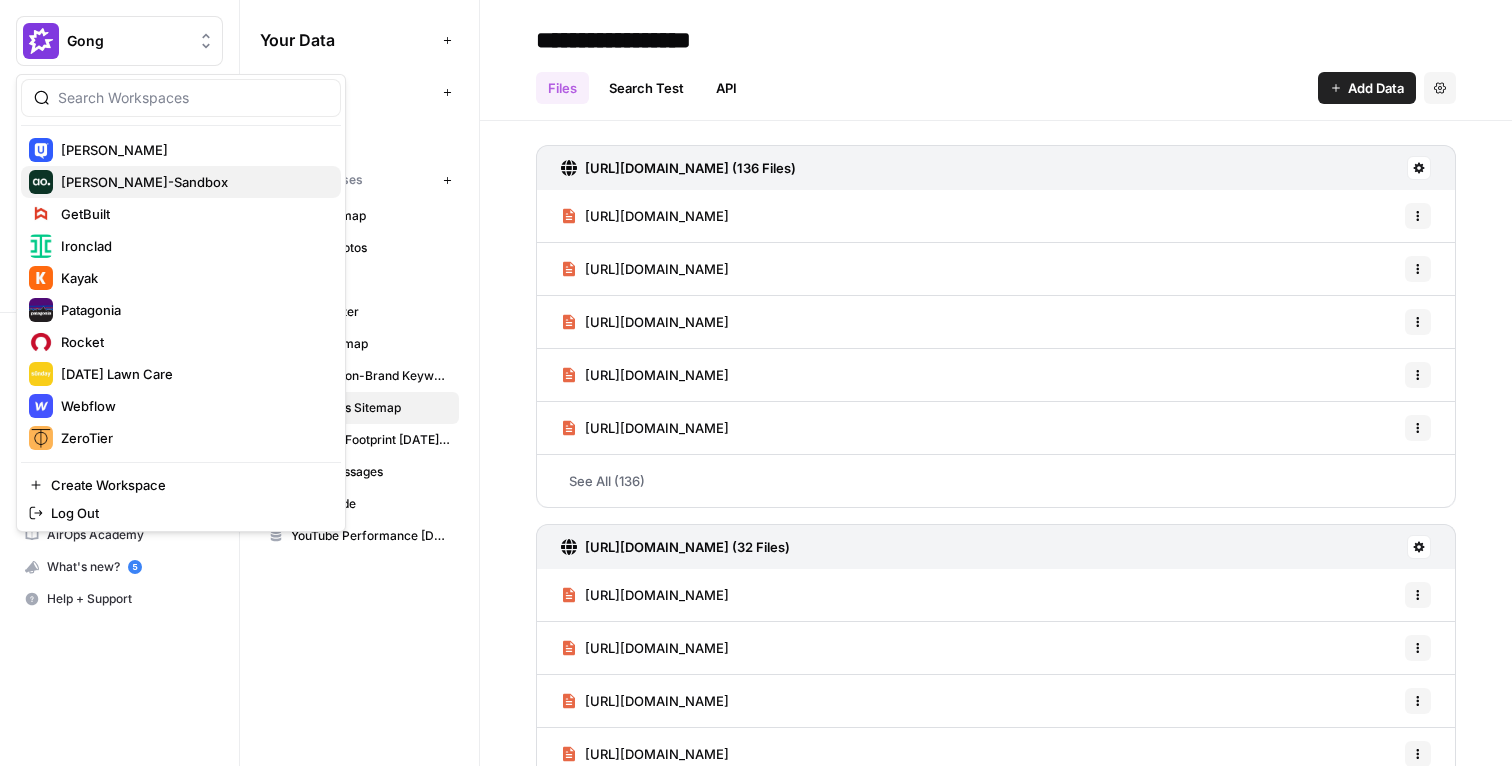 click on "[PERSON_NAME]-Sandbox" at bounding box center (144, 182) 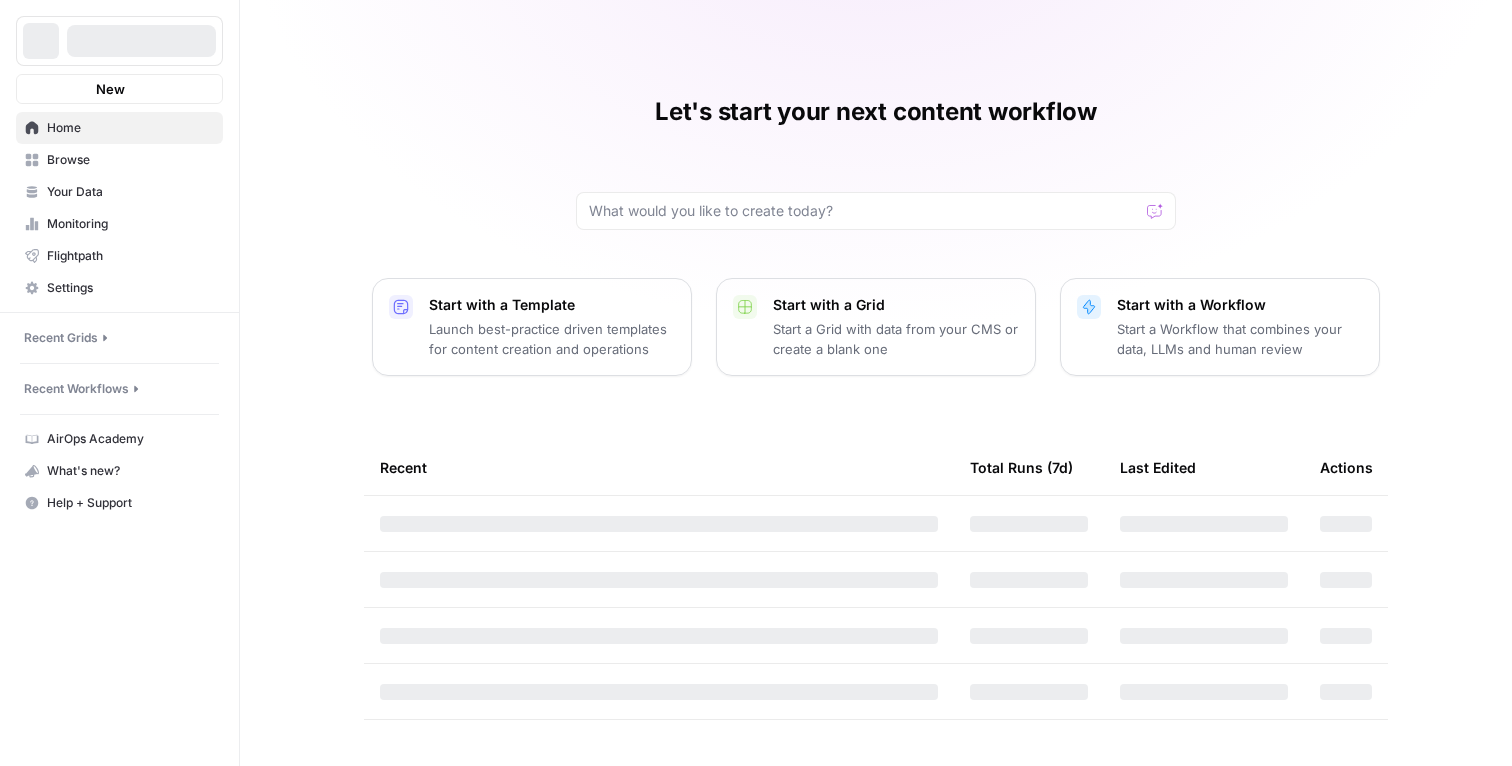 scroll, scrollTop: 0, scrollLeft: 0, axis: both 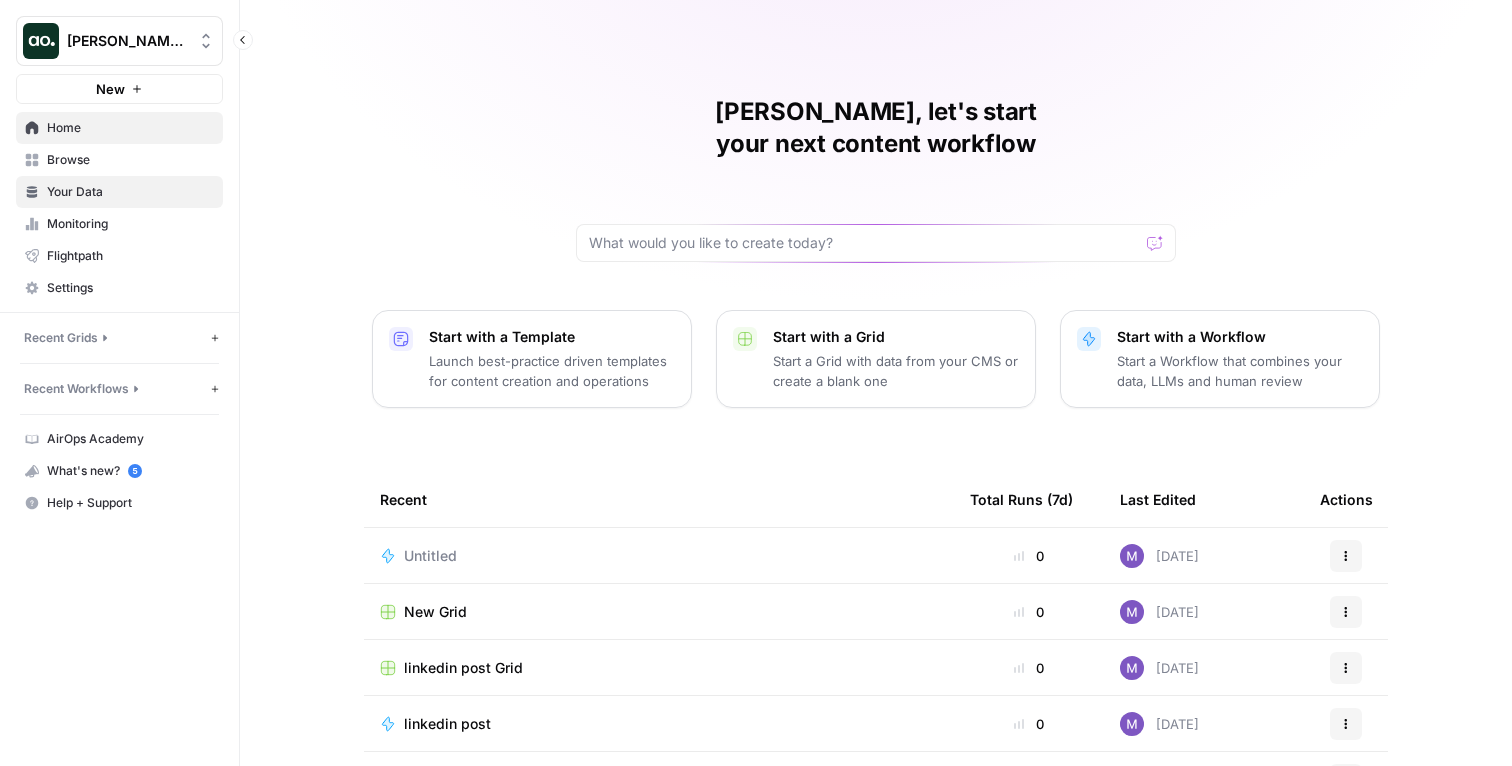 click on "Your Data" at bounding box center [119, 192] 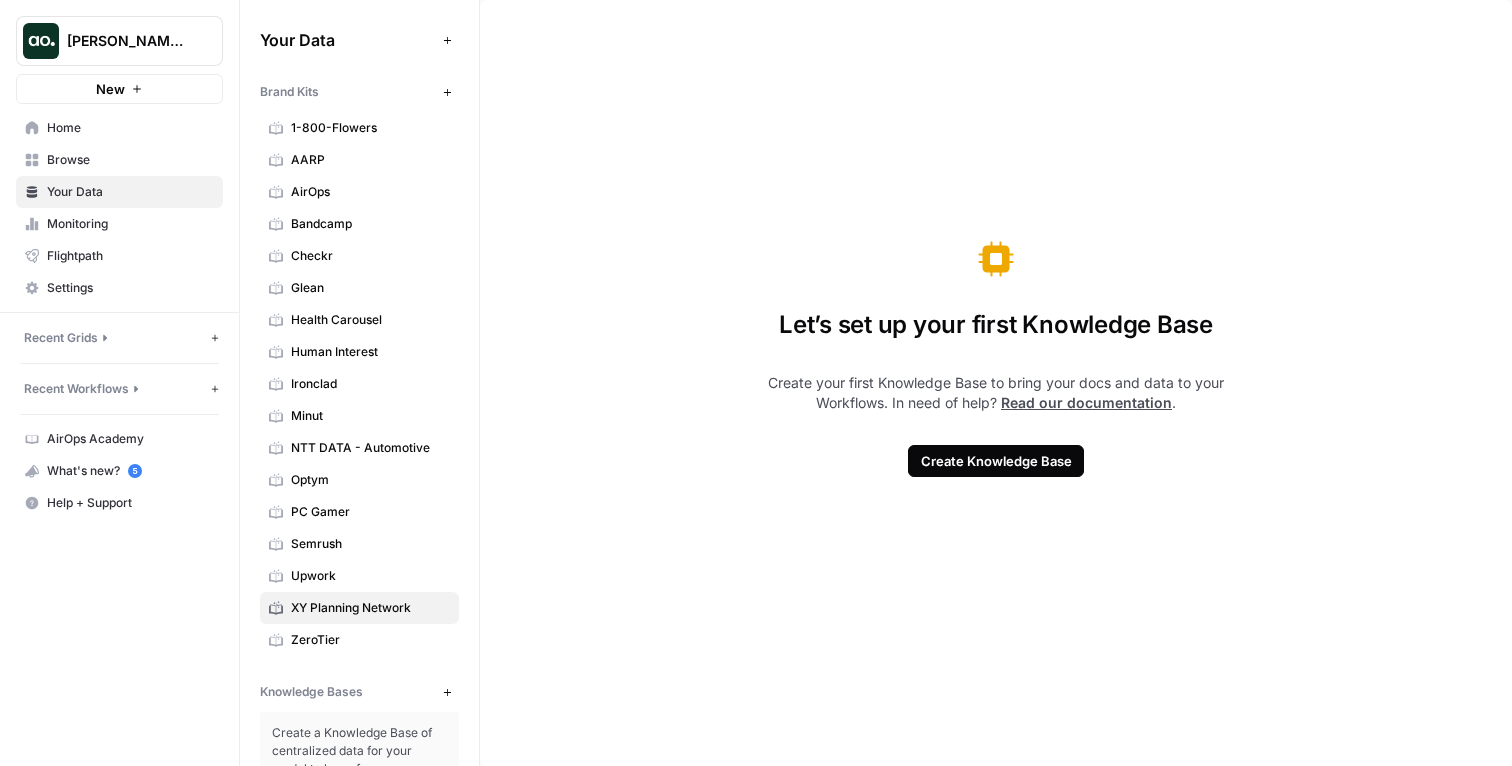 scroll, scrollTop: 88, scrollLeft: 0, axis: vertical 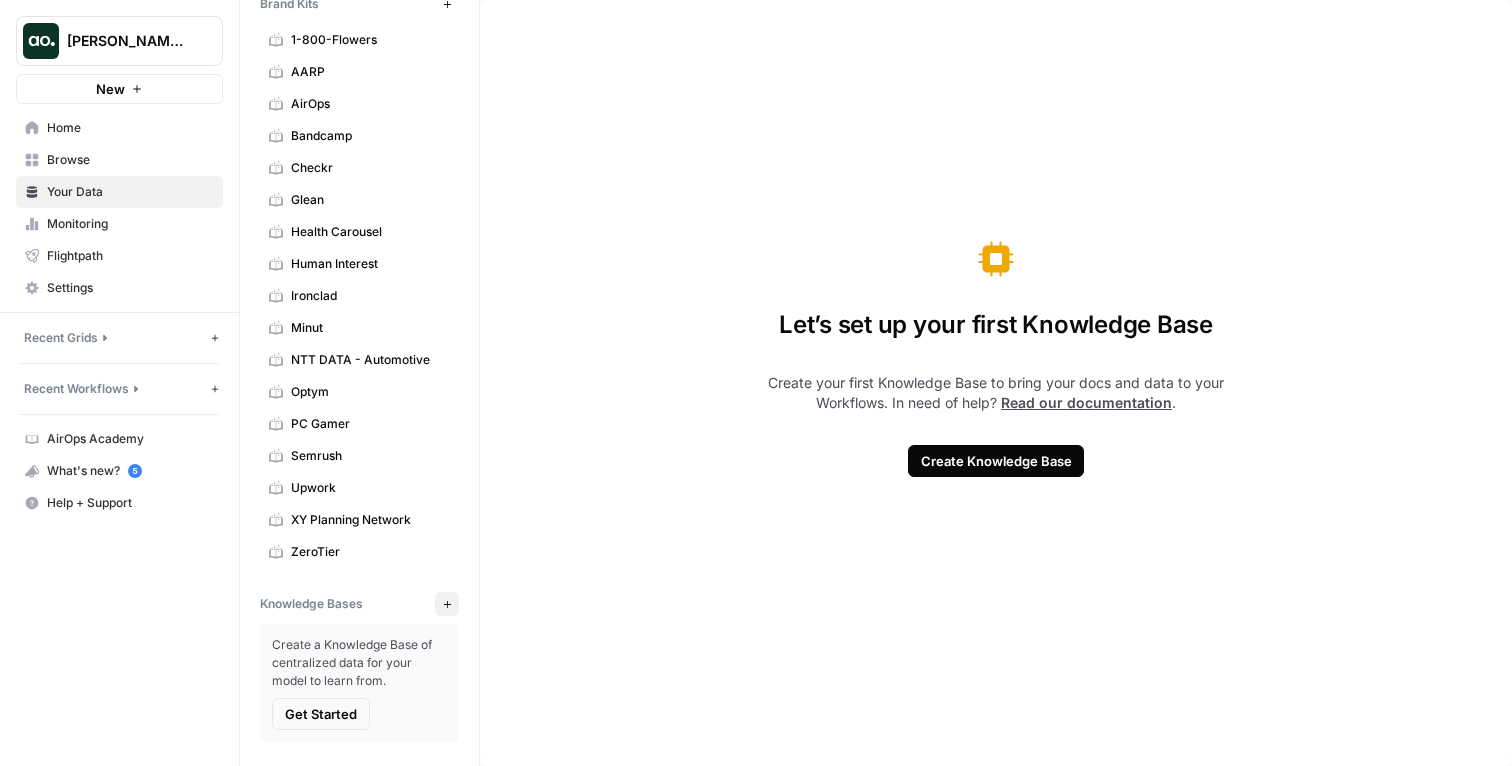click 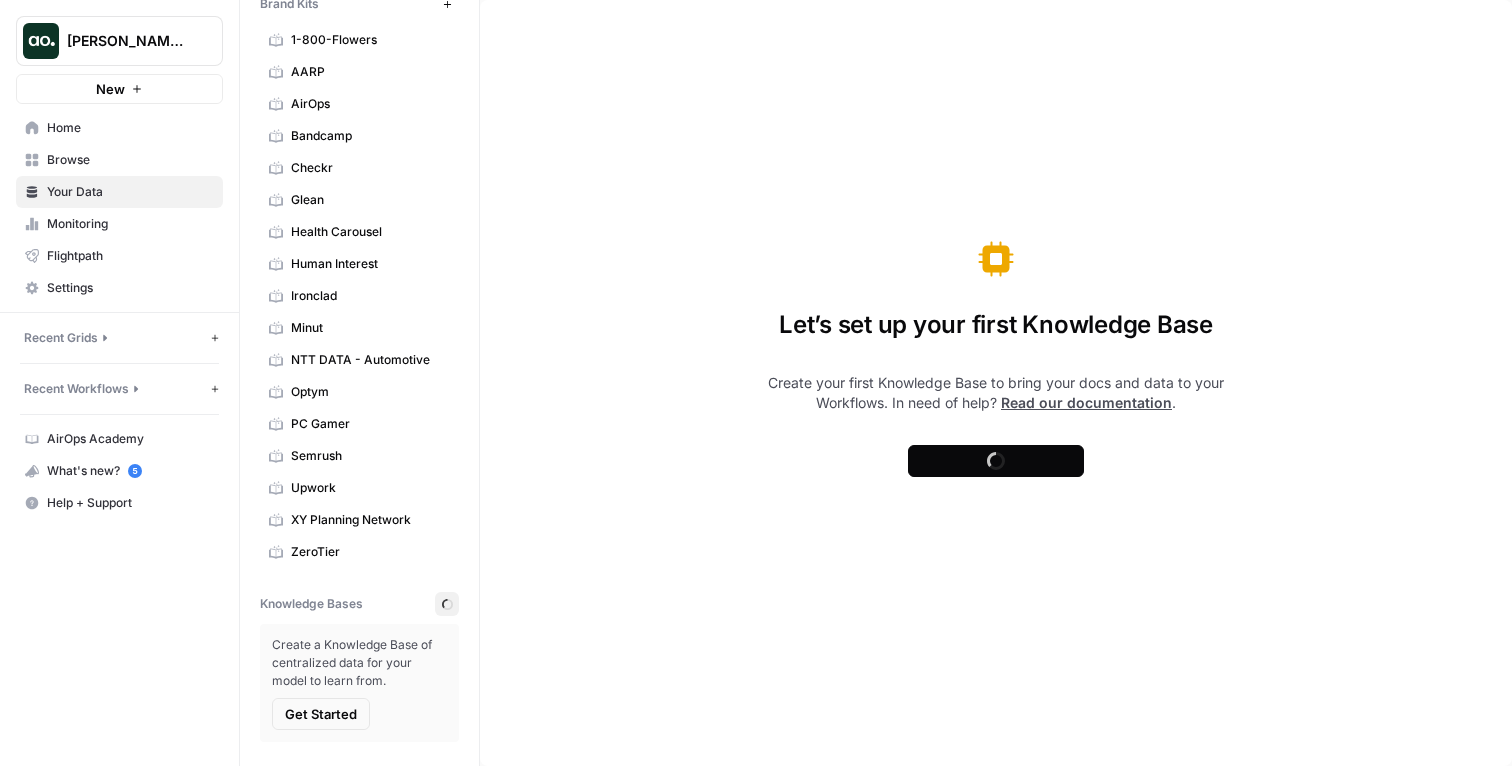 scroll, scrollTop: 2, scrollLeft: 0, axis: vertical 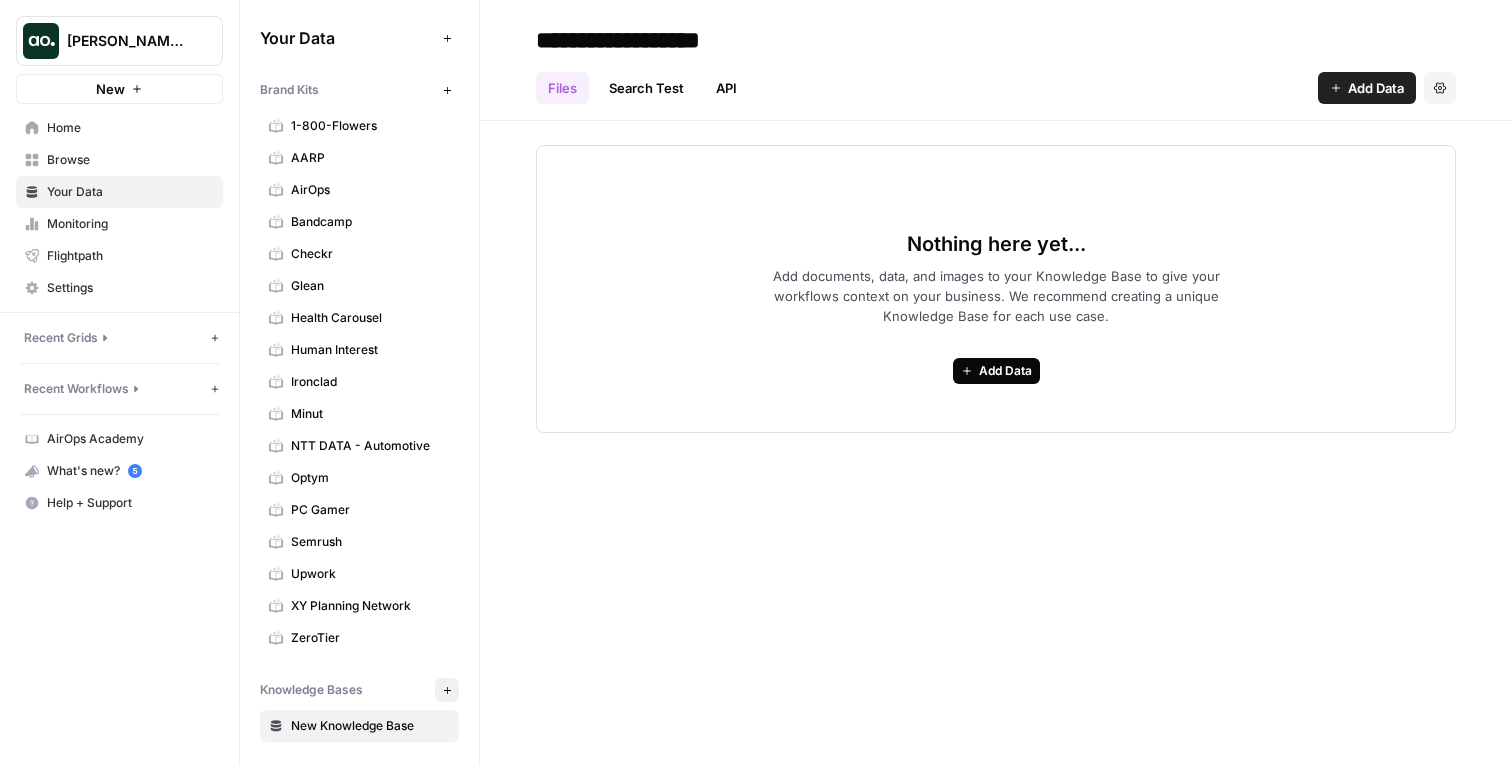 click on "Add Data" at bounding box center (1005, 371) 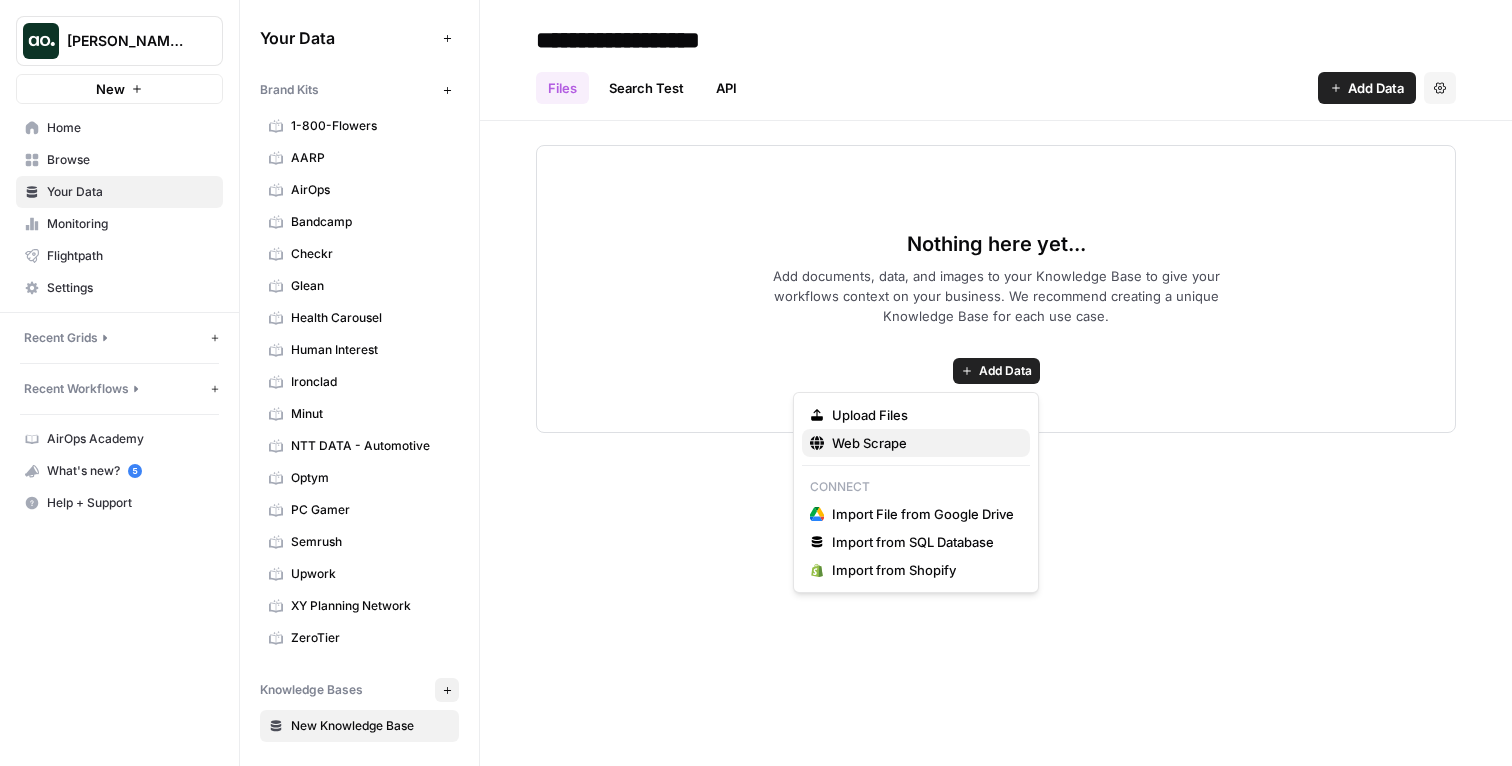 click on "Web Scrape" at bounding box center (869, 443) 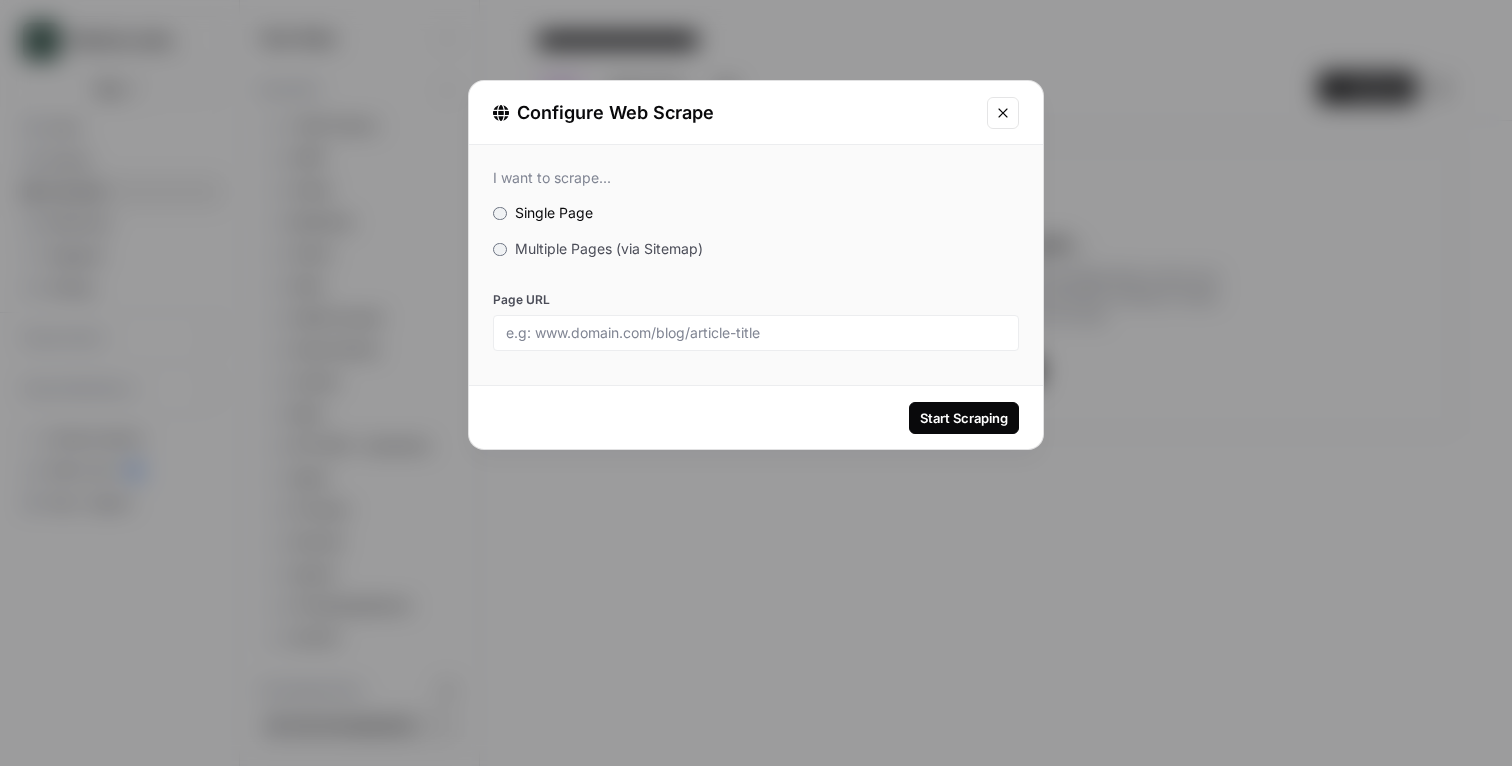 click on "Multiple Pages (via Sitemap)" at bounding box center (609, 248) 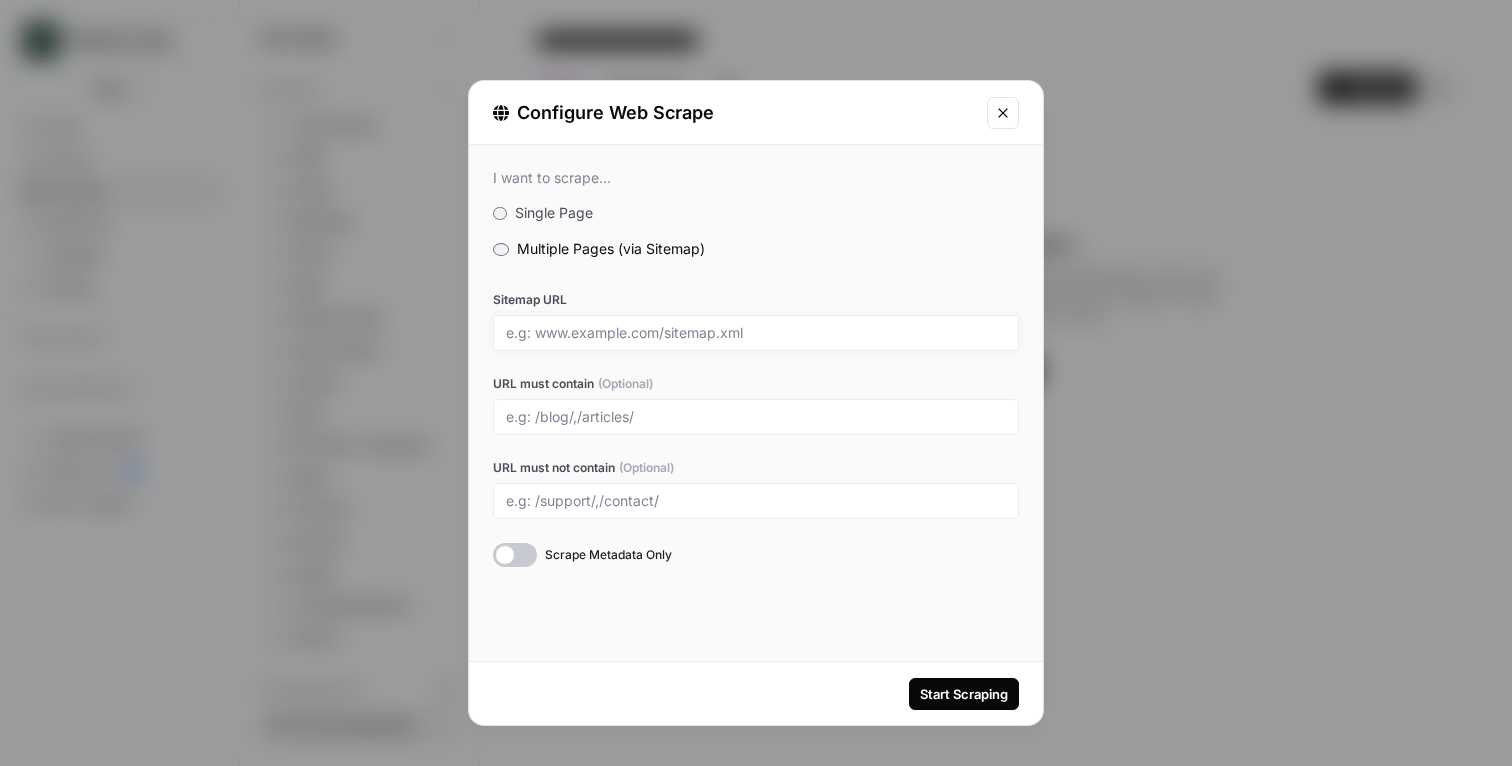 click on "Sitemap URL" at bounding box center (756, 333) 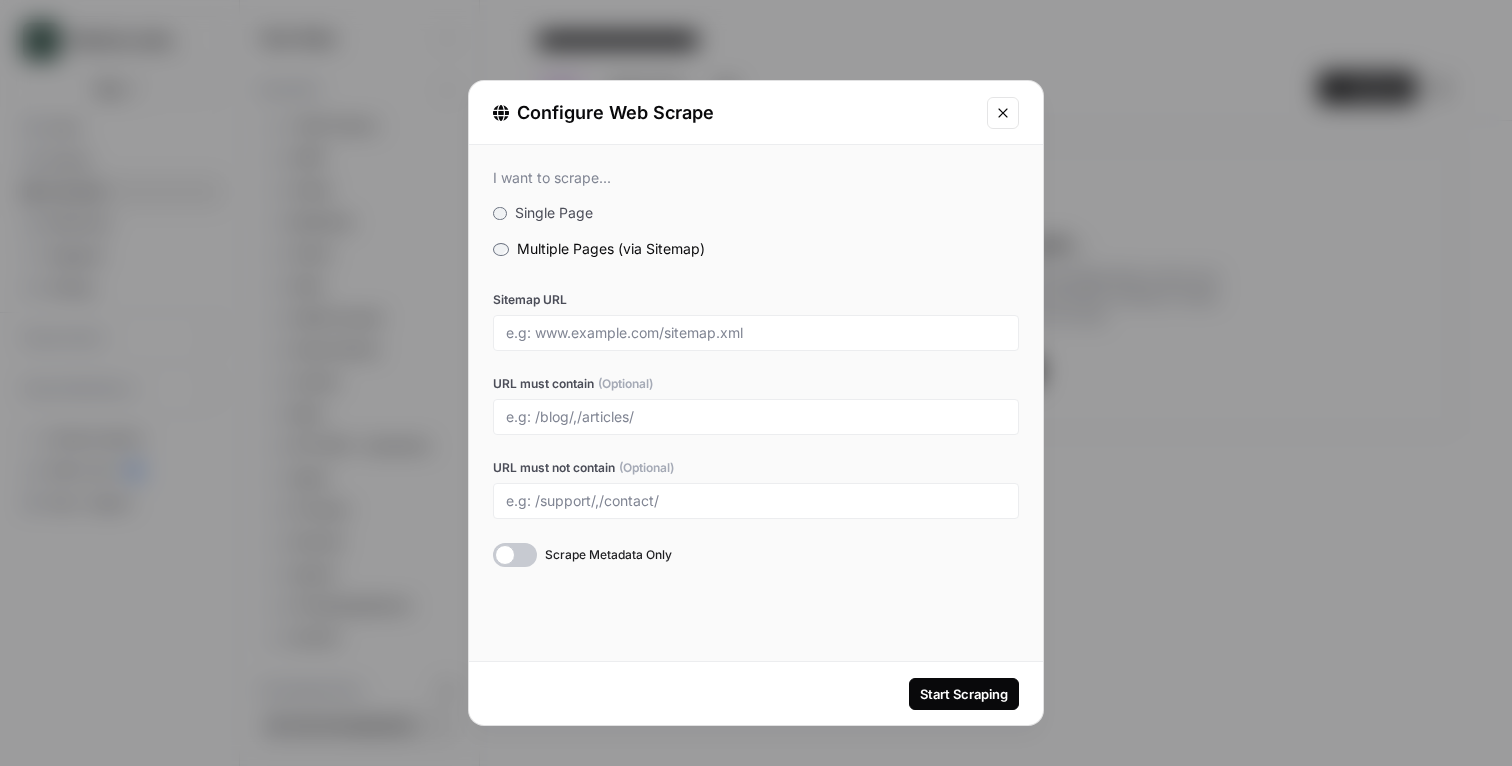 click on "I want to scrape... Single Page Multiple Pages (via Sitemap) Sitemap URL URL must contain (Optional) URL must not contain (Optional) Scrape Metadata Only" at bounding box center (756, 368) 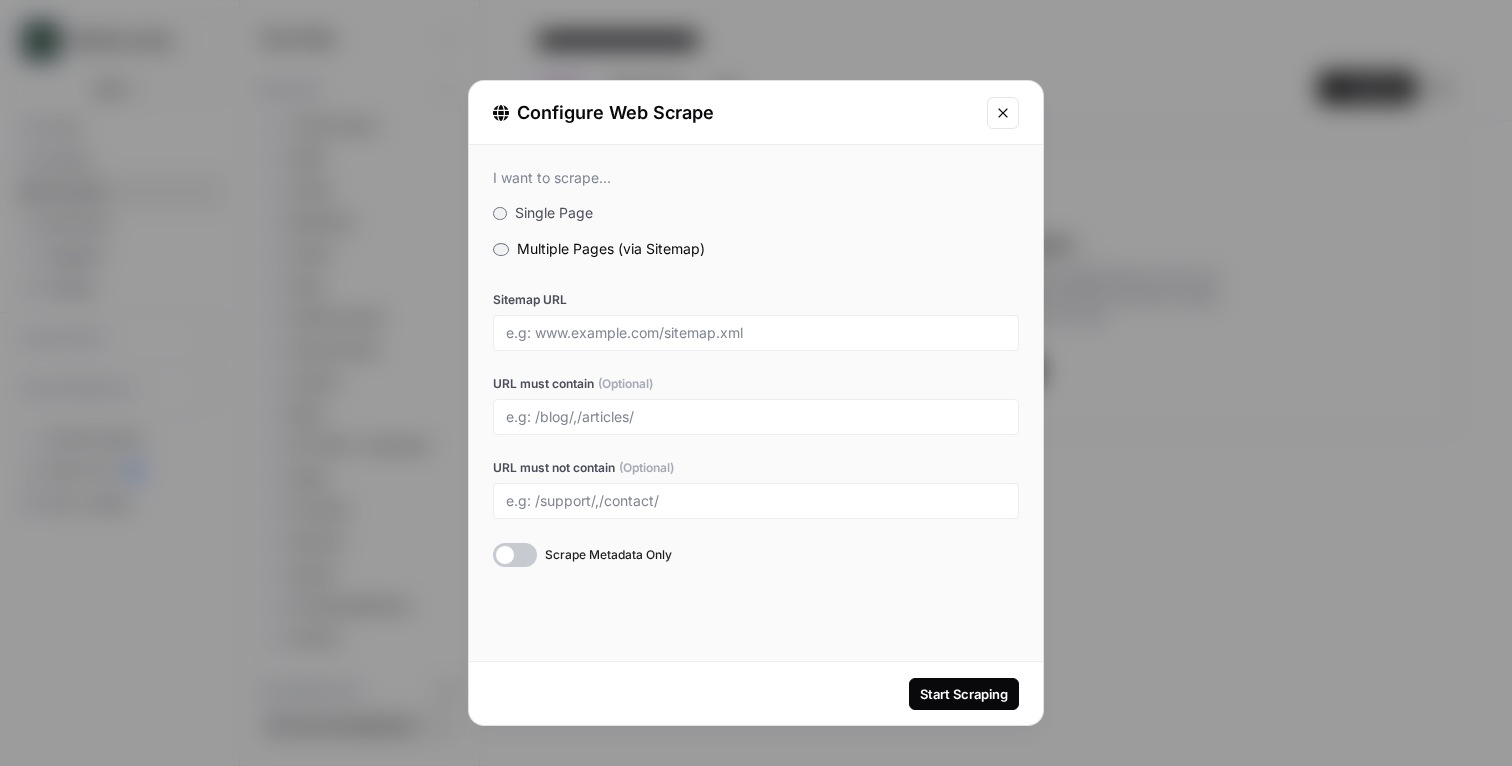 click 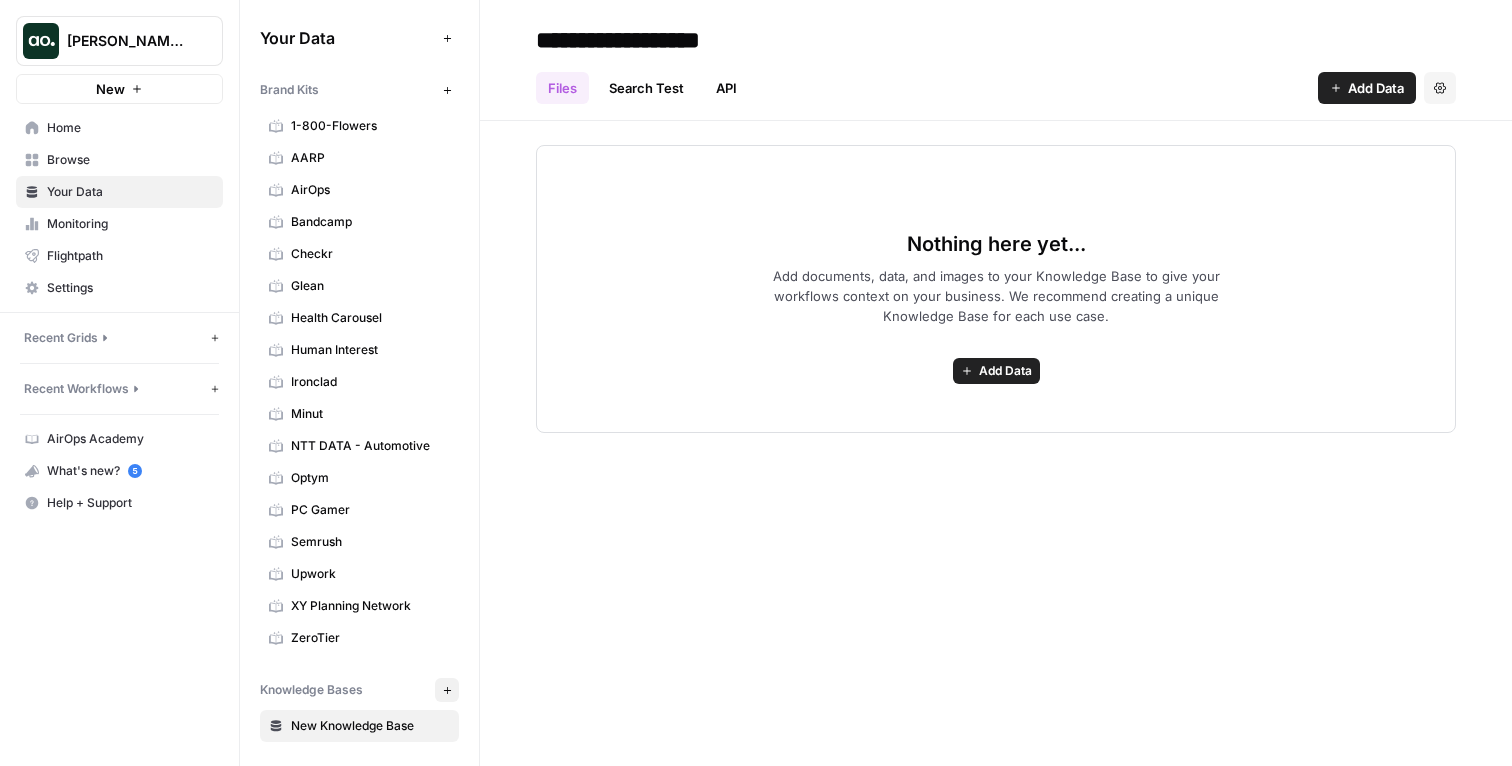 click on "Nothing here yet... Add documents, data, and images to your Knowledge Base to give your workflows context on your business. We recommend creating a unique Knowledge Base for each use case. Add Data" at bounding box center (996, 289) 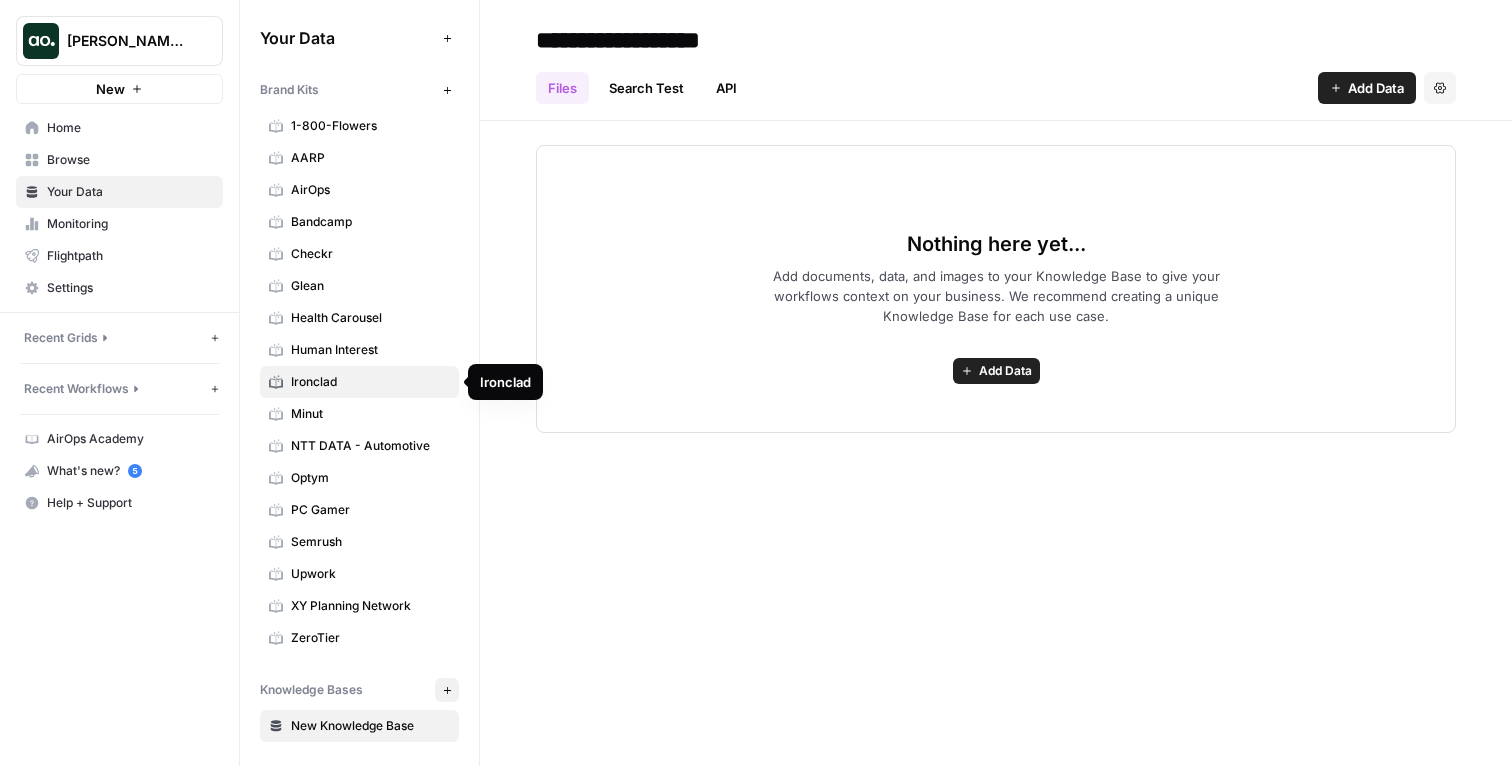 scroll, scrollTop: 0, scrollLeft: 0, axis: both 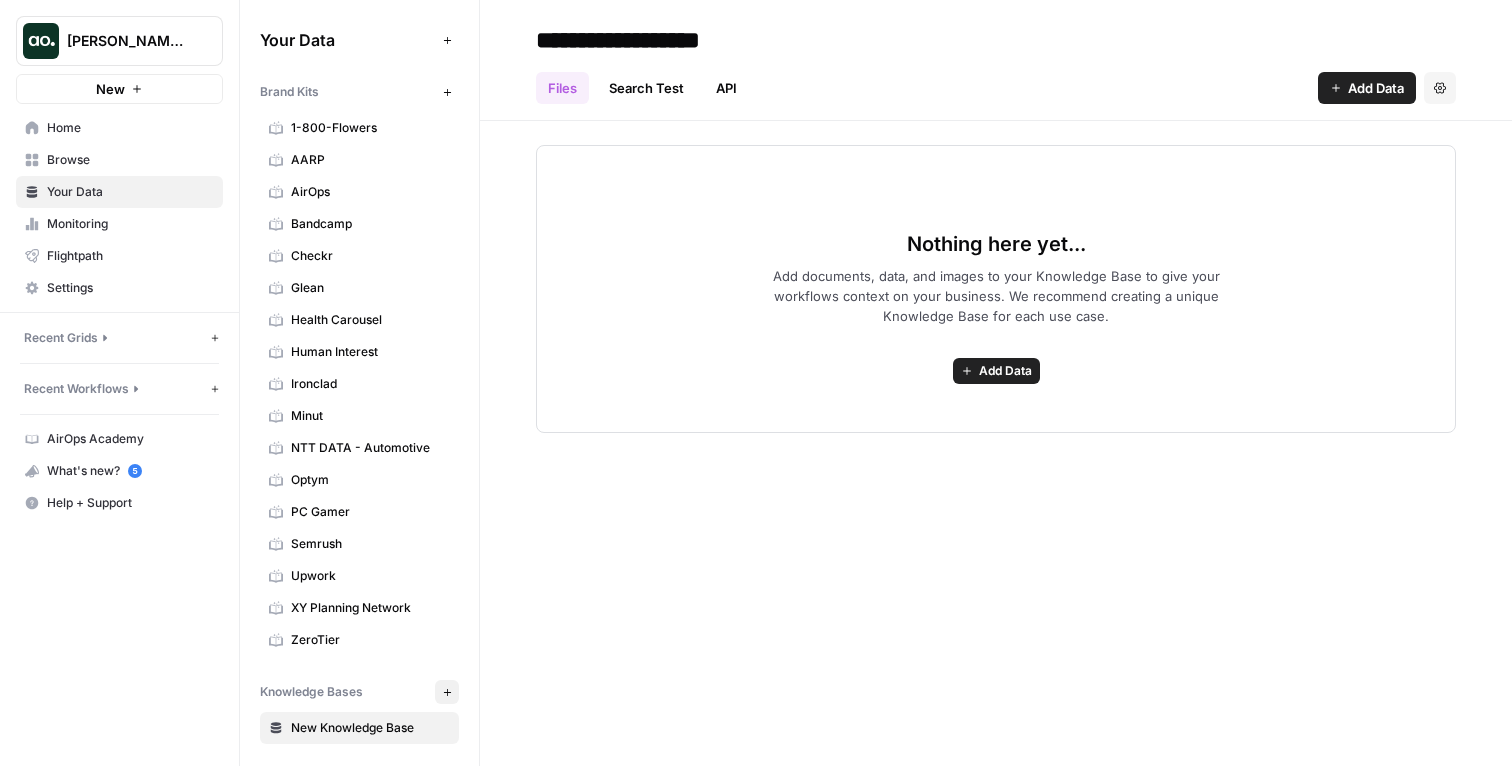 click on "Nothing here yet... Add documents, data, and images to your Knowledge Base to give your workflows context on your business. We recommend creating a unique Knowledge Base for each use case. Add Data" at bounding box center [996, 277] 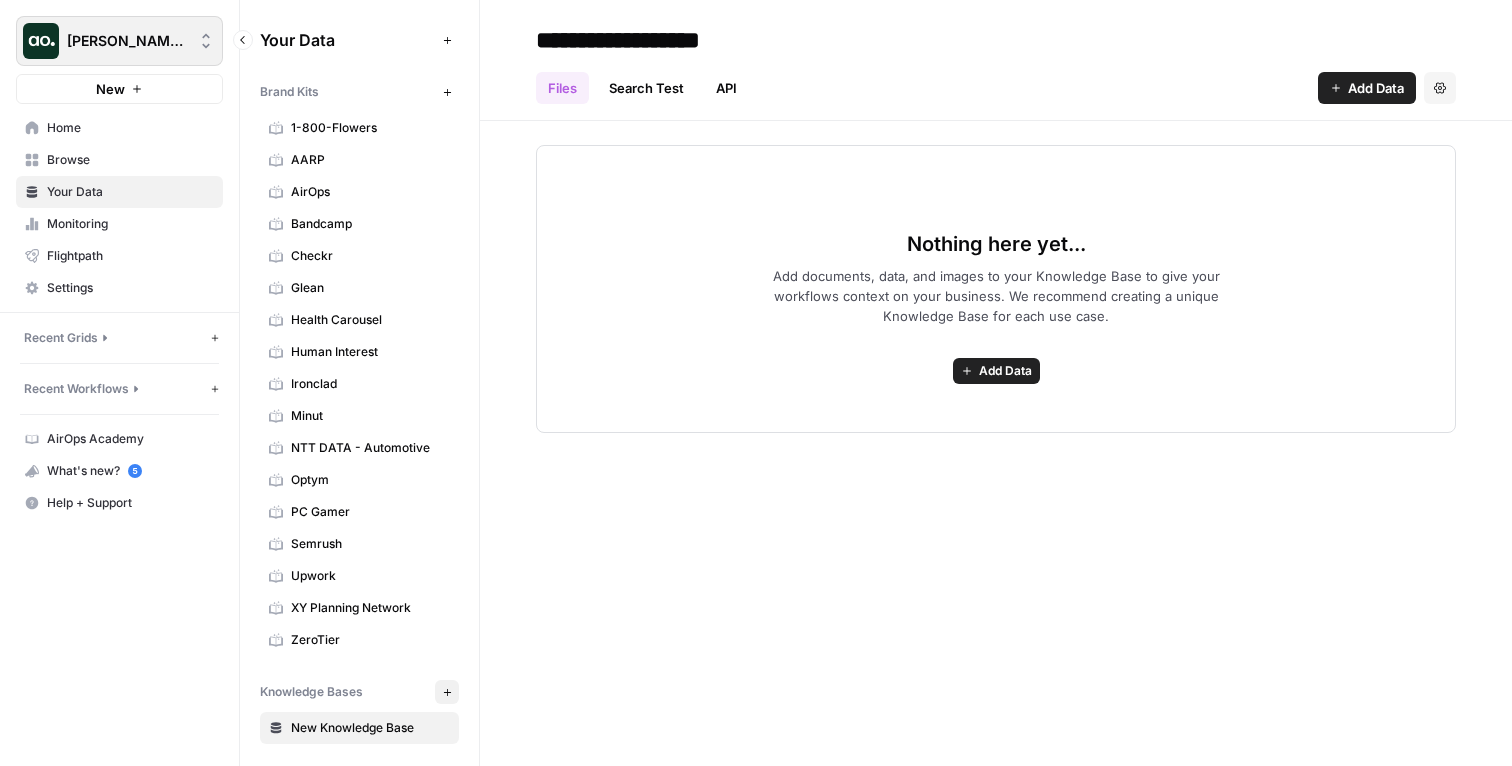 click on "[PERSON_NAME]-Sandbox" at bounding box center [127, 41] 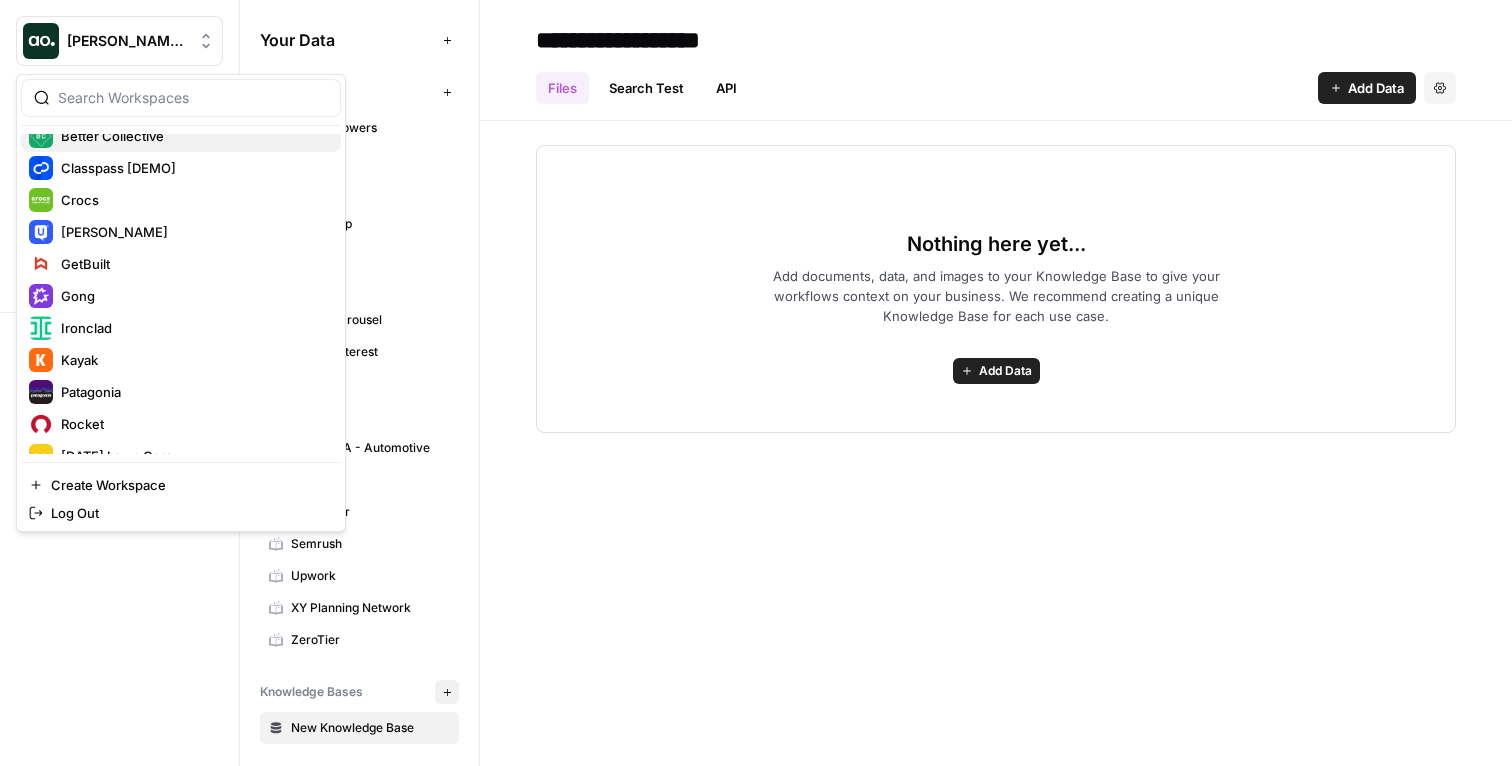 scroll, scrollTop: 315, scrollLeft: 0, axis: vertical 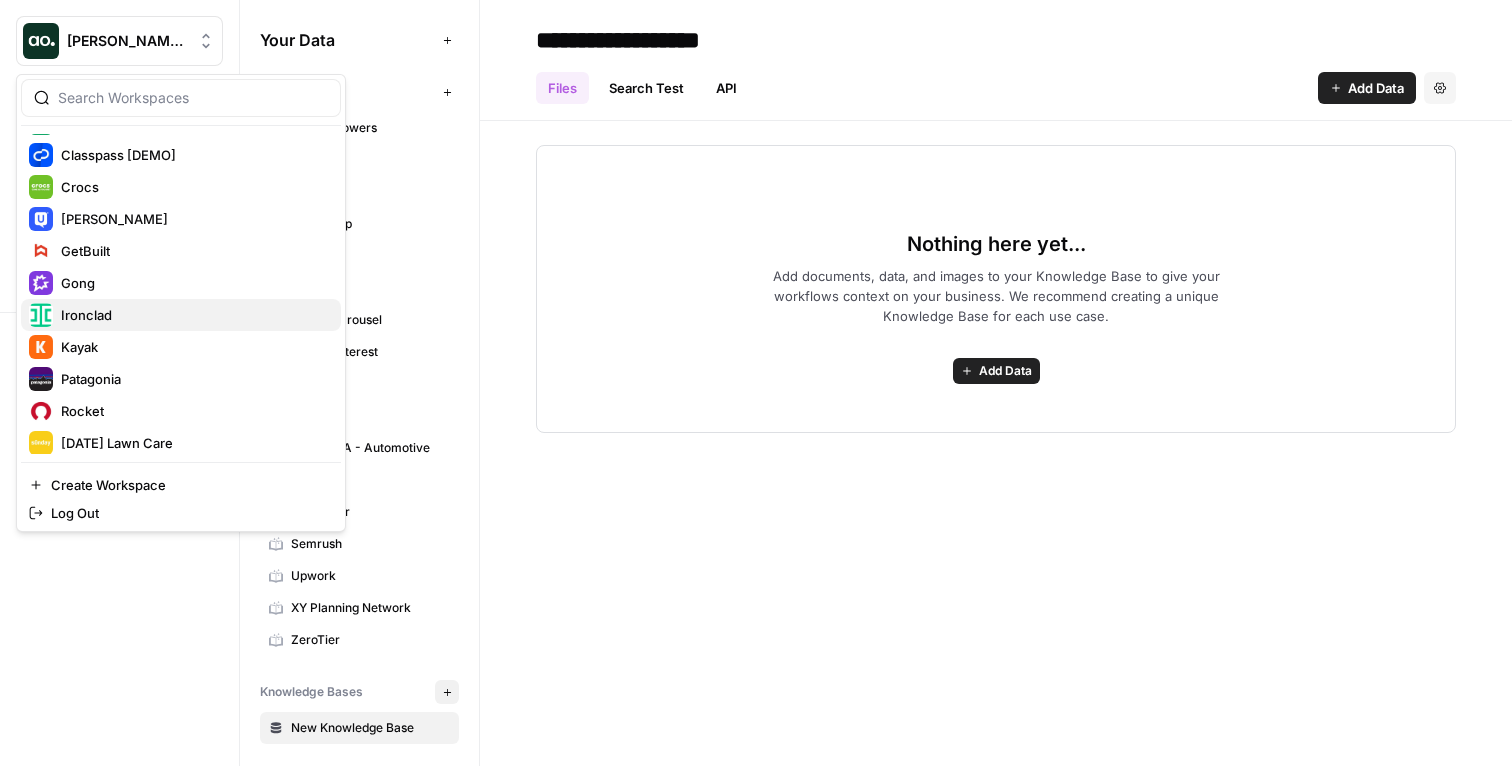 click on "Ironclad" at bounding box center (86, 315) 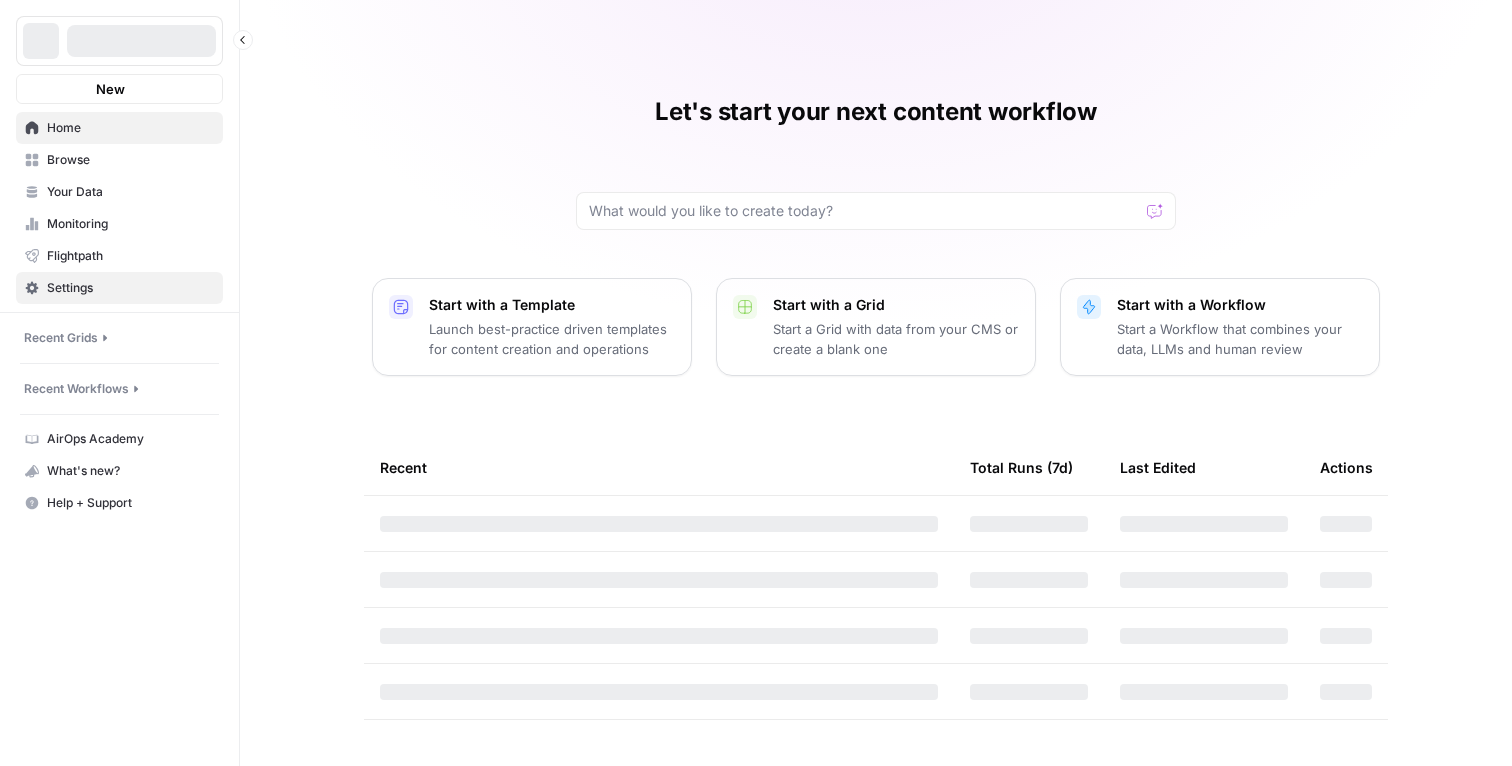 scroll, scrollTop: 0, scrollLeft: 0, axis: both 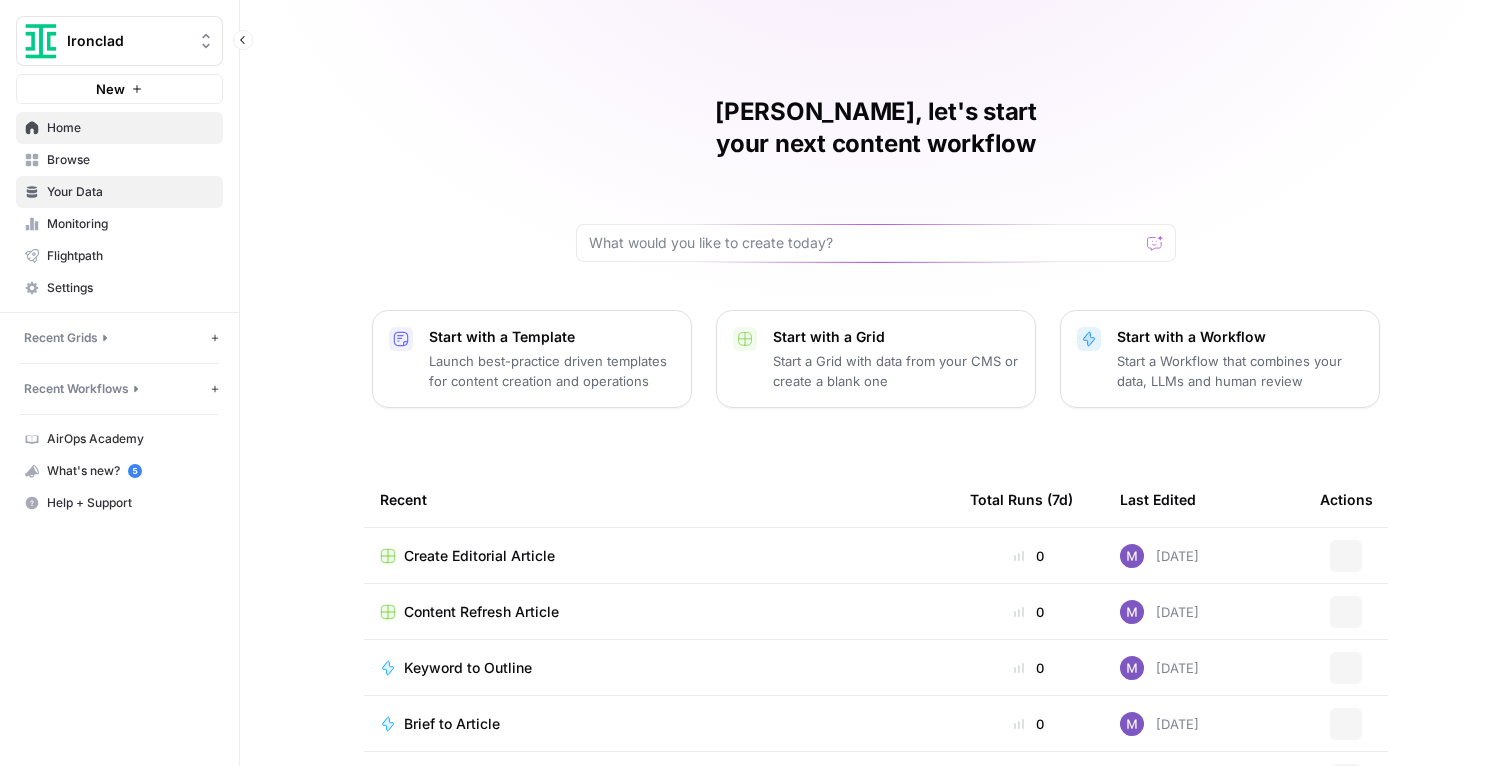 click on "Your Data" at bounding box center (130, 192) 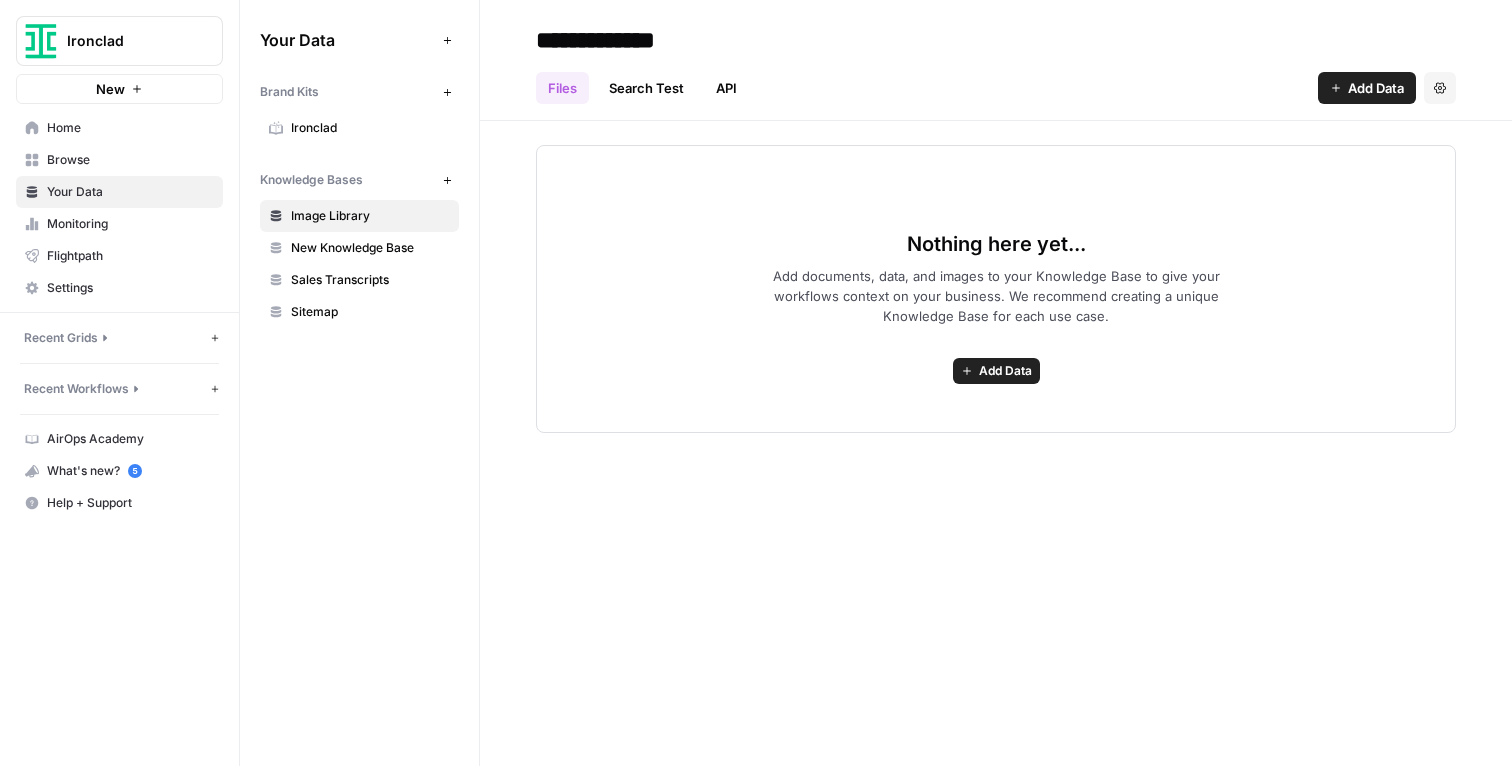 click on "Your Data Add Data Brand Kits New Ironclad Knowledge Bases New Image Library New Knowledge Base Sales Transcripts Sitemap" at bounding box center [359, 383] 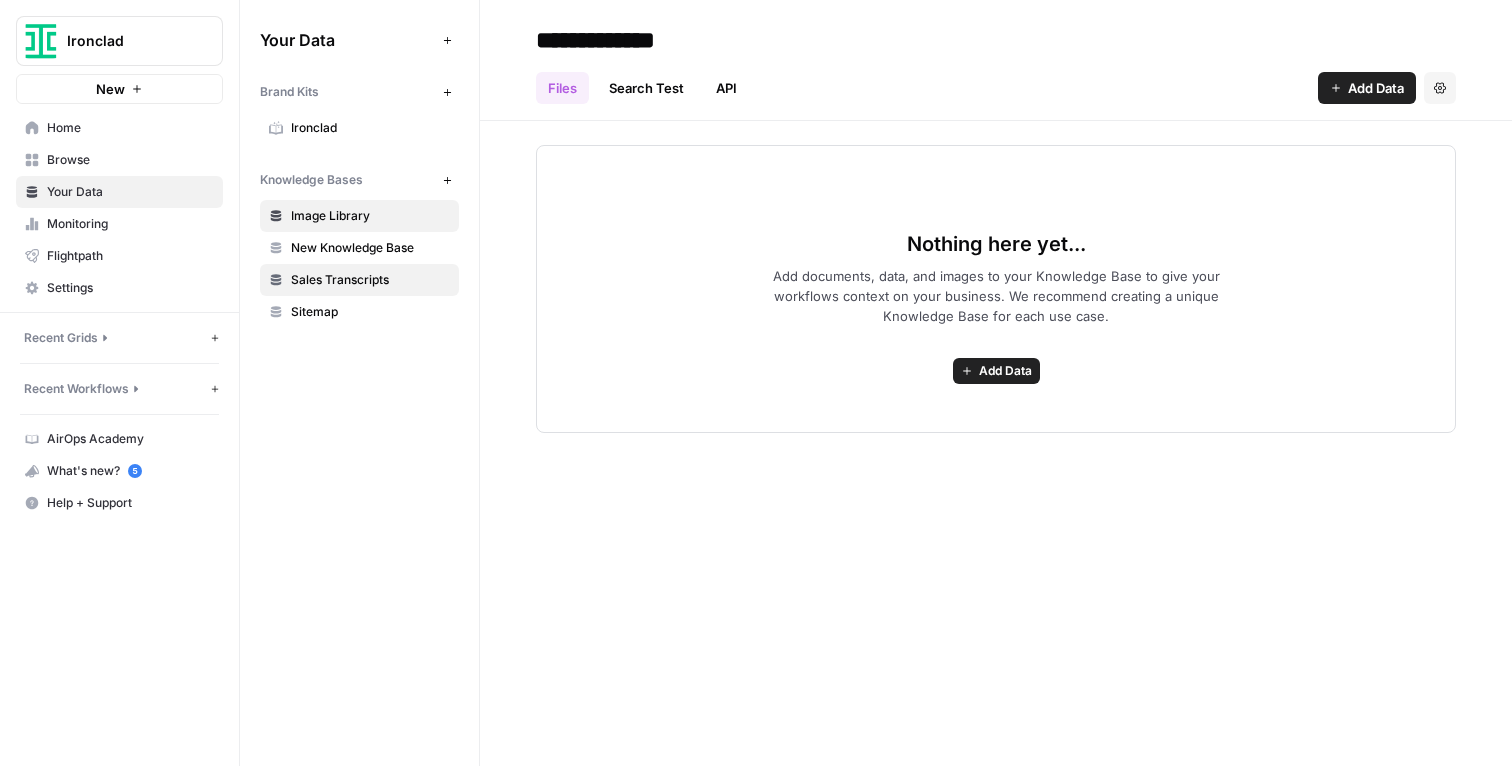 click on "Sales Transcripts" at bounding box center [370, 280] 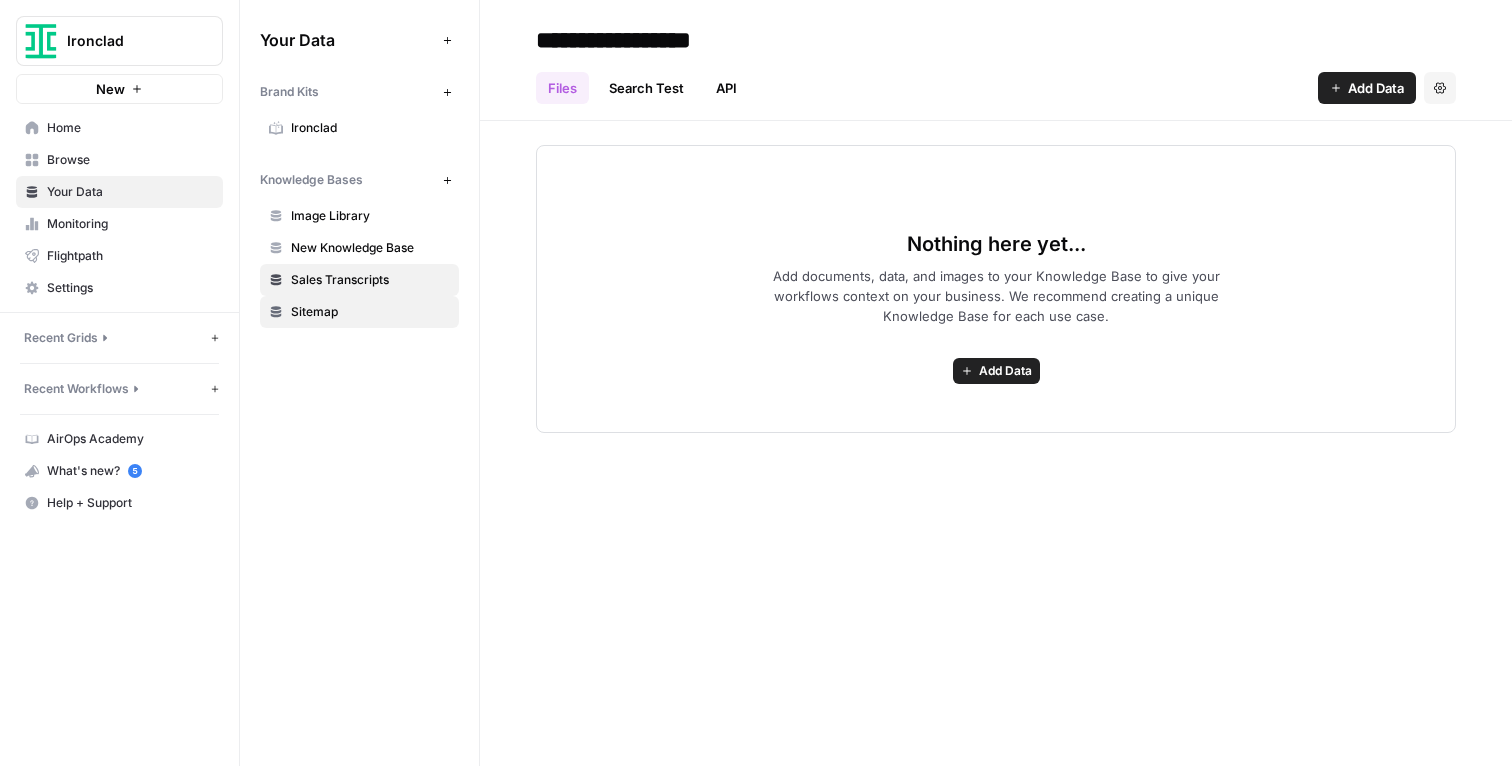 click on "Sitemap" at bounding box center (370, 312) 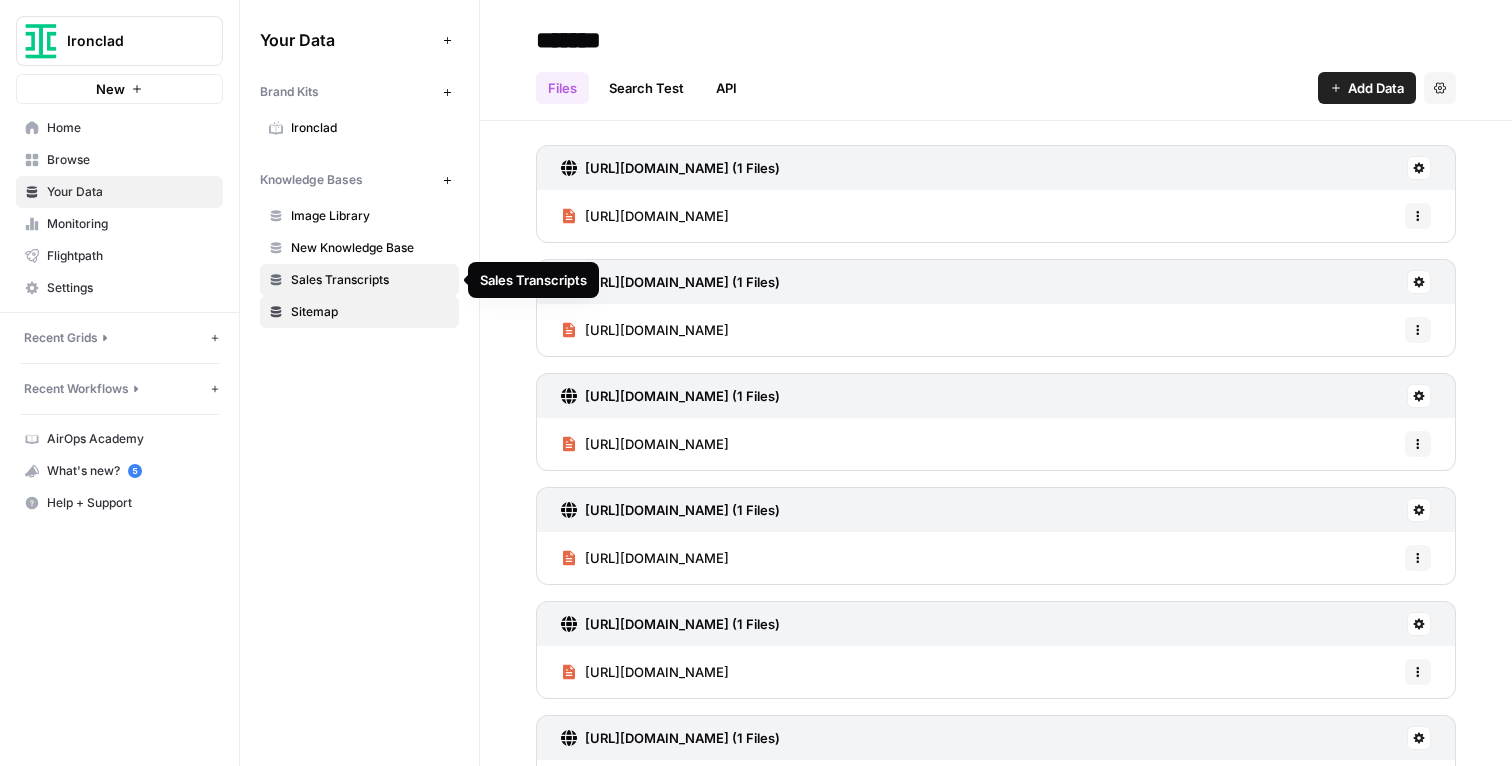 click on "Sales Transcripts" at bounding box center (370, 280) 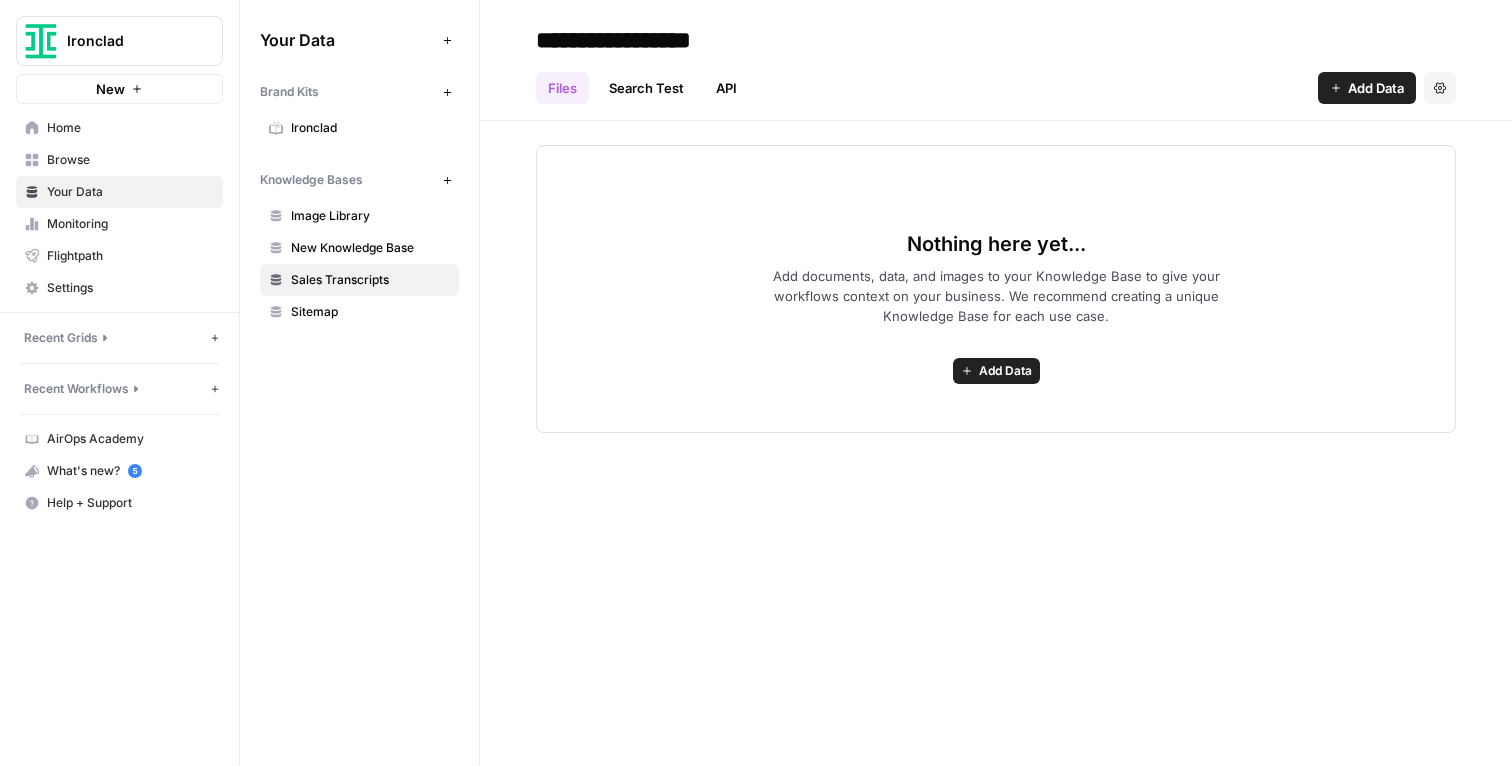 click on "Sales Transcripts" at bounding box center [370, 280] 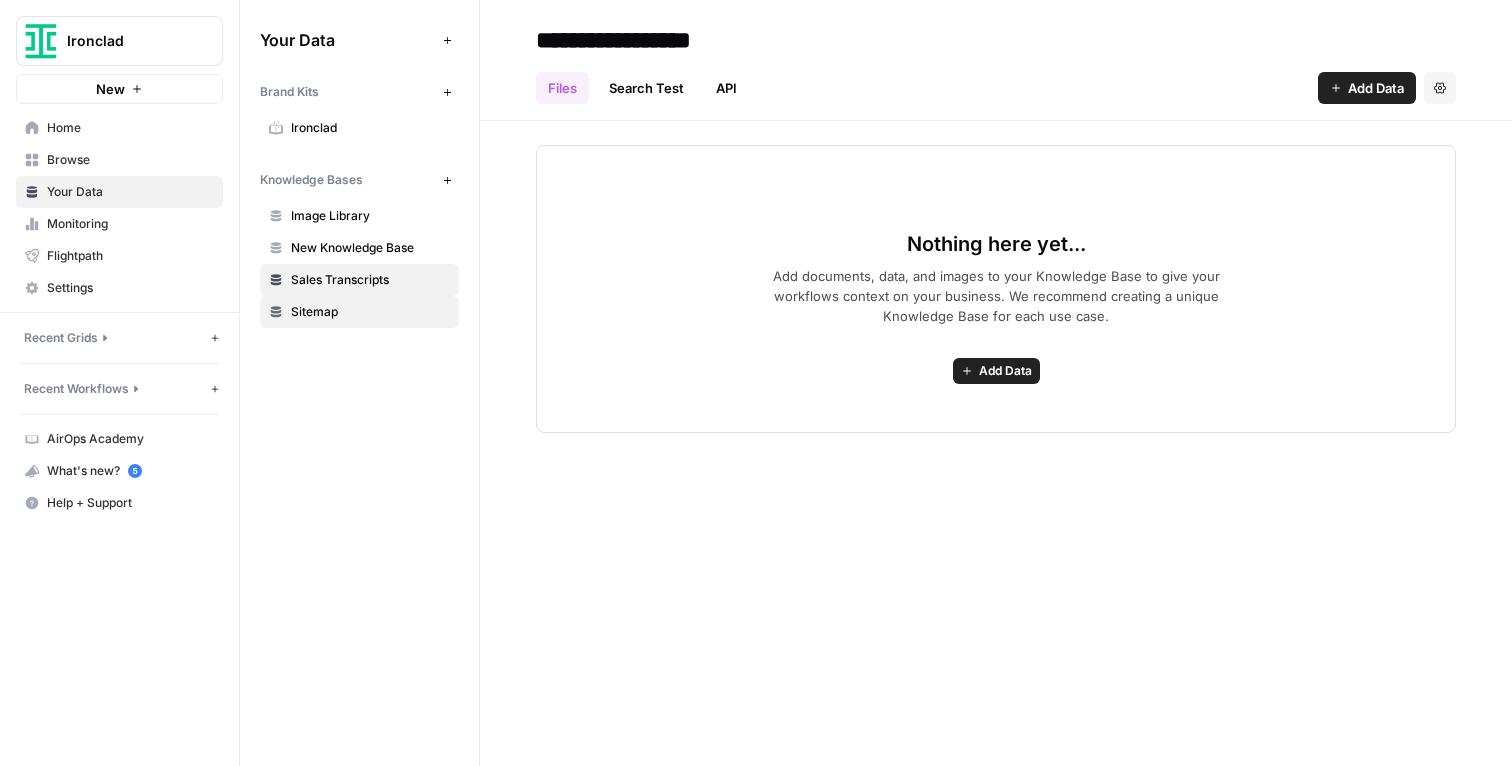 click on "Sitemap" at bounding box center [370, 312] 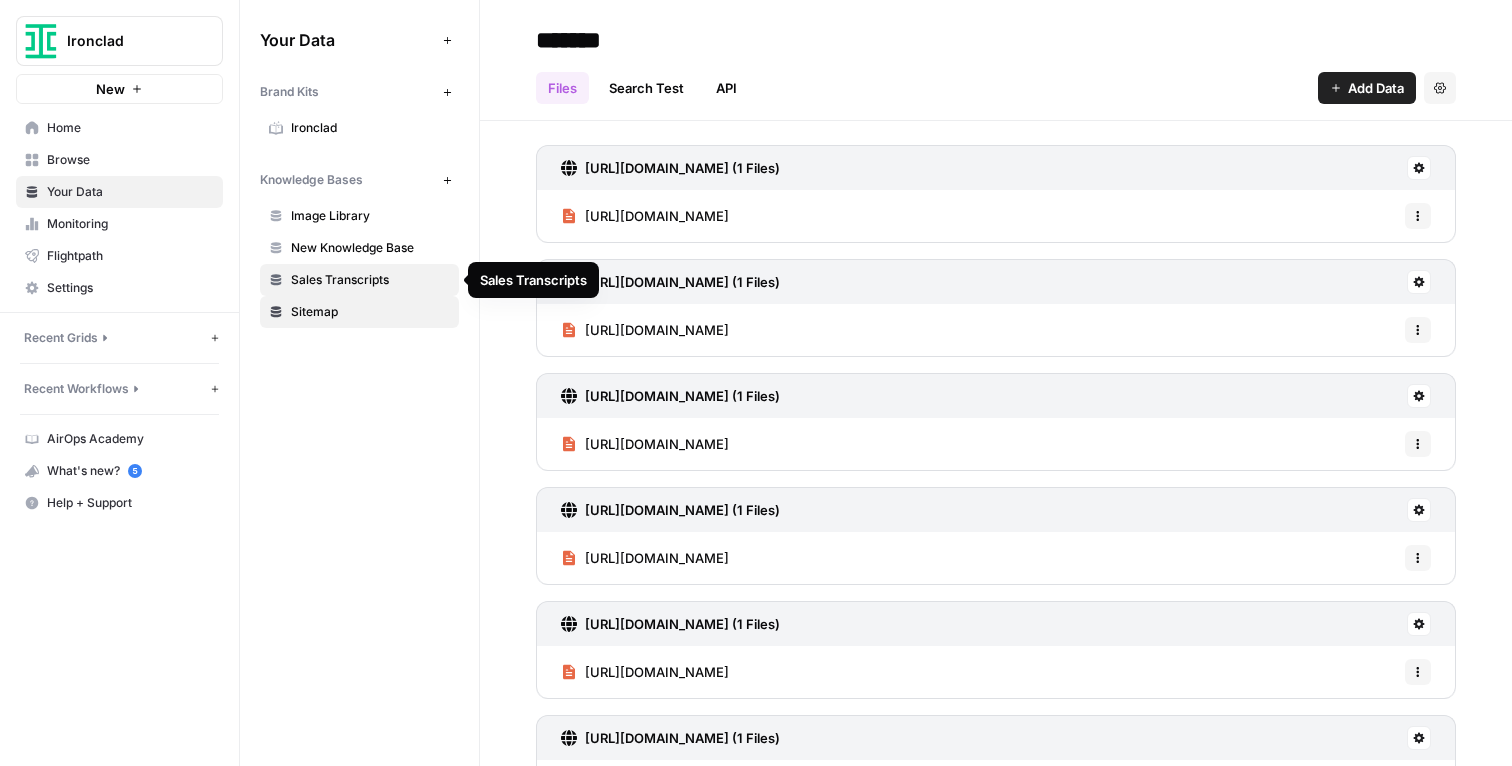 click on "Sales Transcripts" at bounding box center [370, 280] 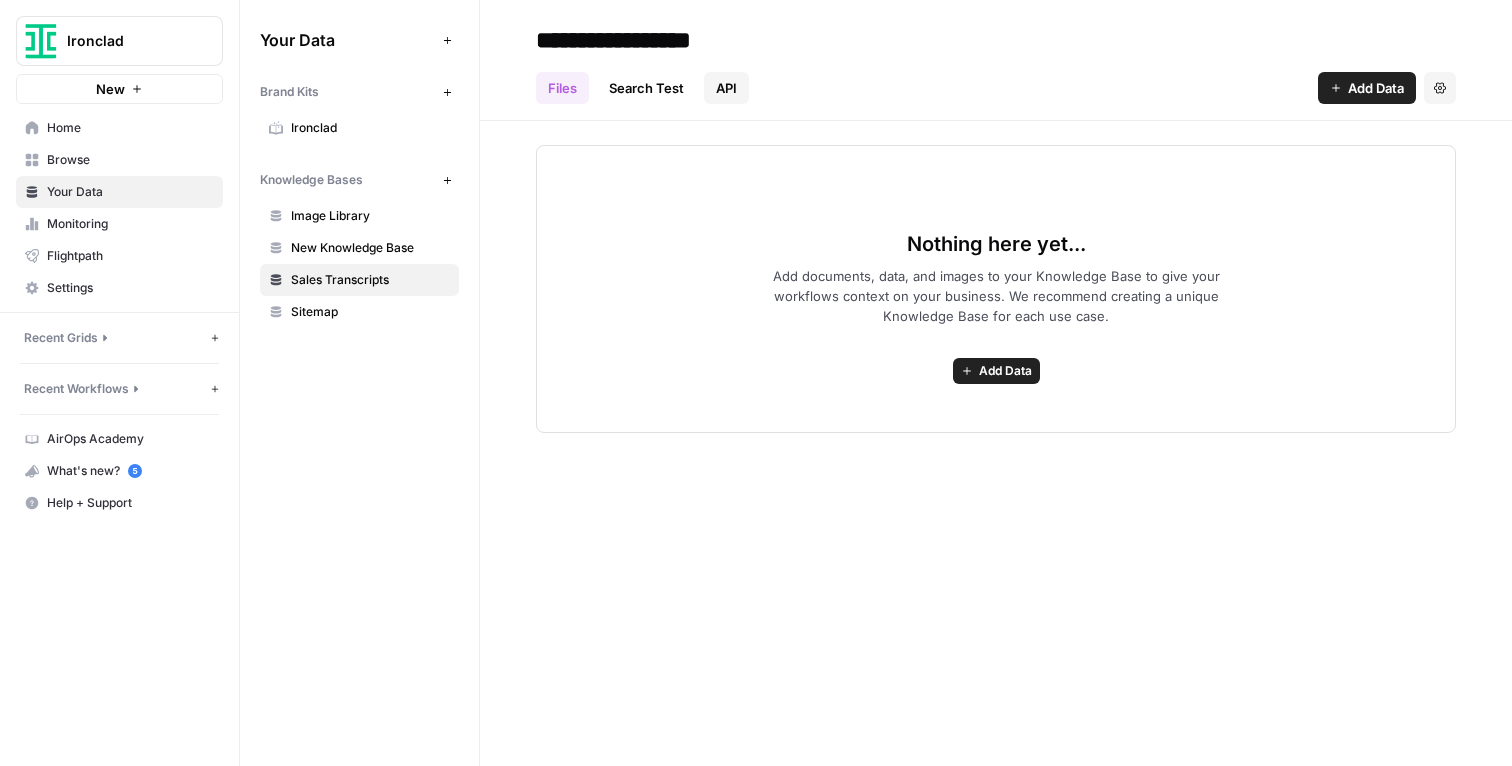 click on "API" at bounding box center (726, 88) 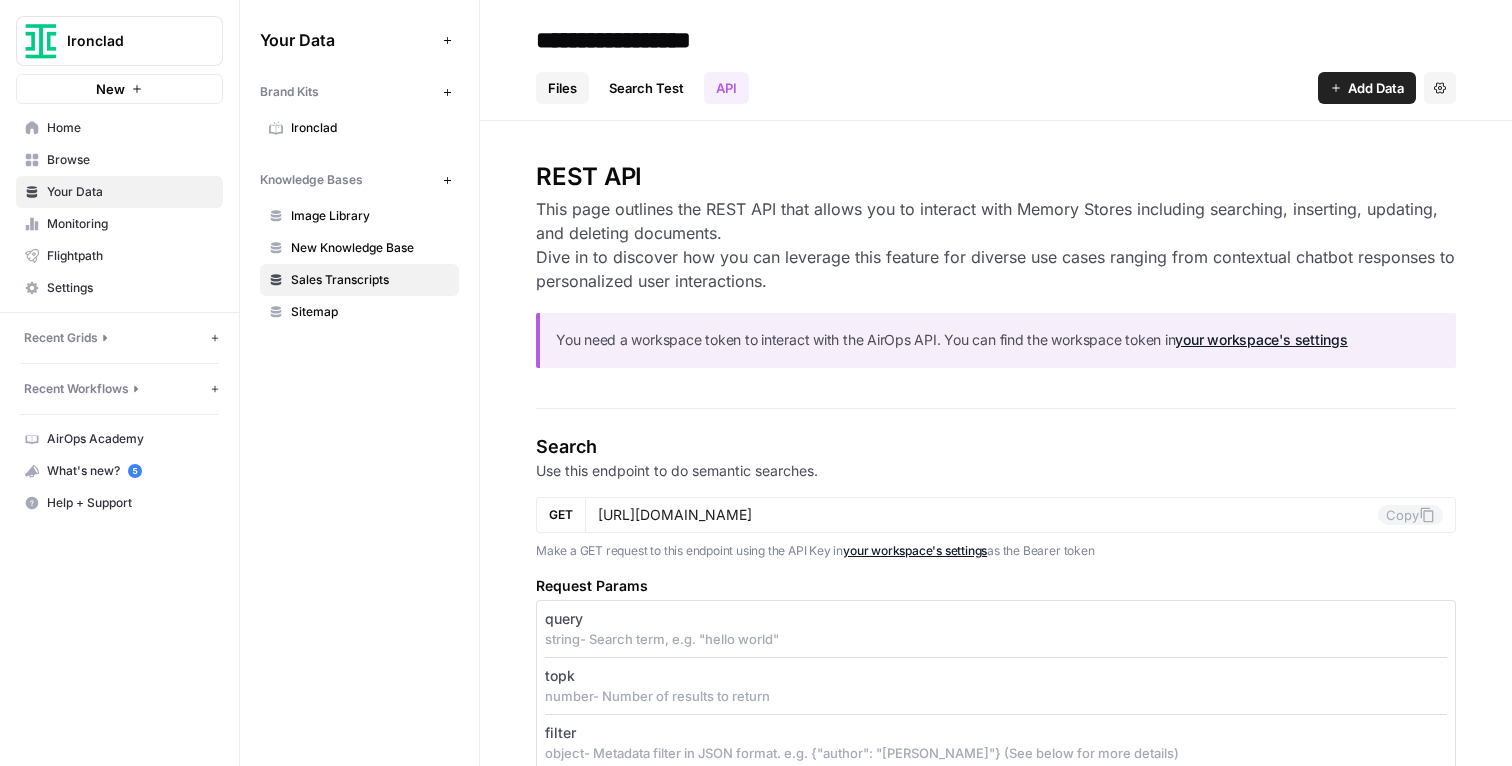 click on "Files" at bounding box center [562, 88] 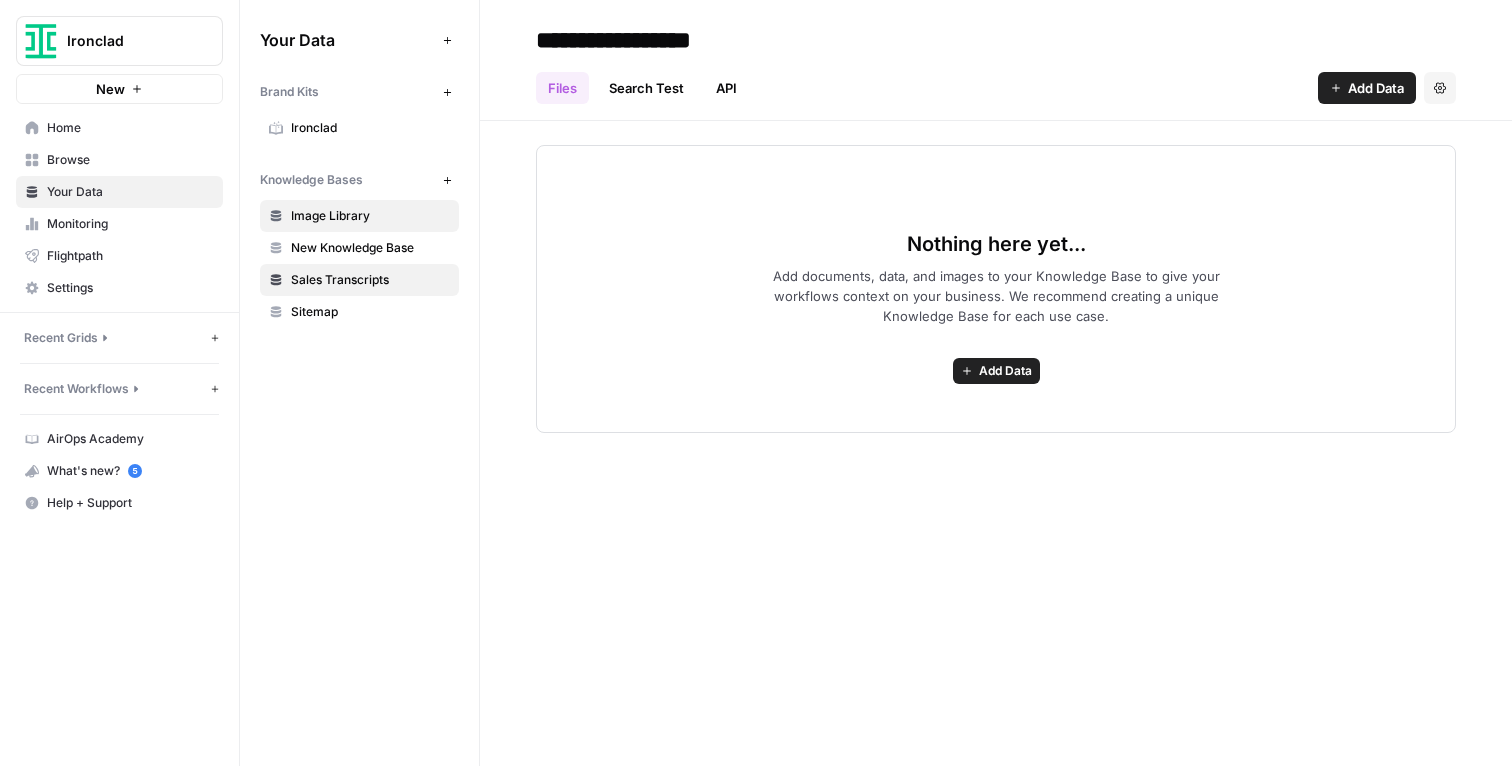 click on "Image Library" at bounding box center [370, 216] 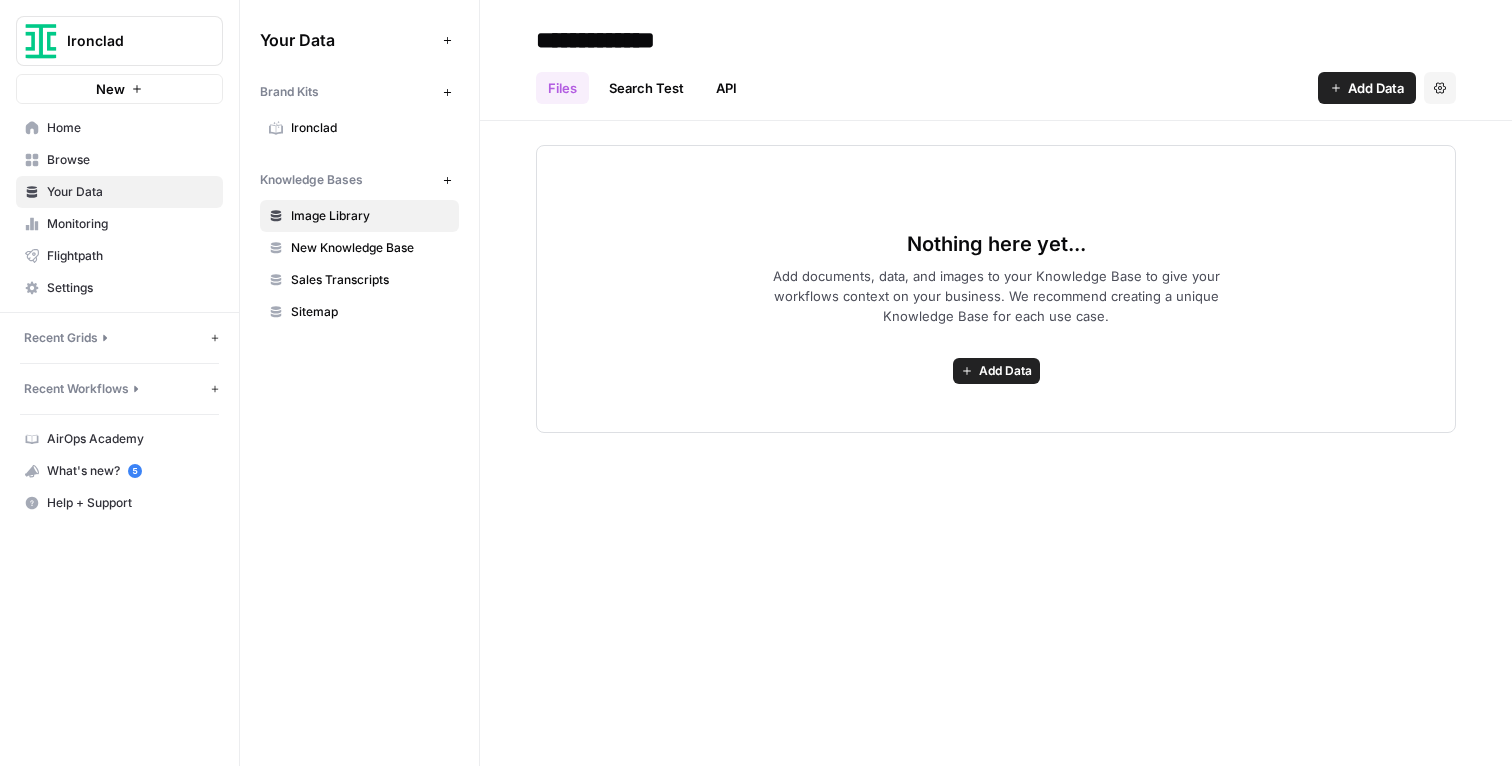 click on "Nothing here yet... Add documents, data, and images to your Knowledge Base to give your workflows context on your business. We recommend creating a unique Knowledge Base for each use case. Add Data" at bounding box center (996, 277) 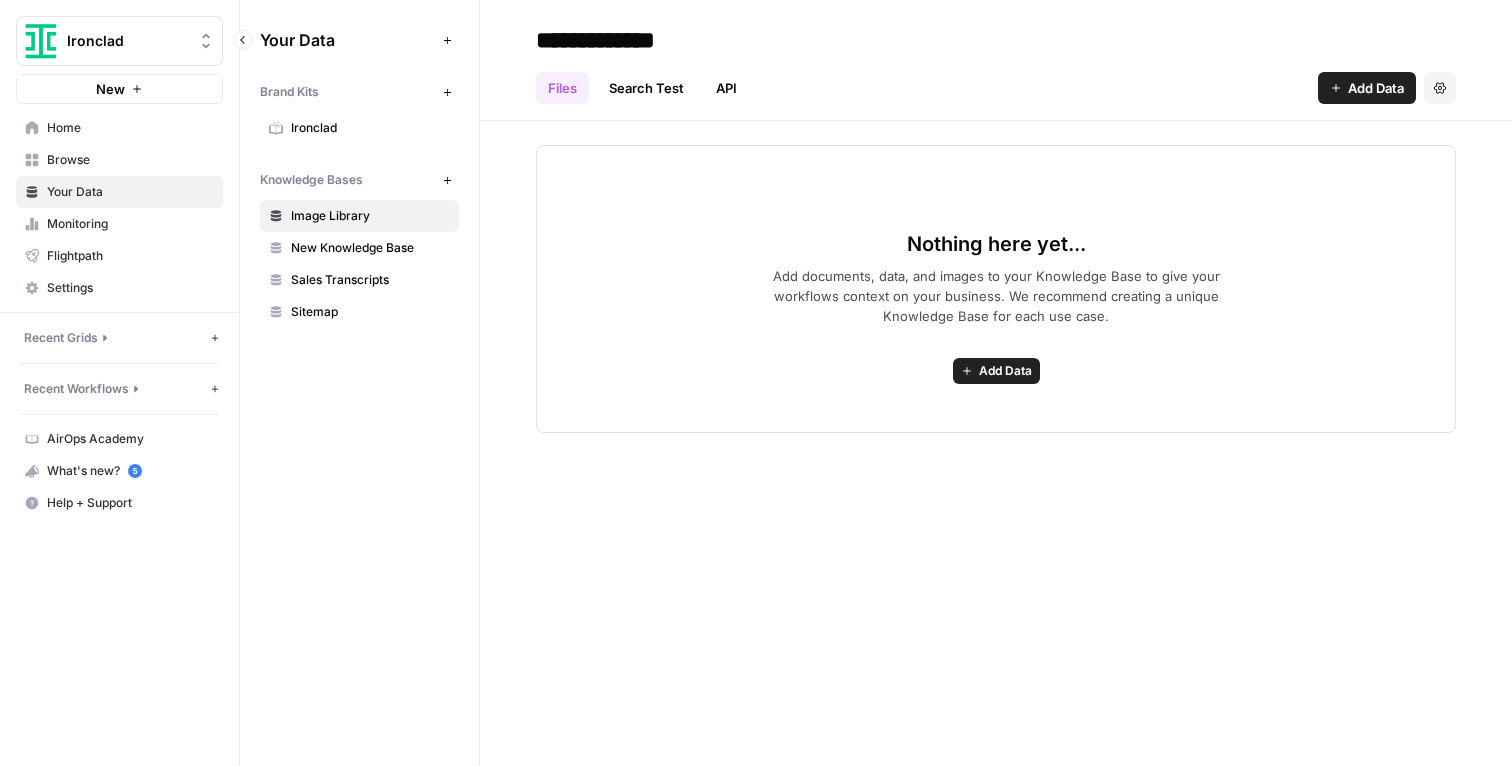 click on "Recent Grids" at bounding box center [61, 338] 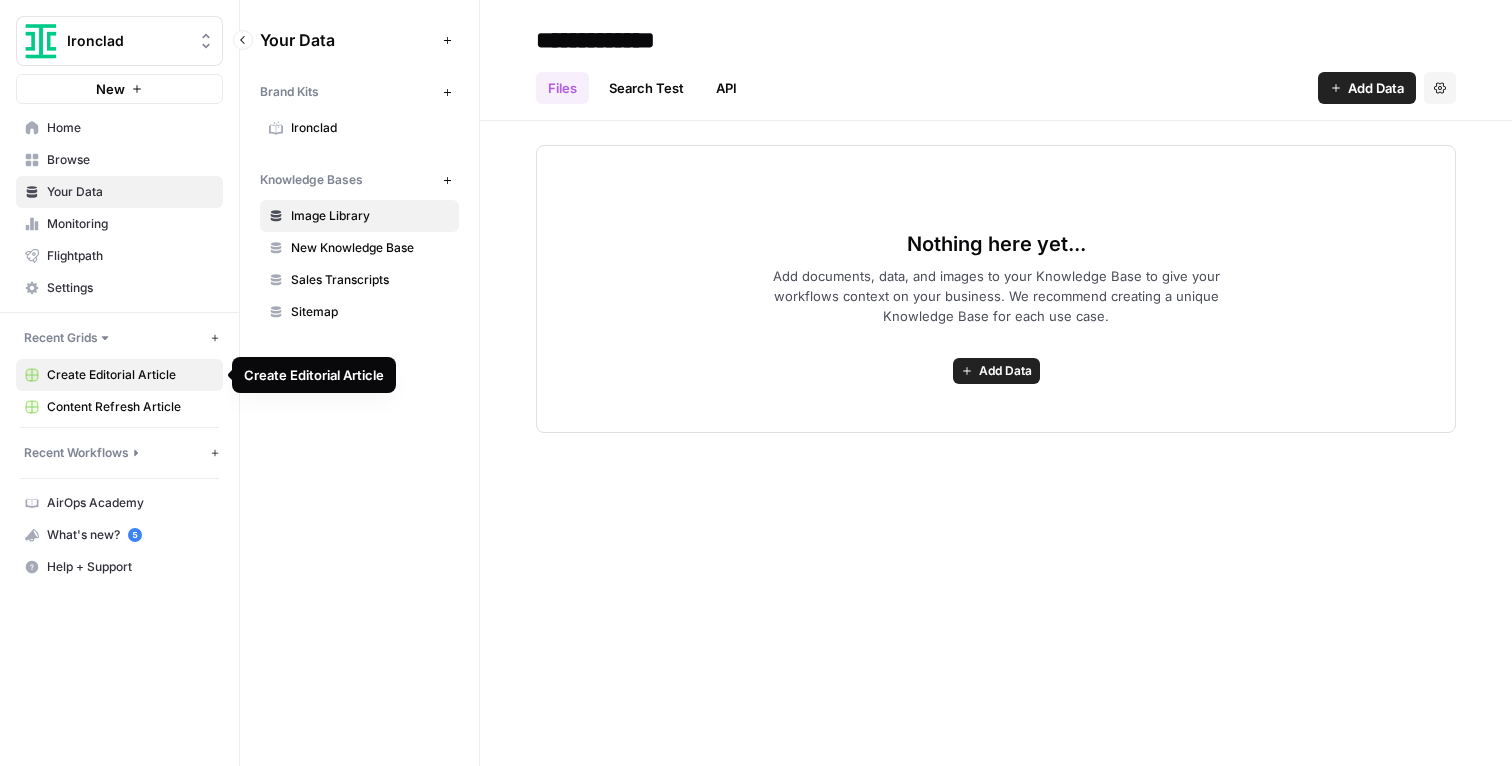 click on "Create Editorial Article" at bounding box center [130, 375] 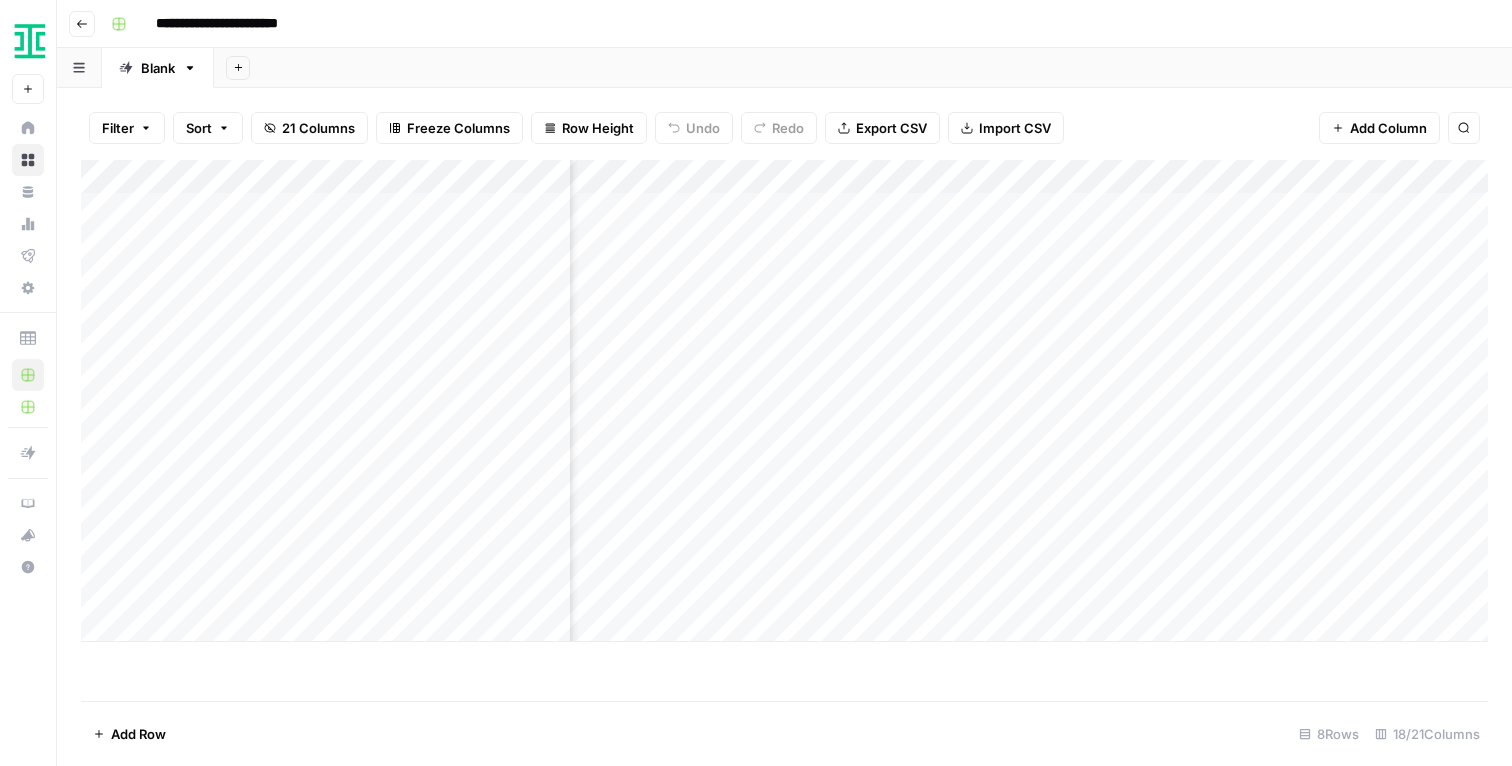 scroll, scrollTop: 0, scrollLeft: 0, axis: both 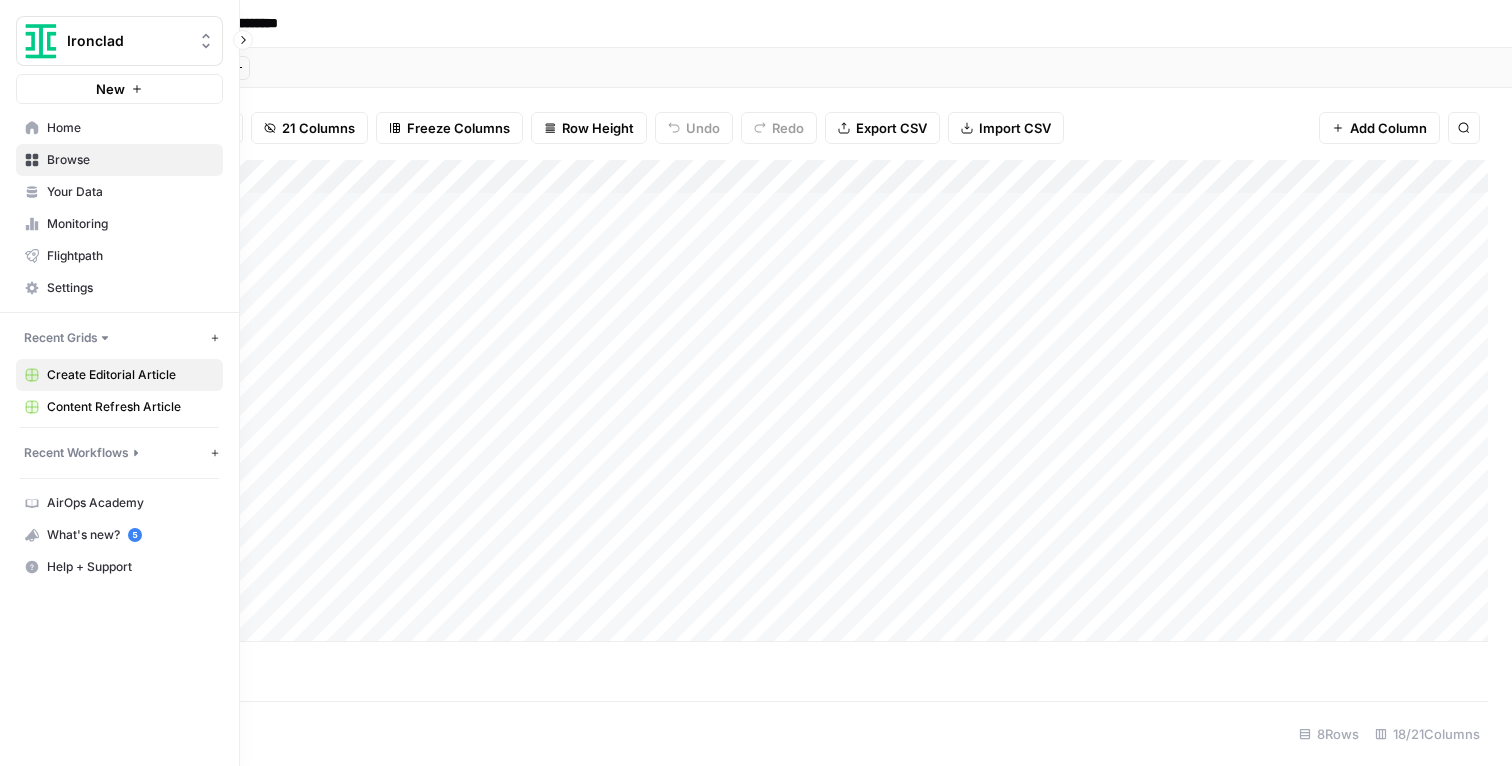 click 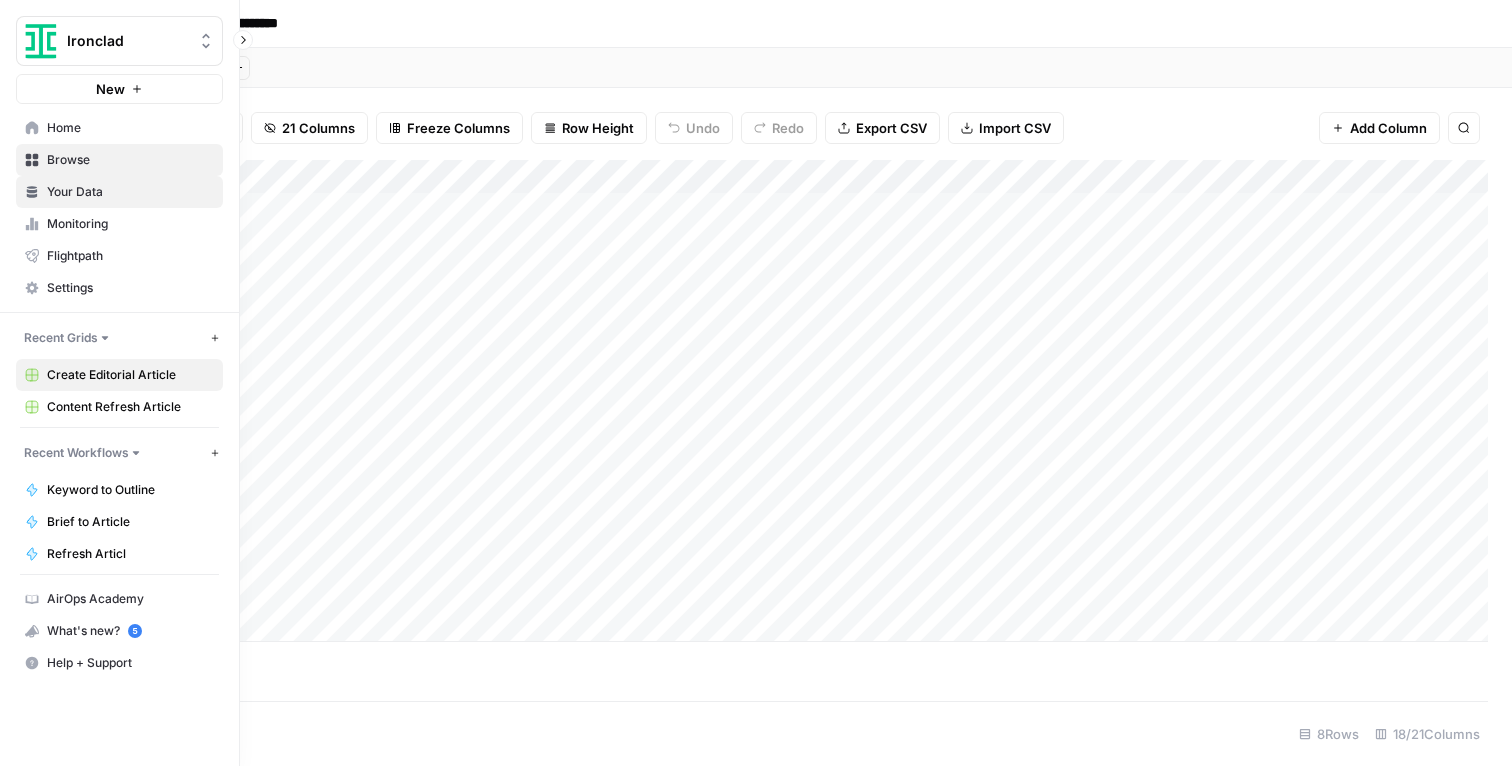 click on "Your Data" at bounding box center (119, 192) 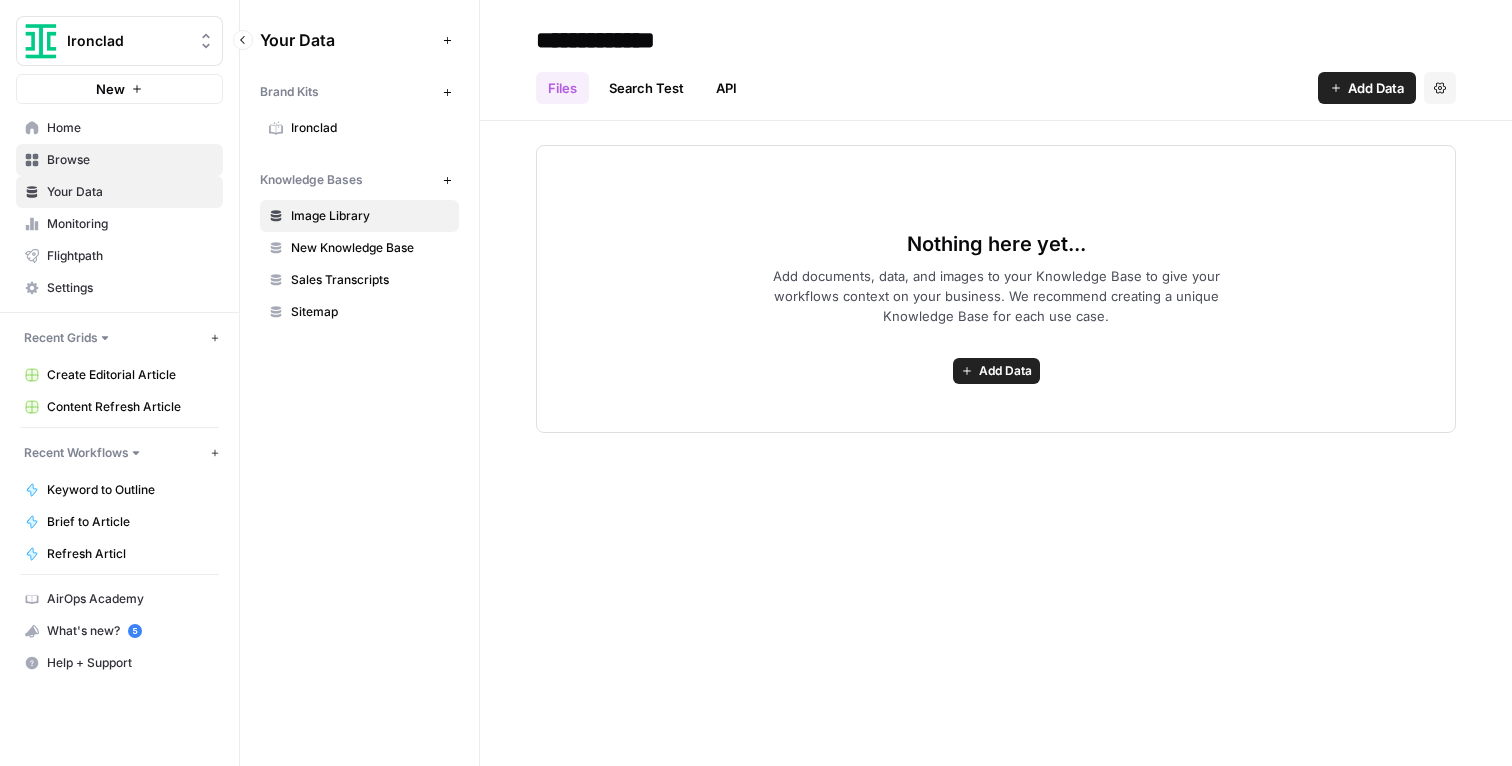 click on "Browse" at bounding box center [130, 160] 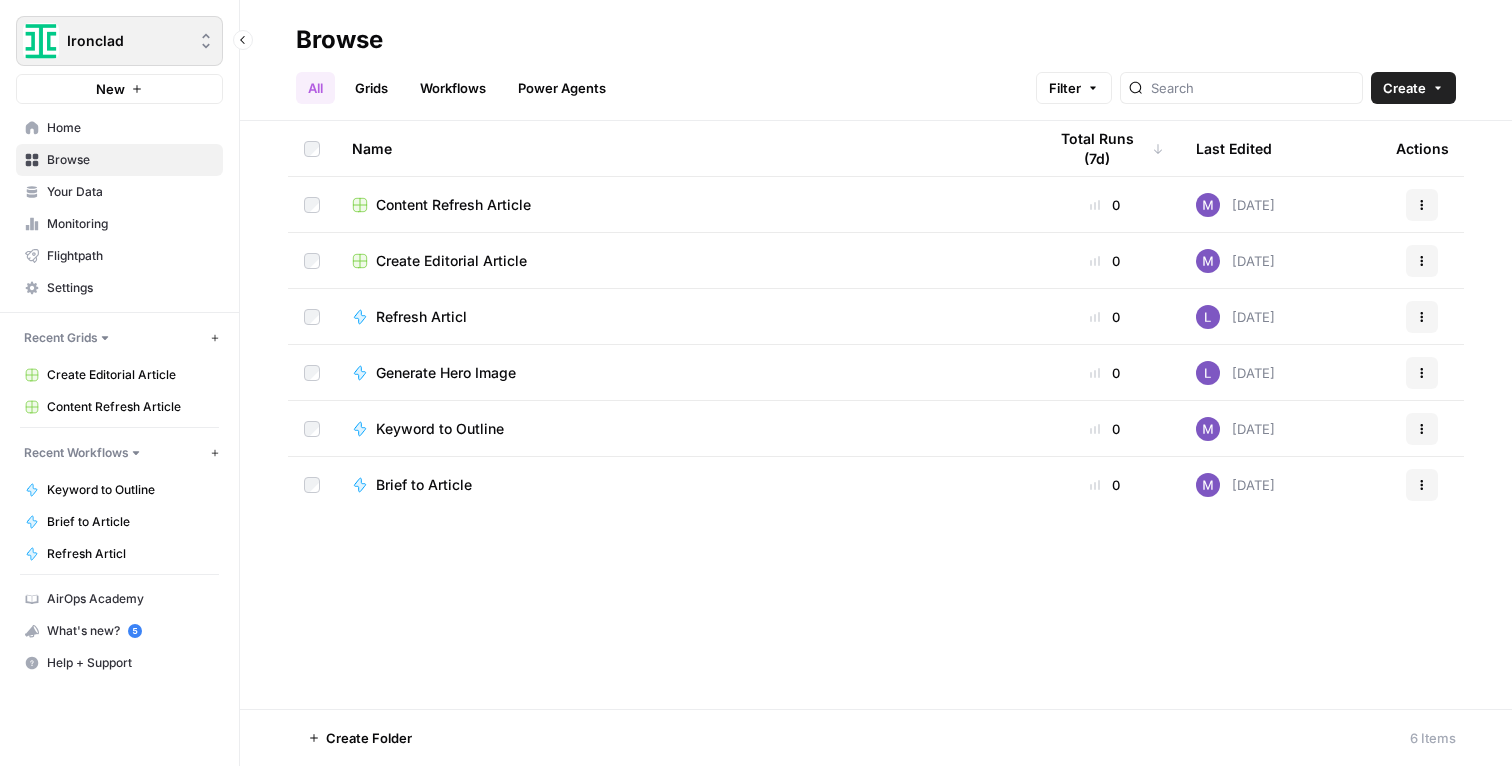 click on "Ironclad" at bounding box center [127, 41] 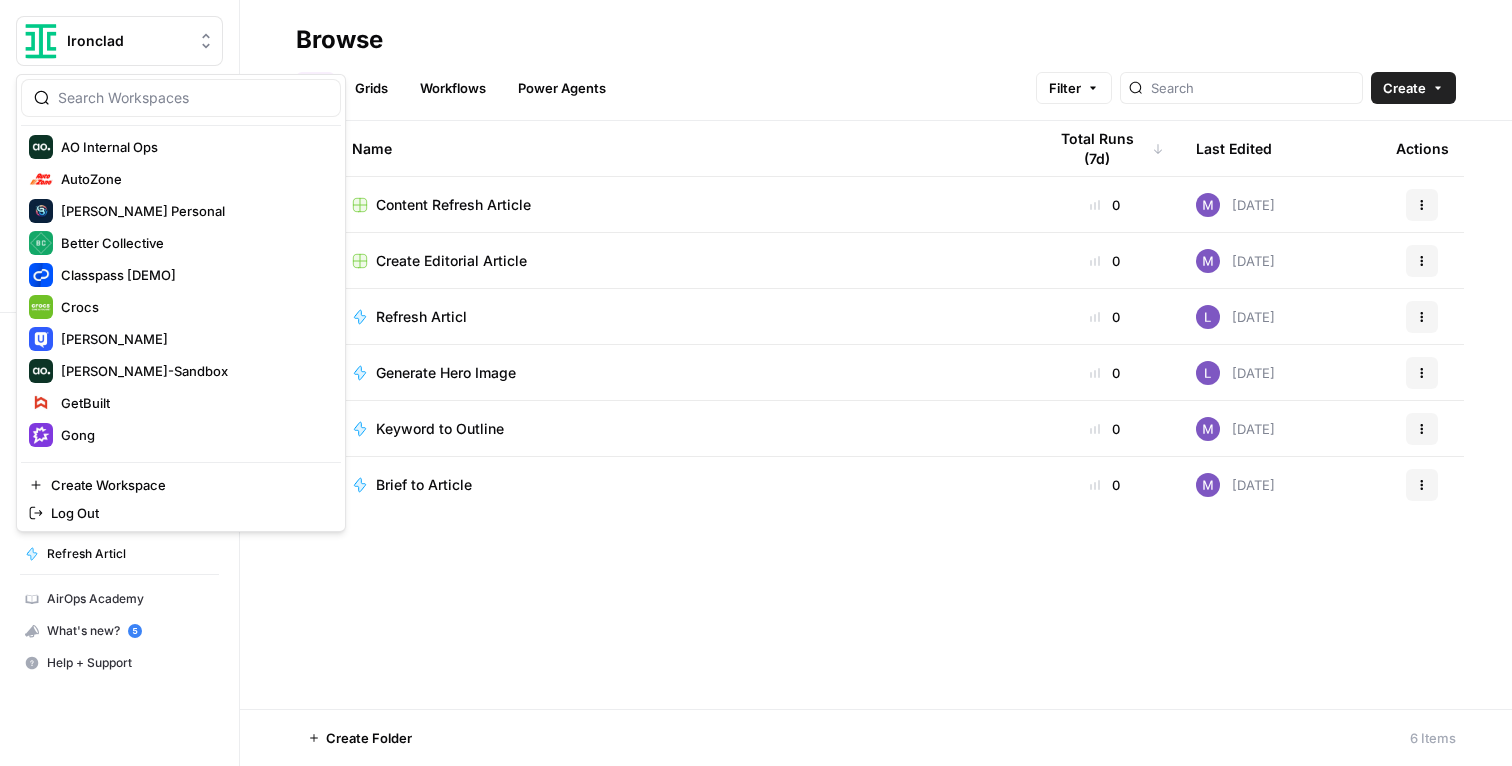 scroll, scrollTop: 196, scrollLeft: 0, axis: vertical 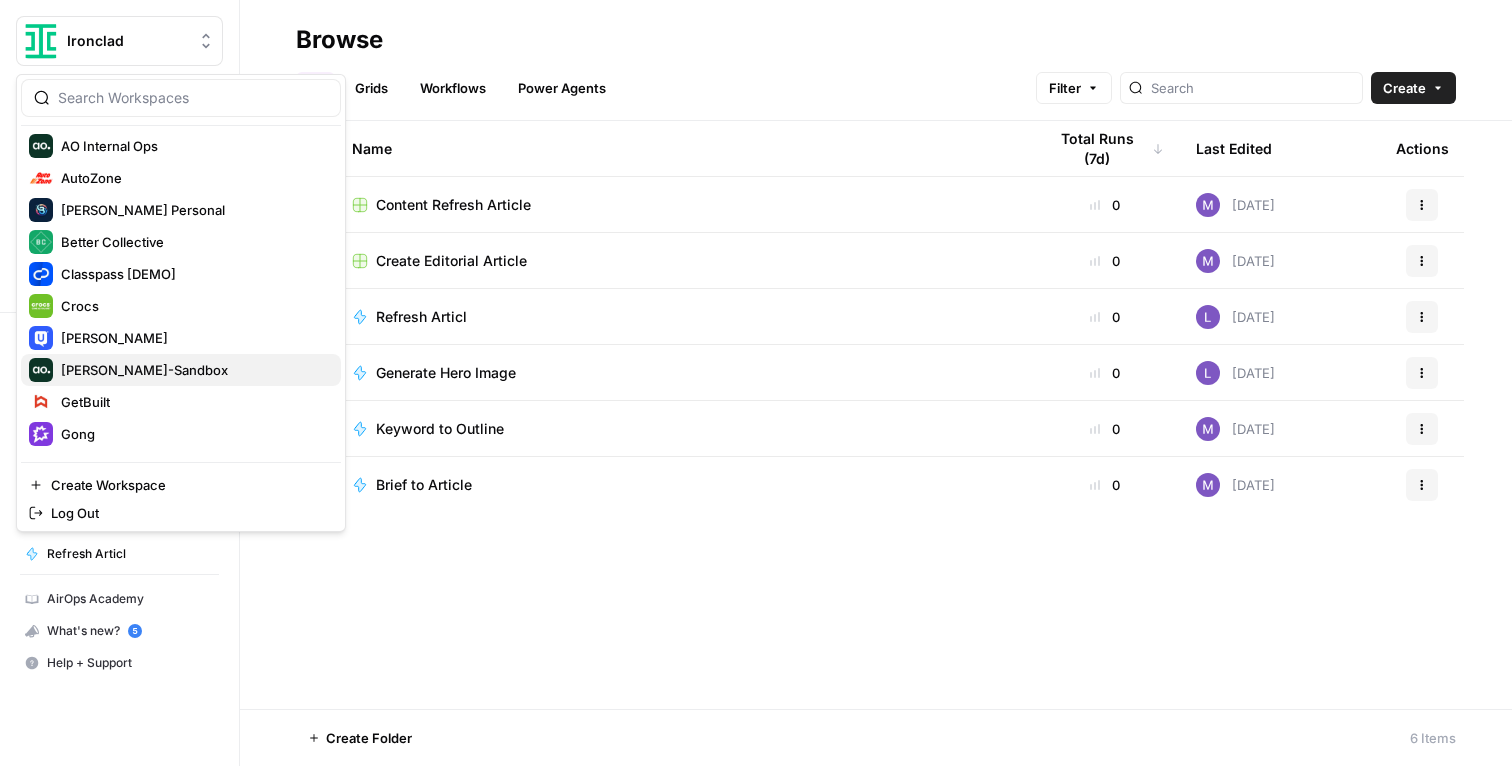 click on "[PERSON_NAME]-Sandbox" at bounding box center (144, 370) 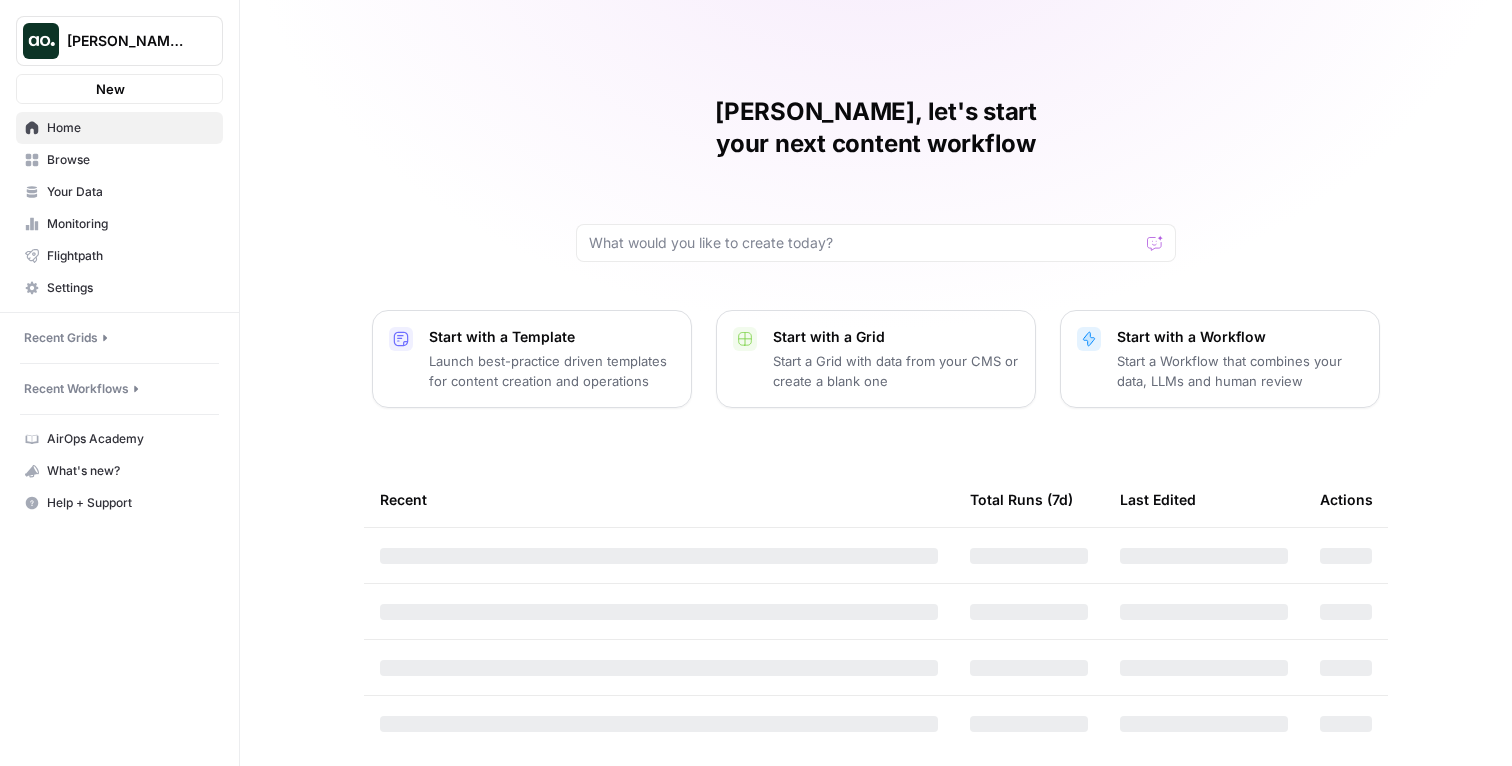 scroll, scrollTop: 0, scrollLeft: 0, axis: both 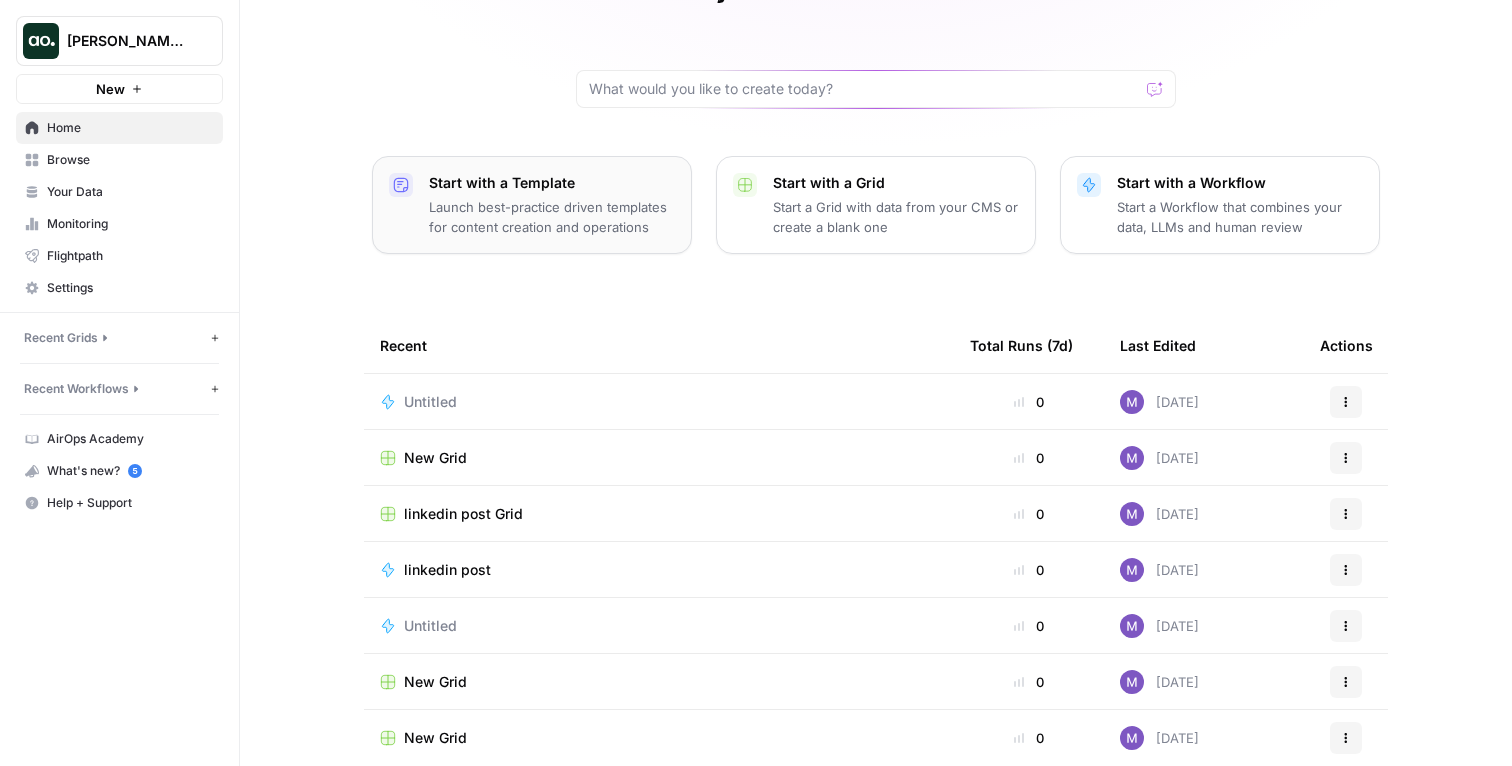 click on "Launch best-practice driven templates for content creation and operations" at bounding box center [552, 217] 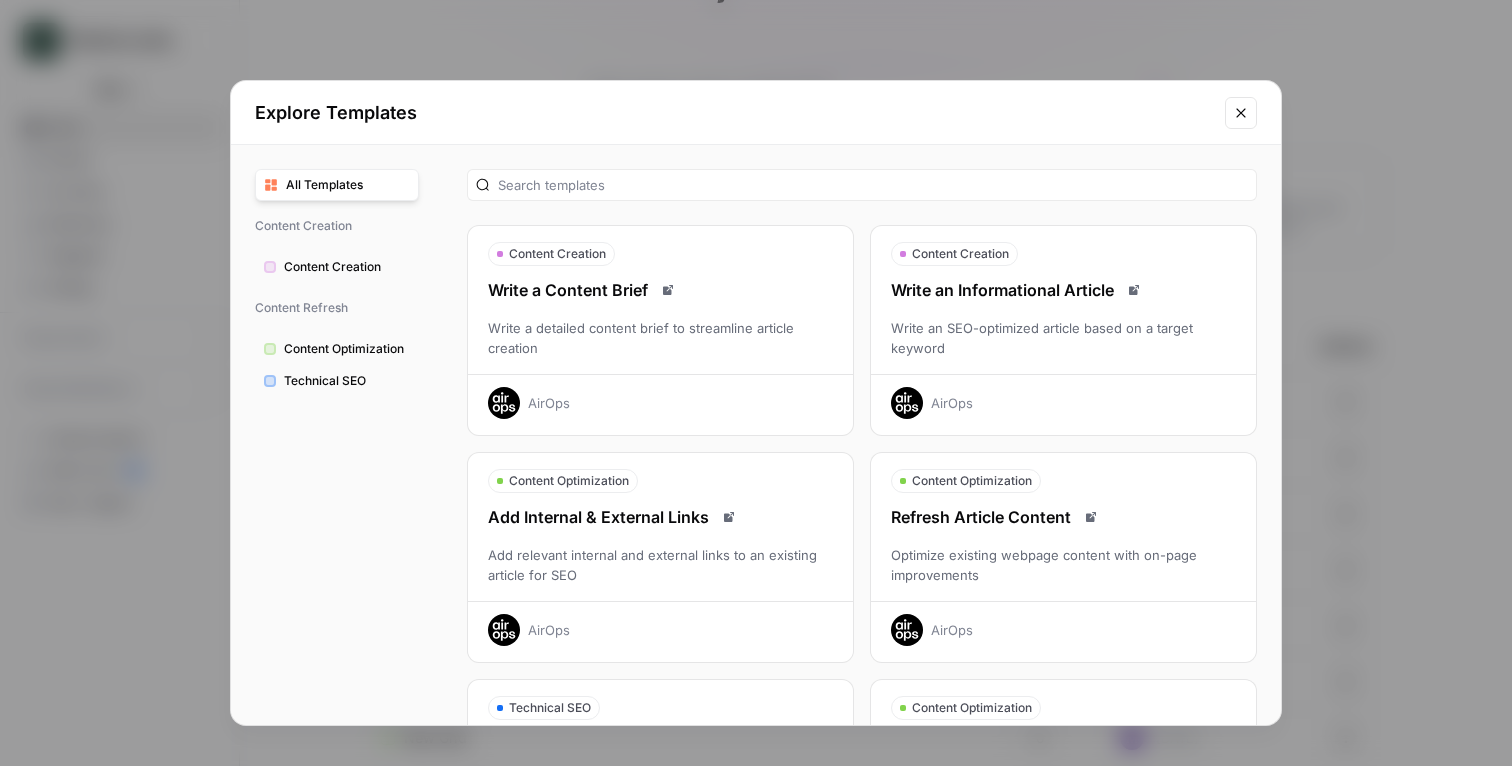 click at bounding box center (1241, 113) 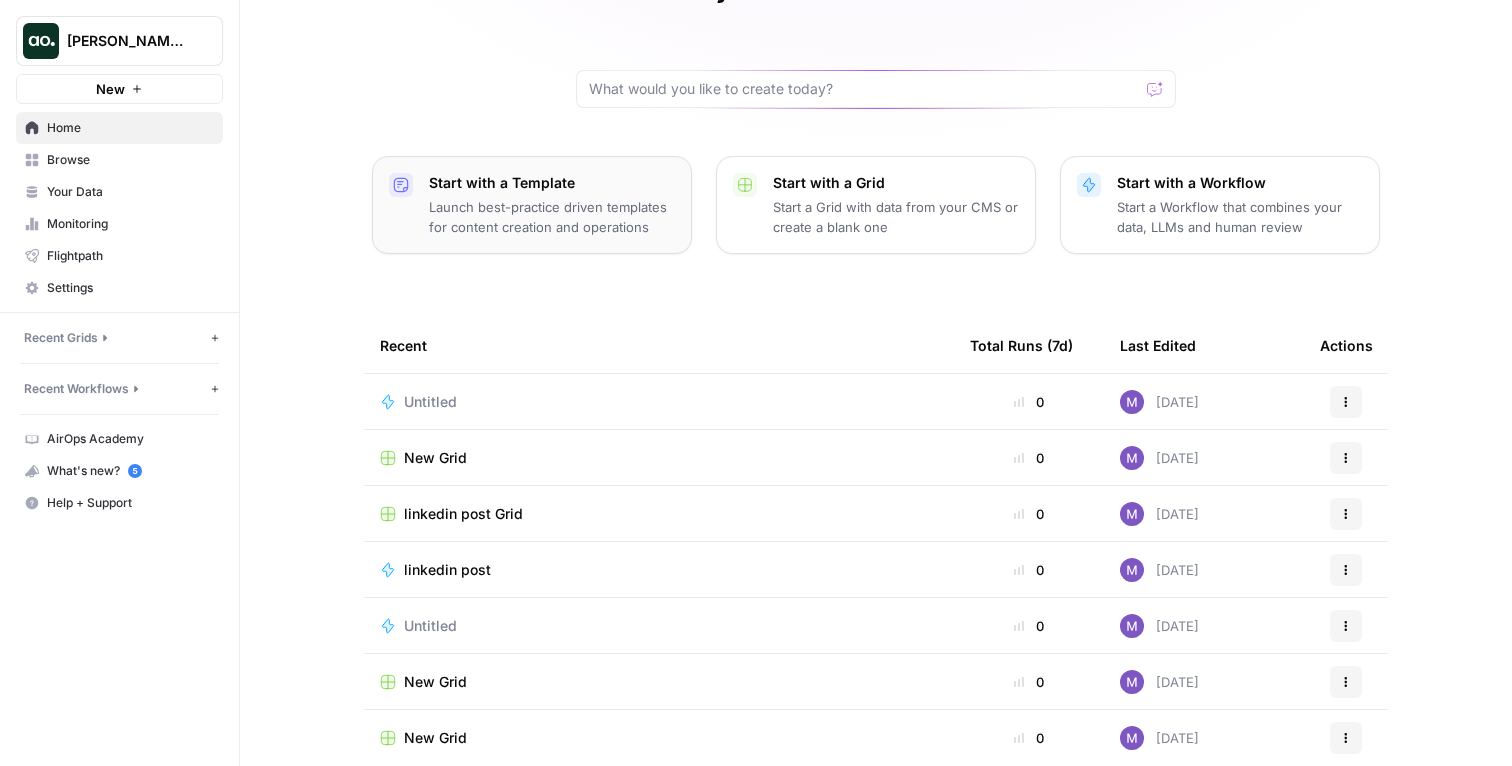 click on "Launch best-practice driven templates for content creation and operations" at bounding box center (552, 217) 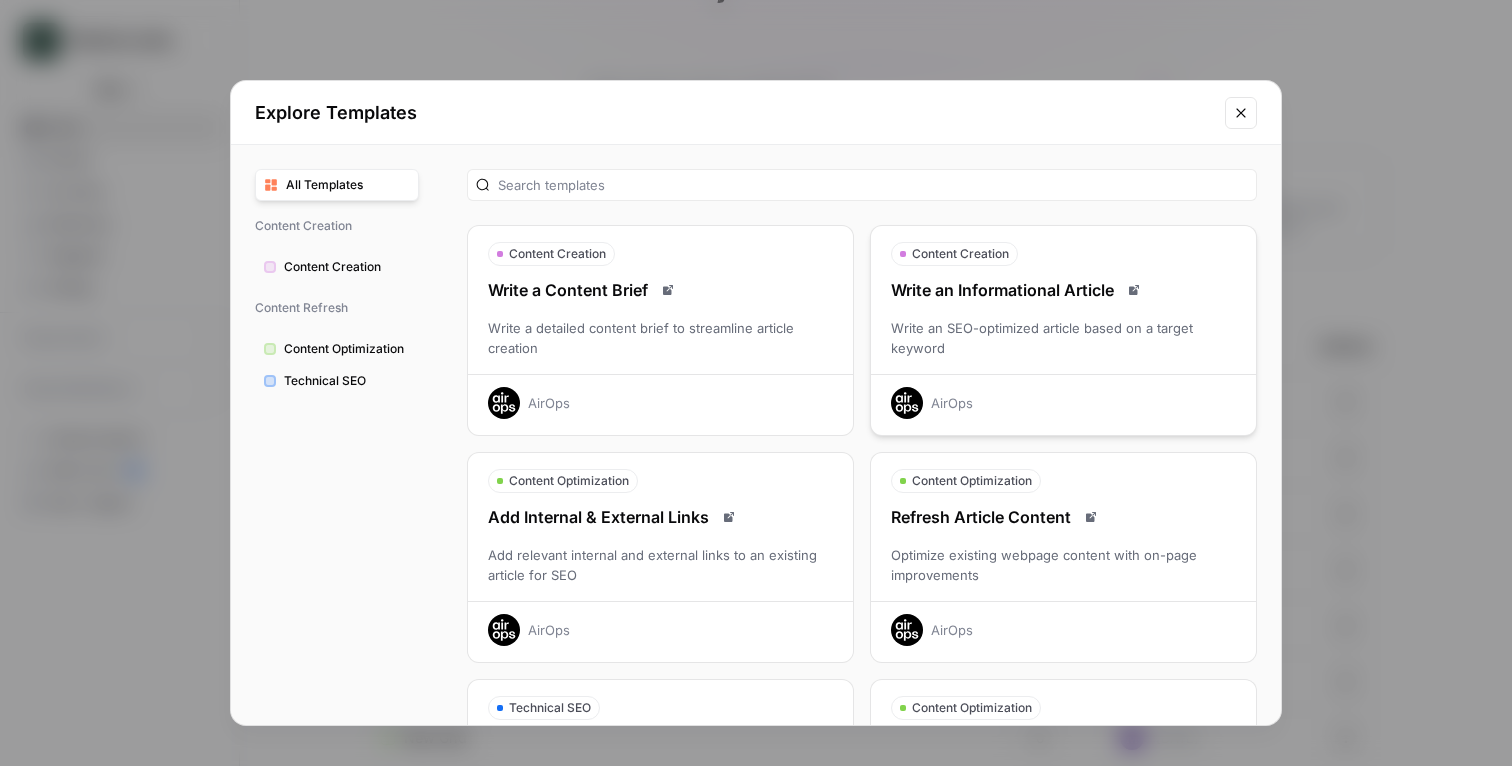 scroll, scrollTop: 1, scrollLeft: 0, axis: vertical 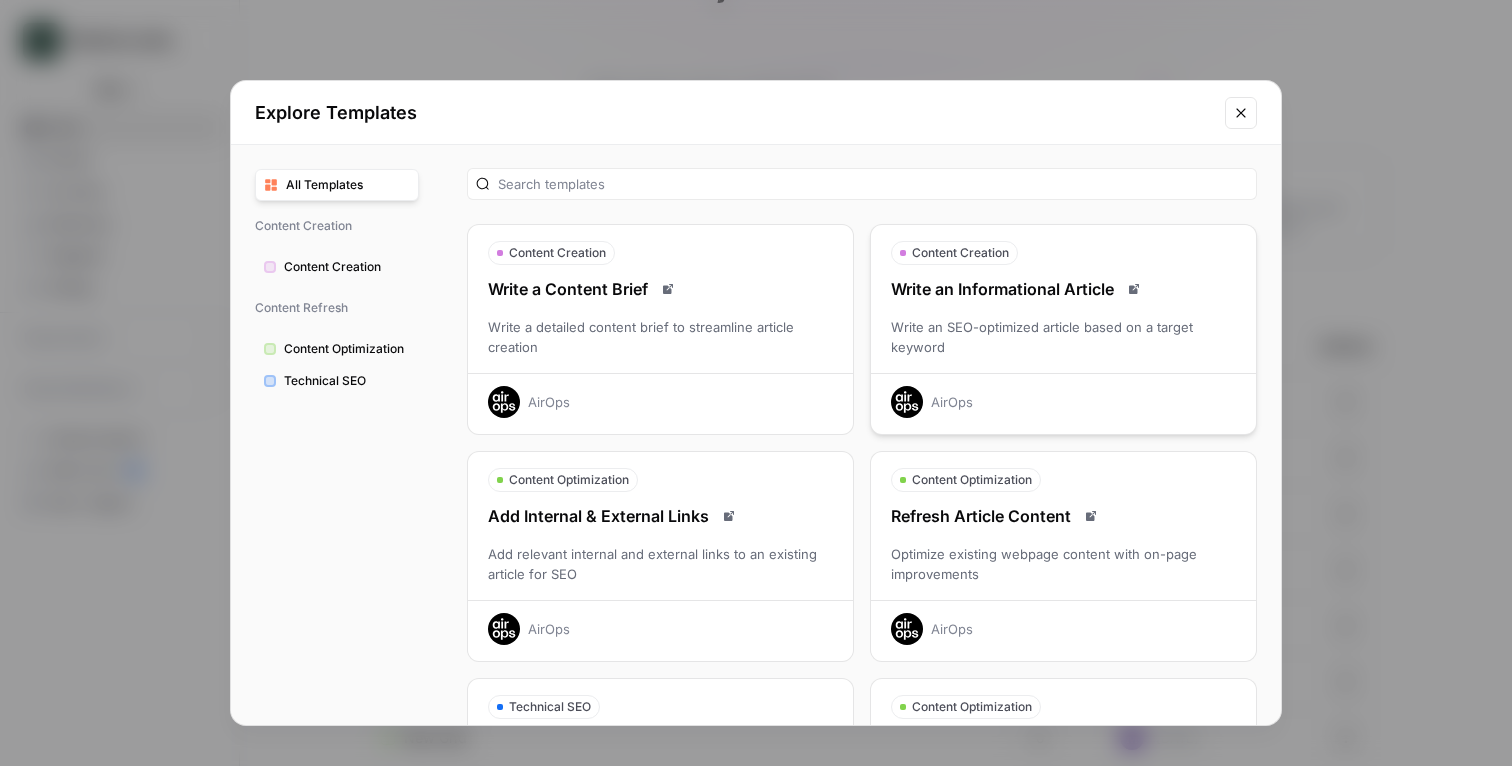 click on "Write an SEO-optimized article based on a target keyword" at bounding box center [1063, 337] 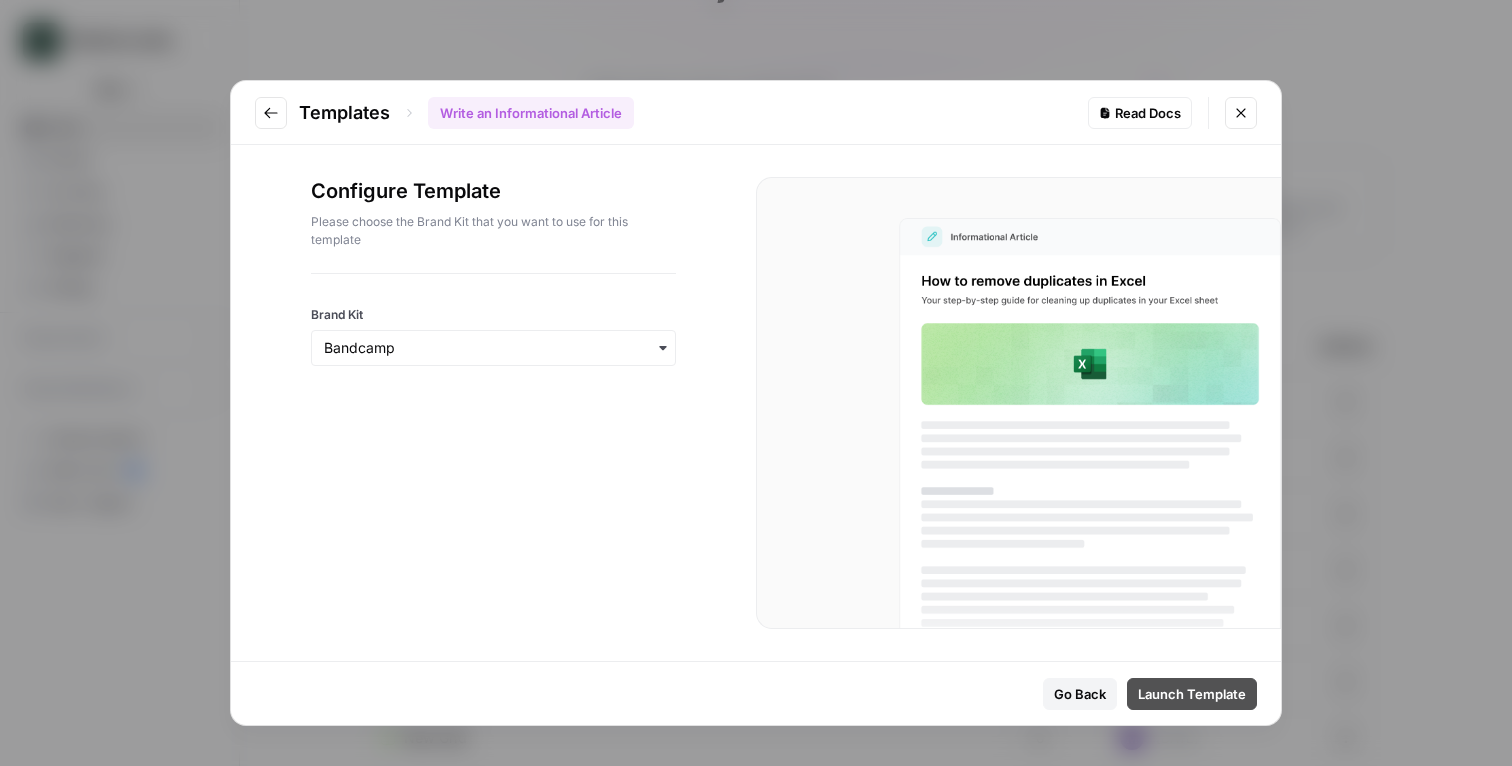click on "Launch Template" at bounding box center [1192, 694] 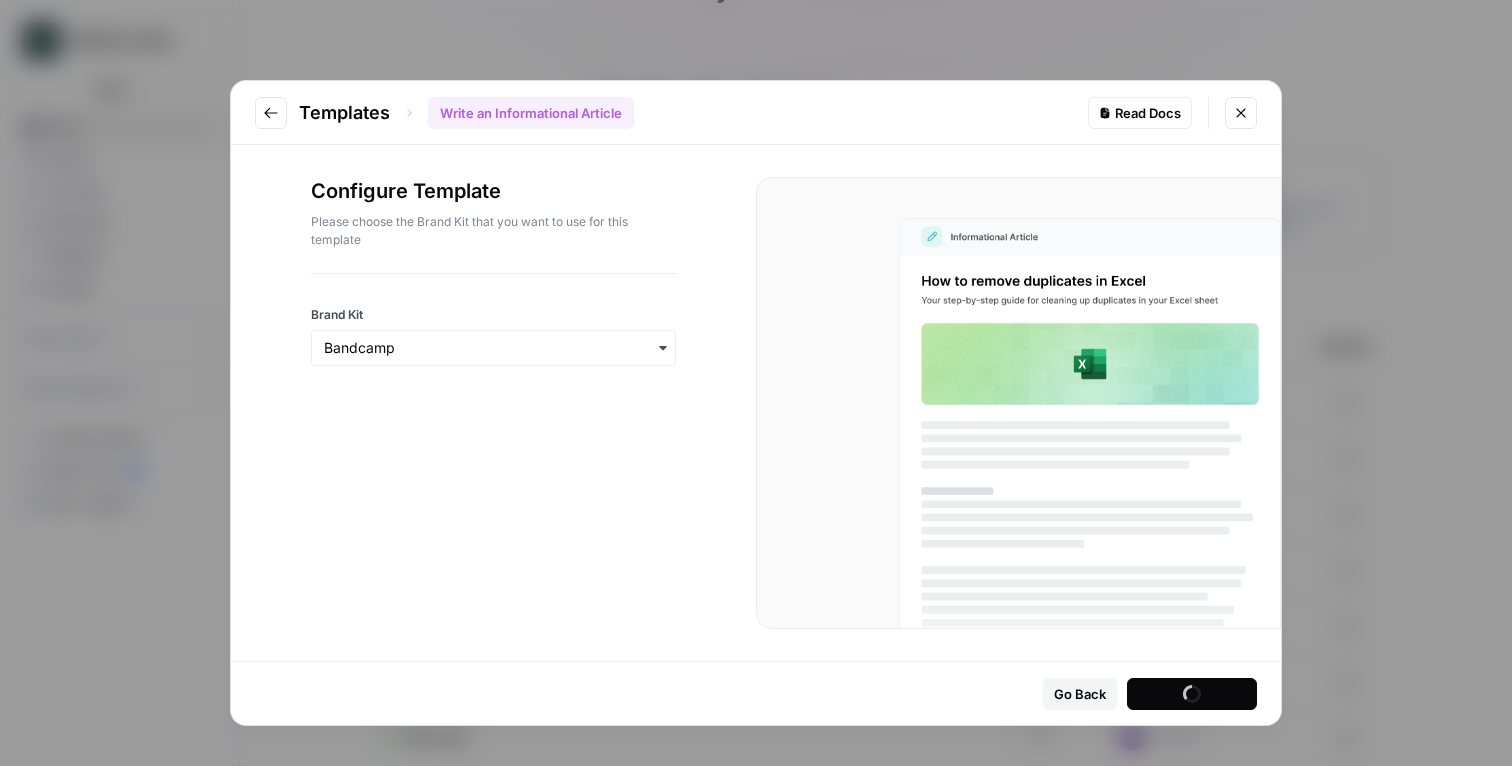 scroll, scrollTop: 0, scrollLeft: 0, axis: both 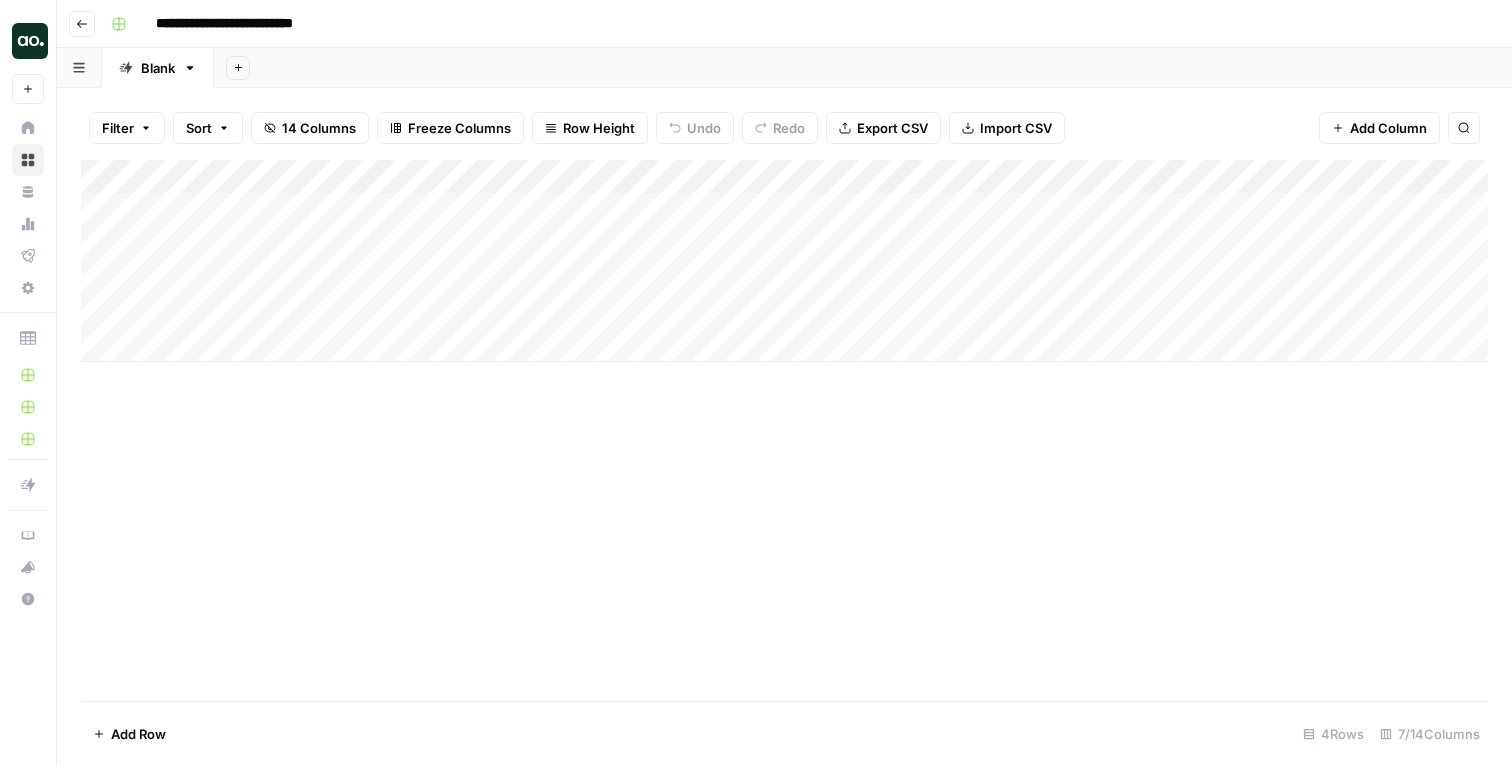 drag, startPoint x: 269, startPoint y: 209, endPoint x: 247, endPoint y: 321, distance: 114.14027 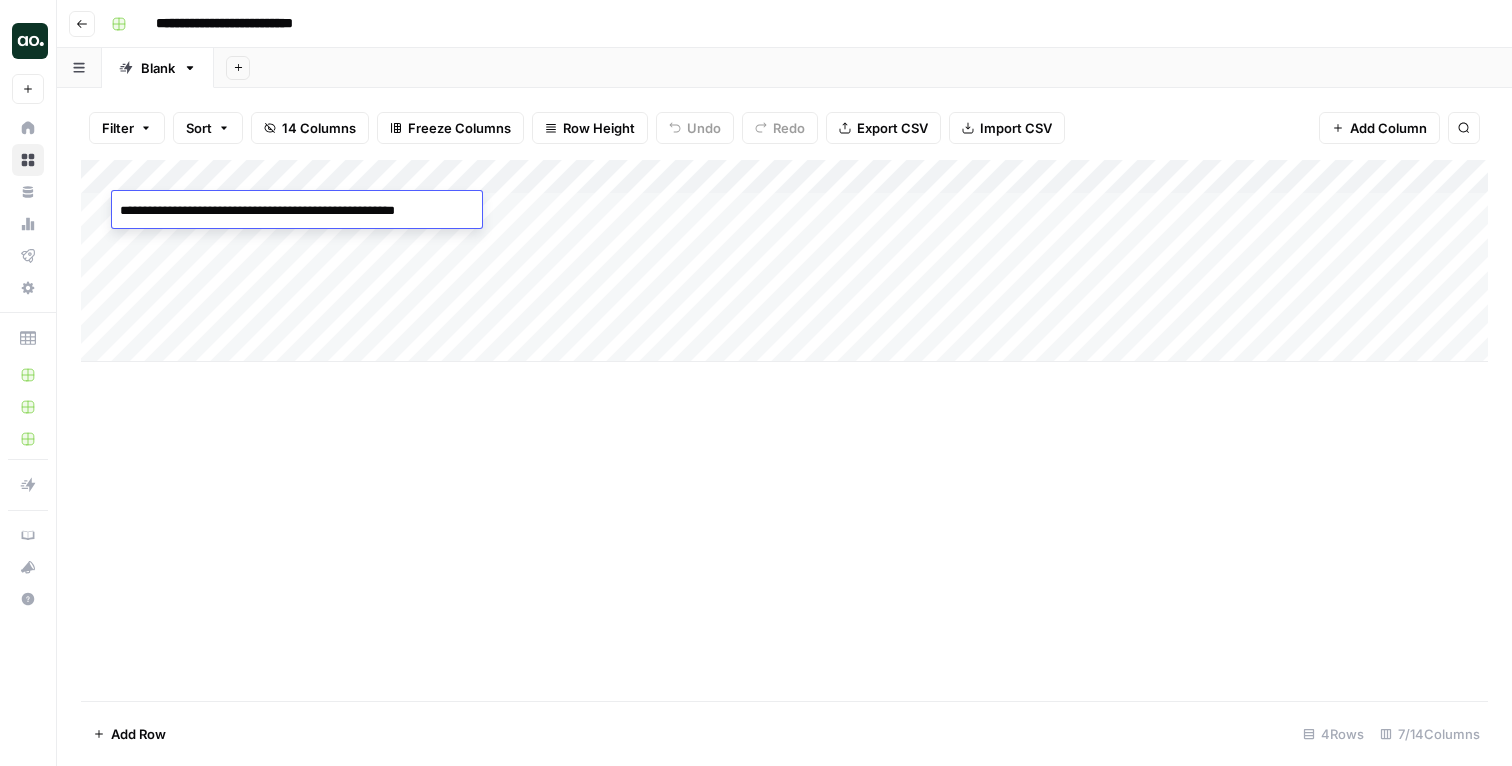 click on "Add Column" at bounding box center [784, 261] 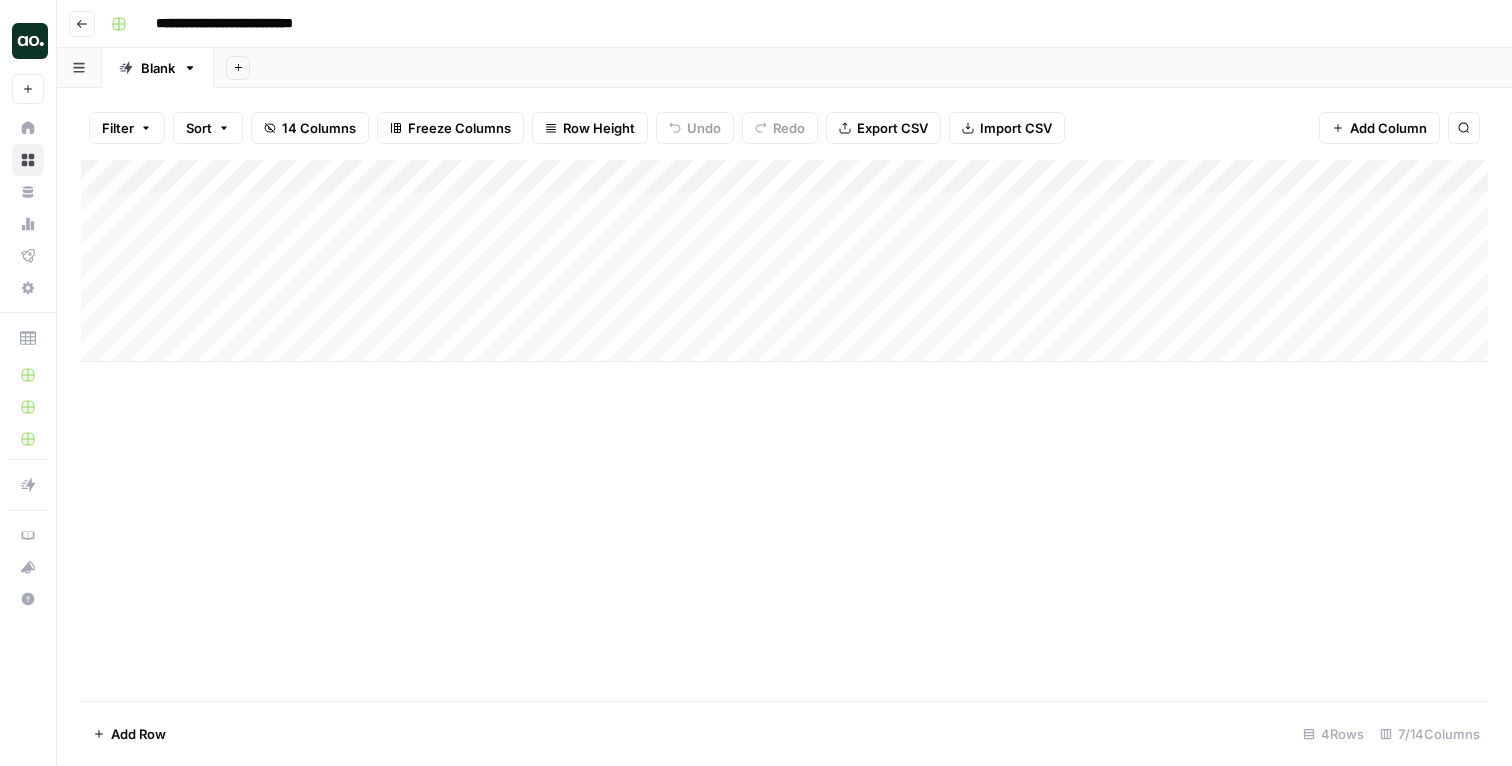 click on "Add Column" at bounding box center [784, 261] 